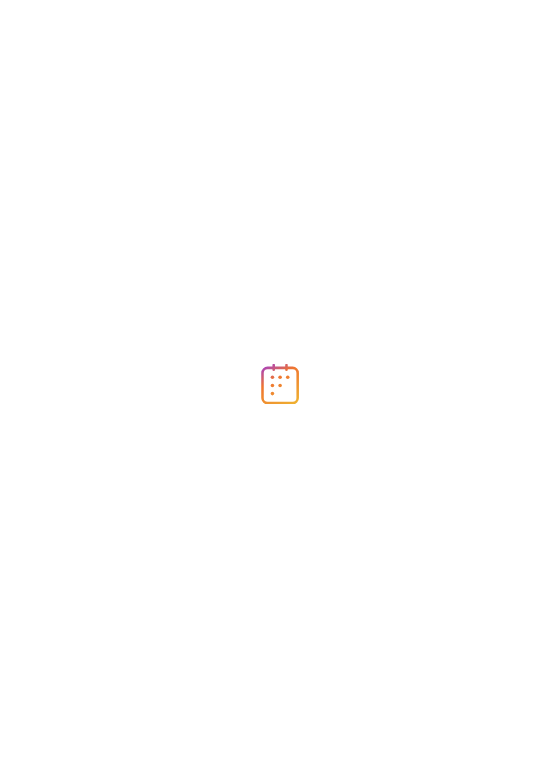 scroll, scrollTop: 0, scrollLeft: 0, axis: both 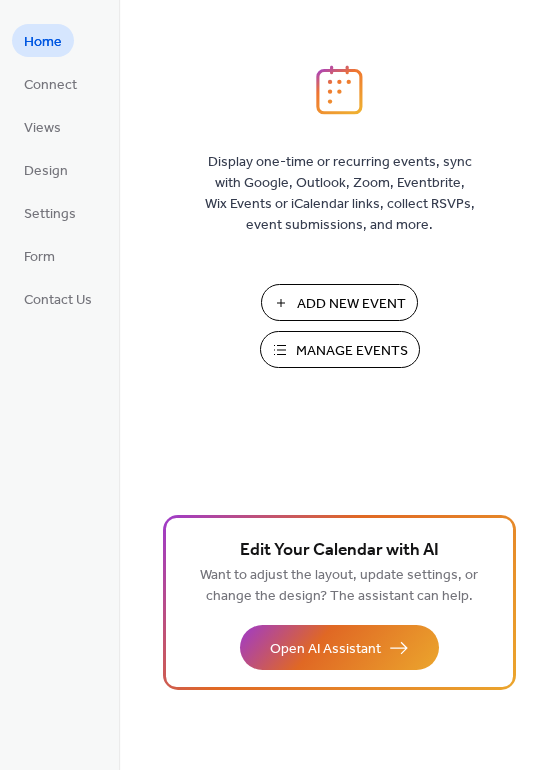 click on "Manage Events" at bounding box center [352, 351] 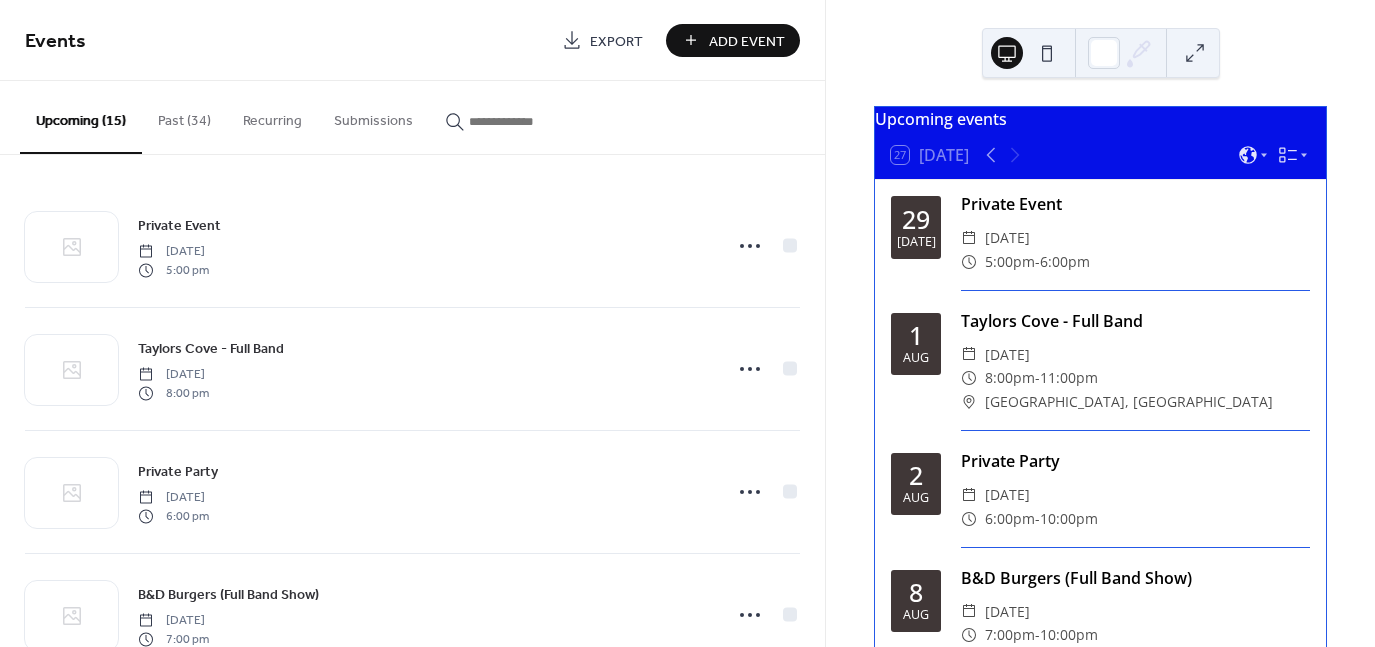 scroll, scrollTop: 0, scrollLeft: 0, axis: both 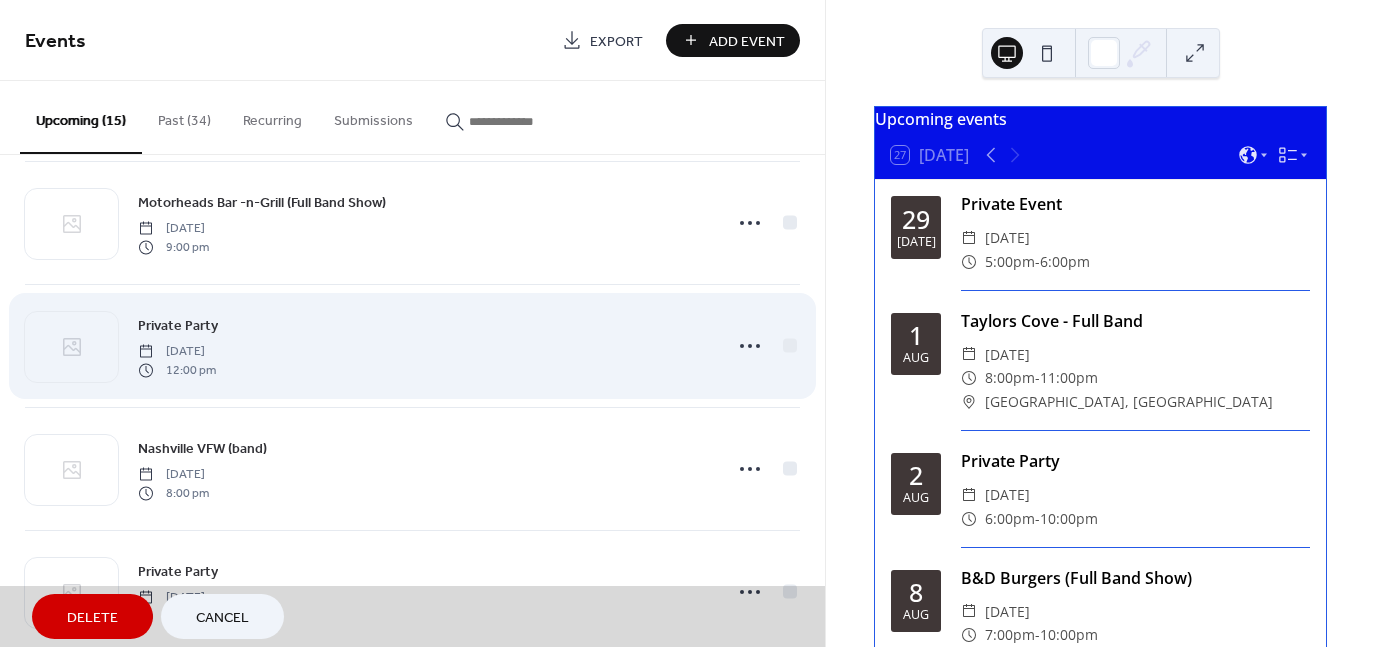 click on "Private Party [DATE] 12:00 pm" at bounding box center (412, 345) 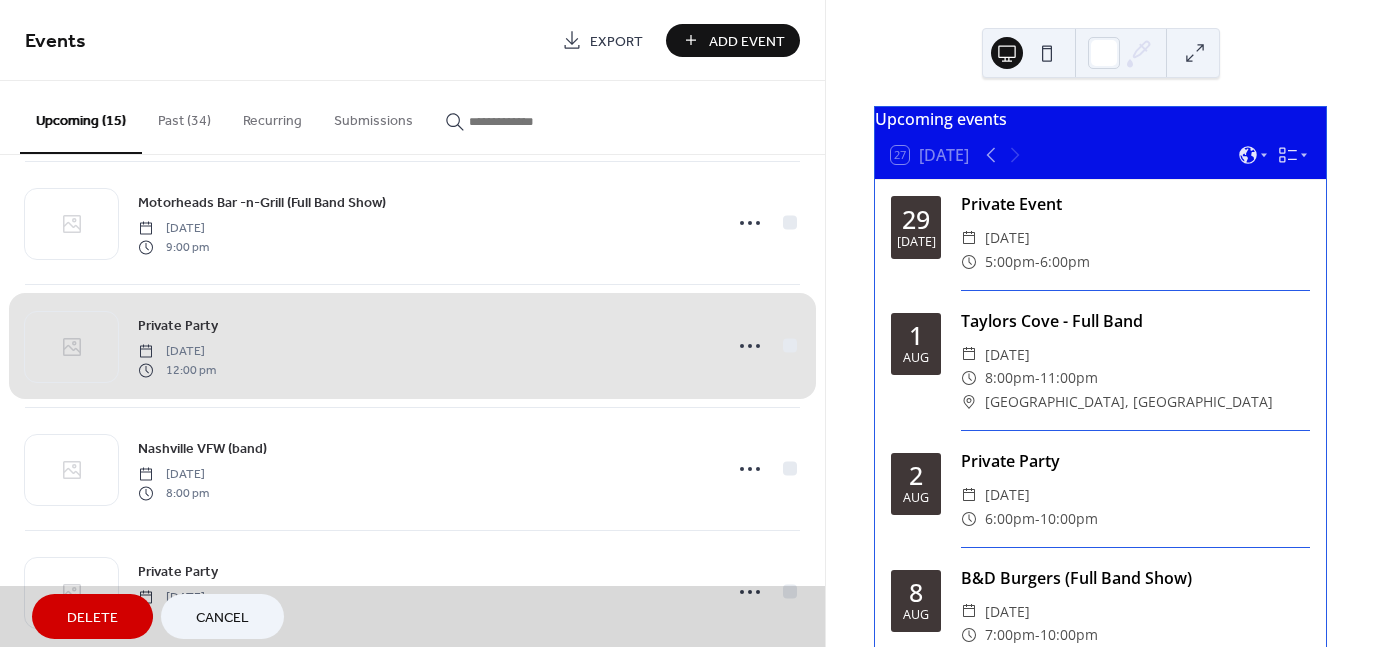 click on "Private Party [DATE] 12:00 pm" at bounding box center (412, 345) 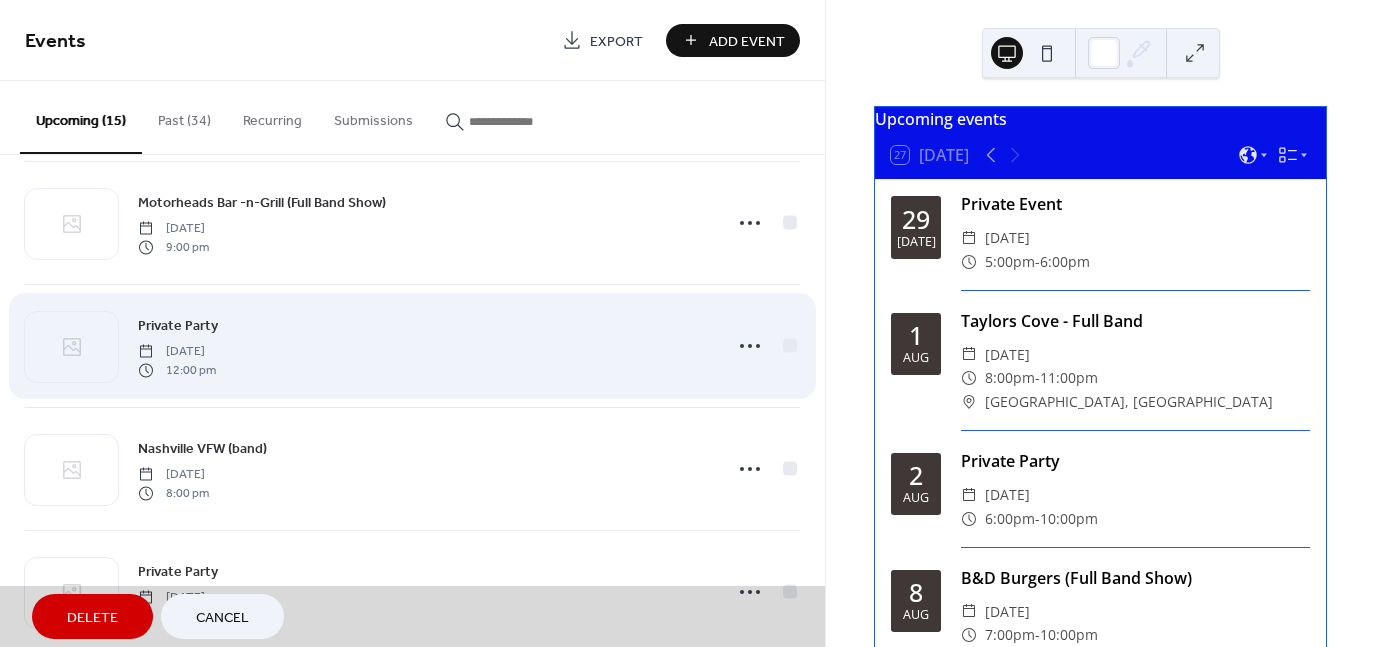 click on "Private Party [DATE] 12:00 pm" at bounding box center [412, 345] 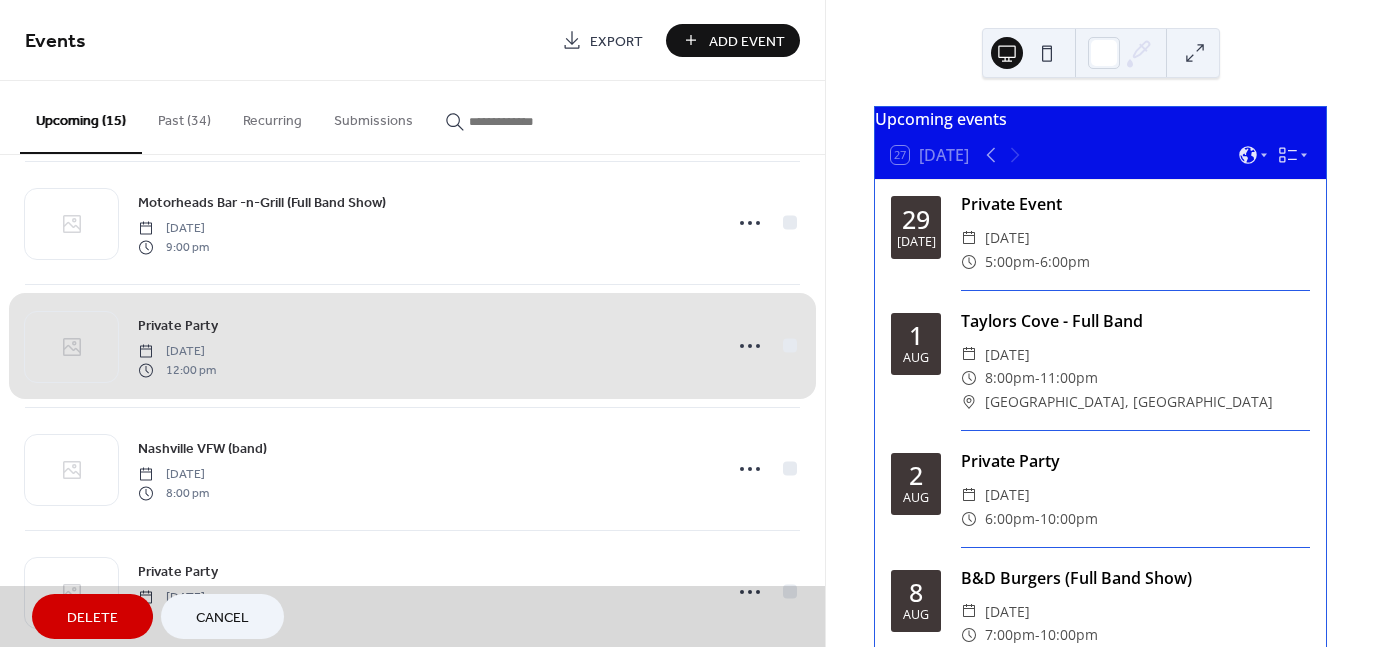 click on "Private Party [DATE] 12:00 pm" at bounding box center [412, 345] 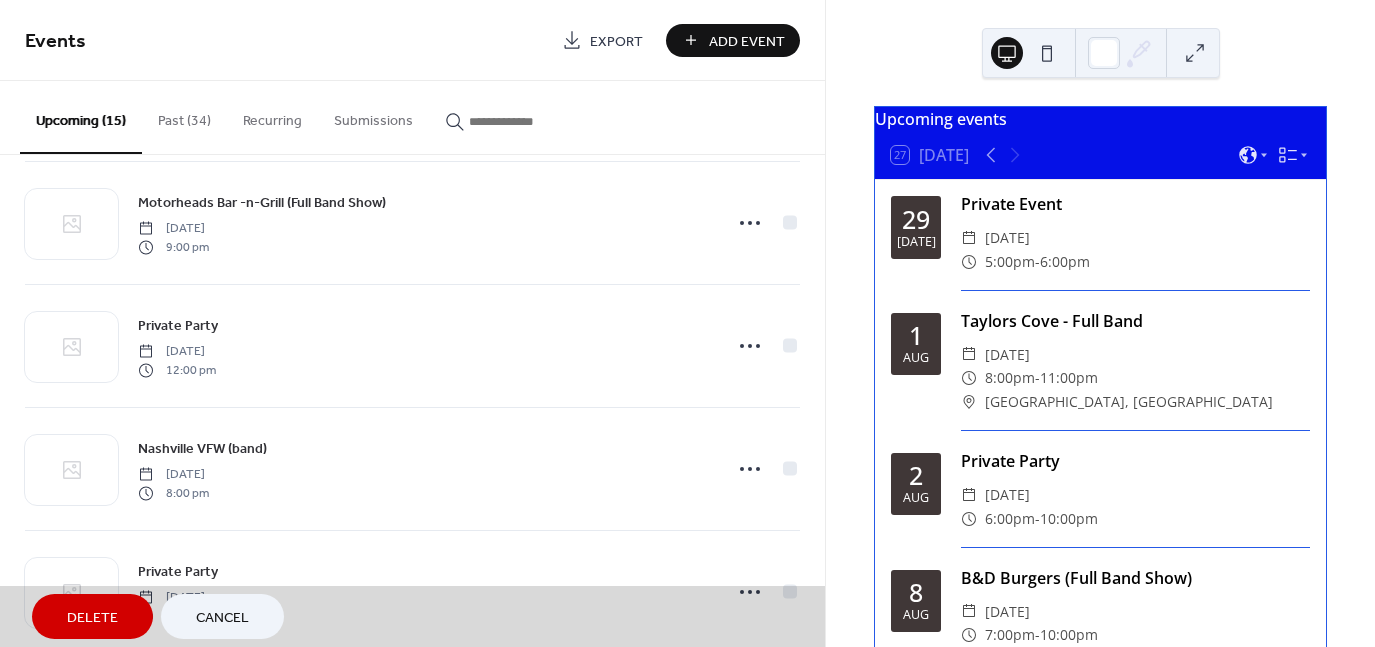 click on "Cancel" at bounding box center [222, 618] 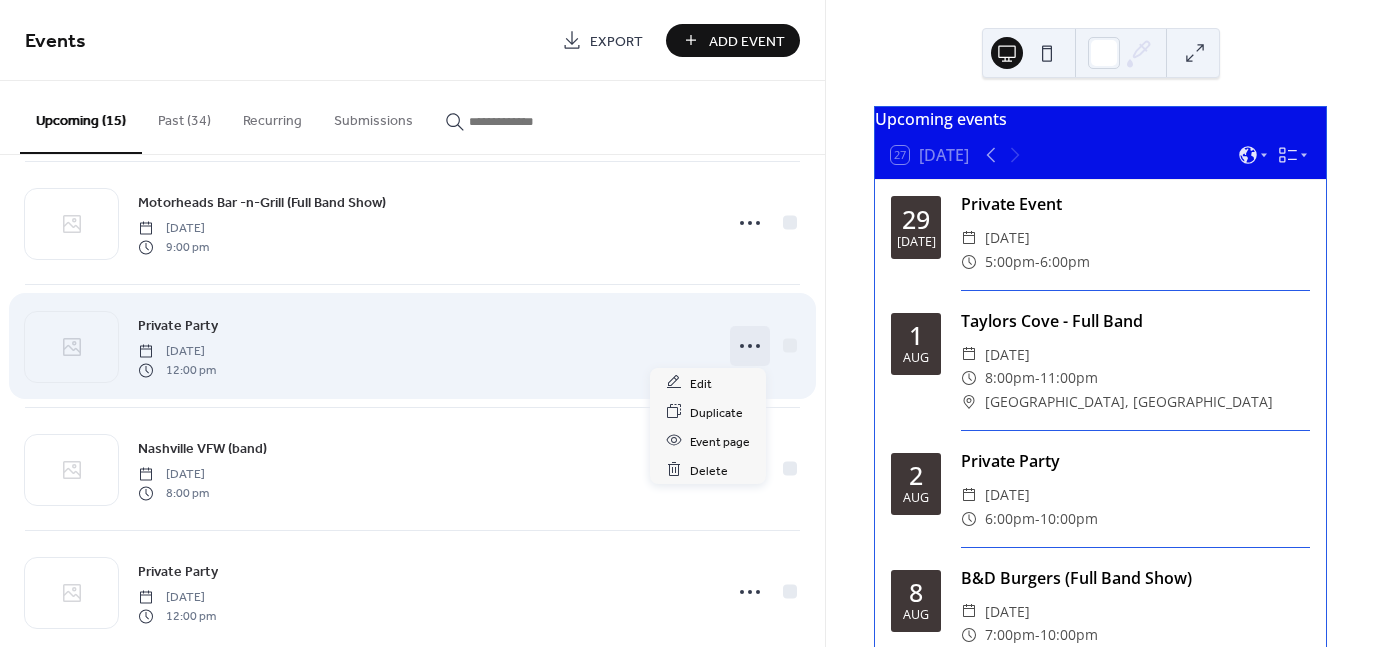 click 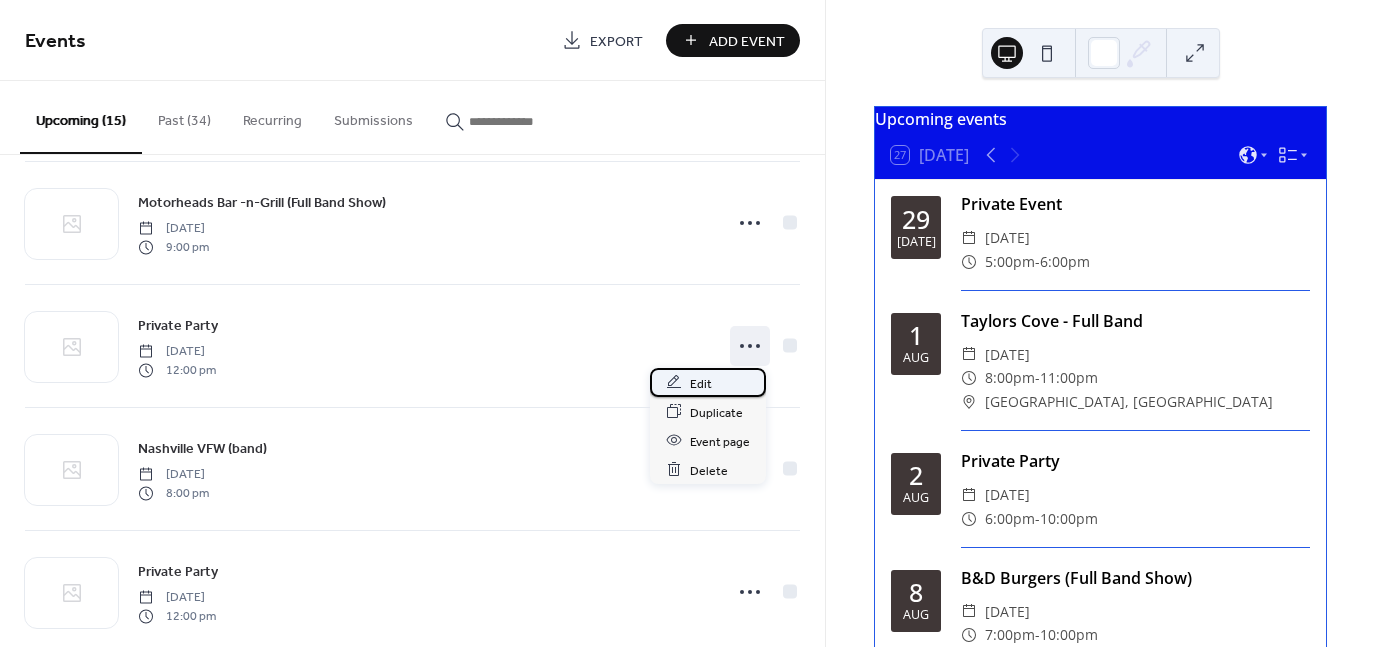 click on "Edit" at bounding box center [708, 382] 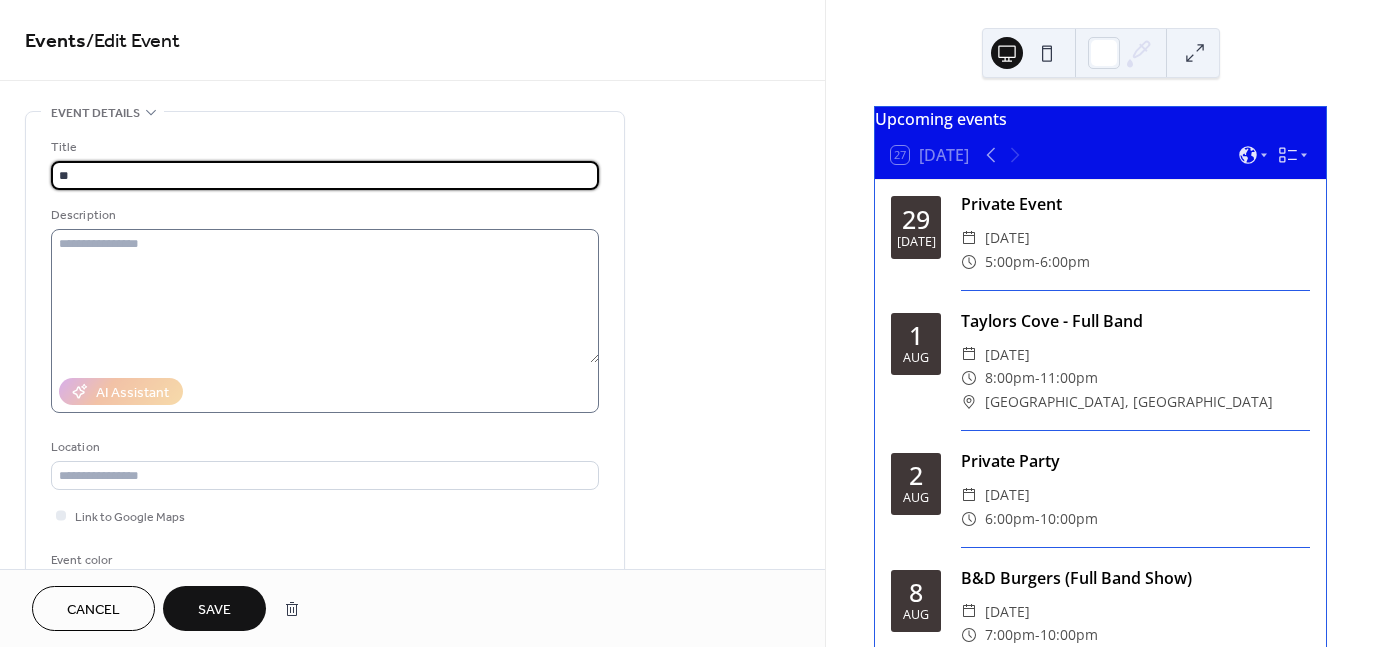 type on "*" 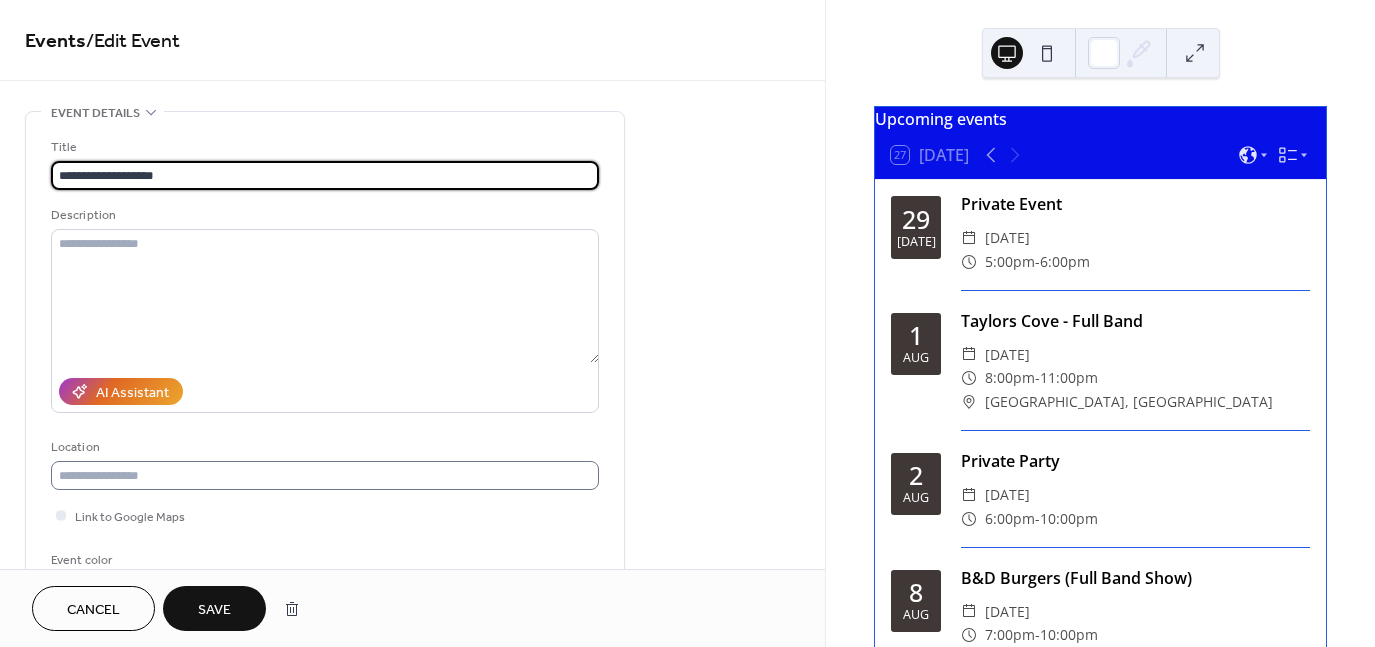 type on "**********" 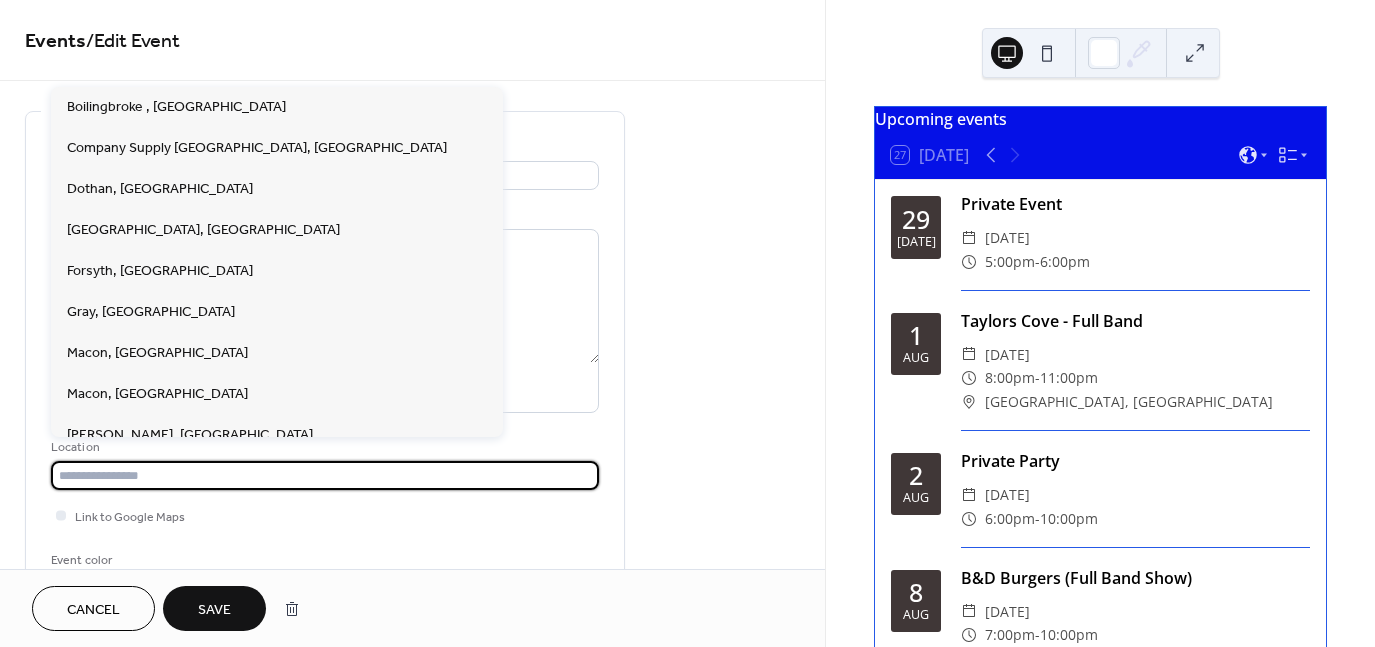 click at bounding box center (325, 475) 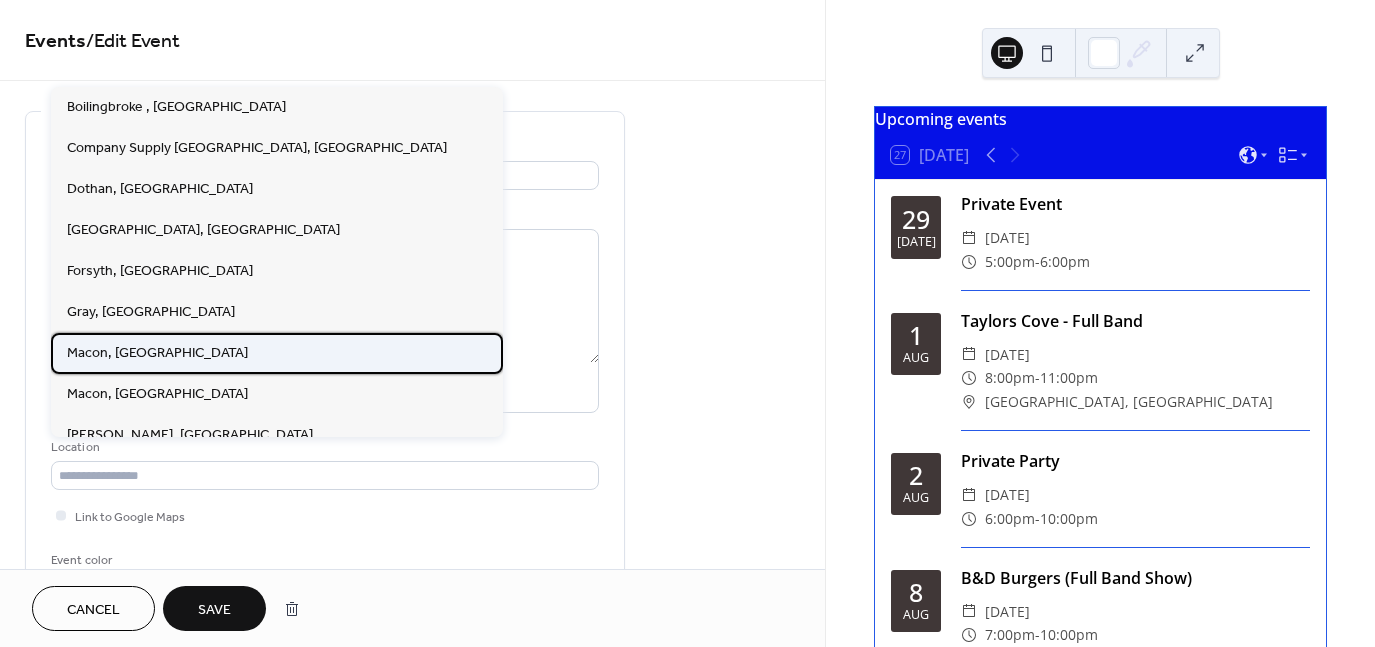 click on "Macon, [GEOGRAPHIC_DATA]" at bounding box center (277, 353) 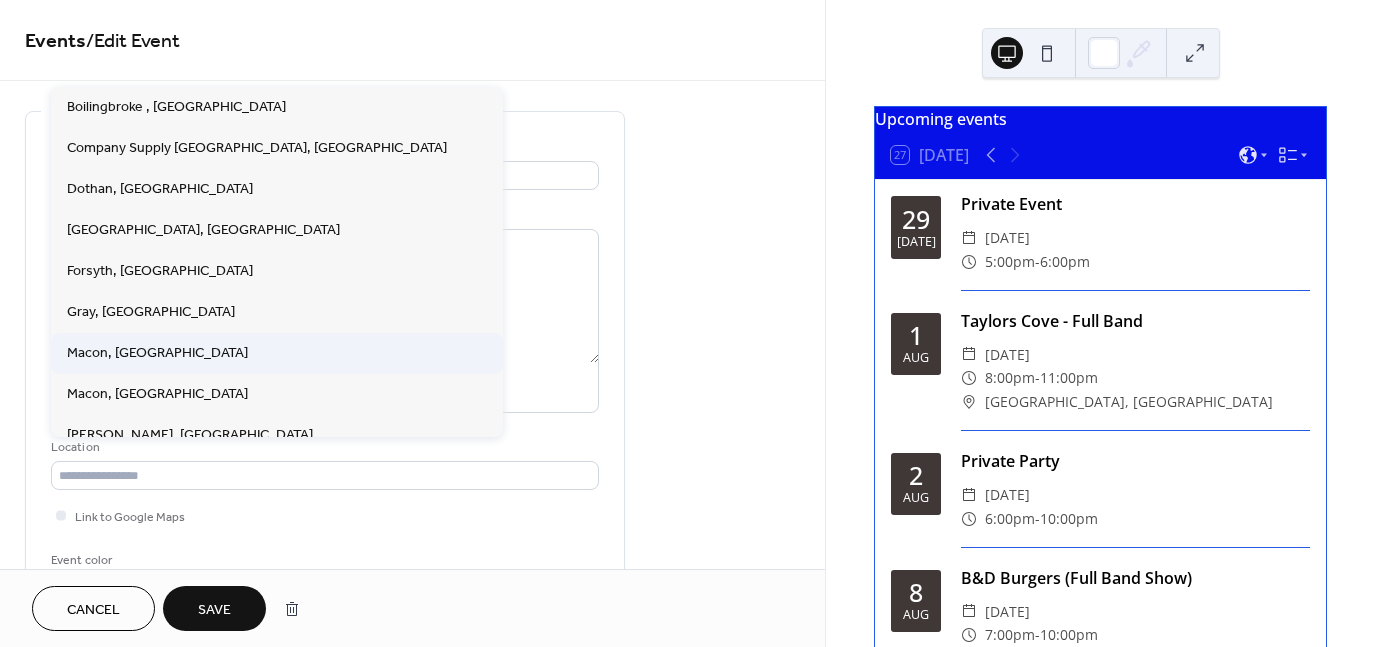 type on "*********" 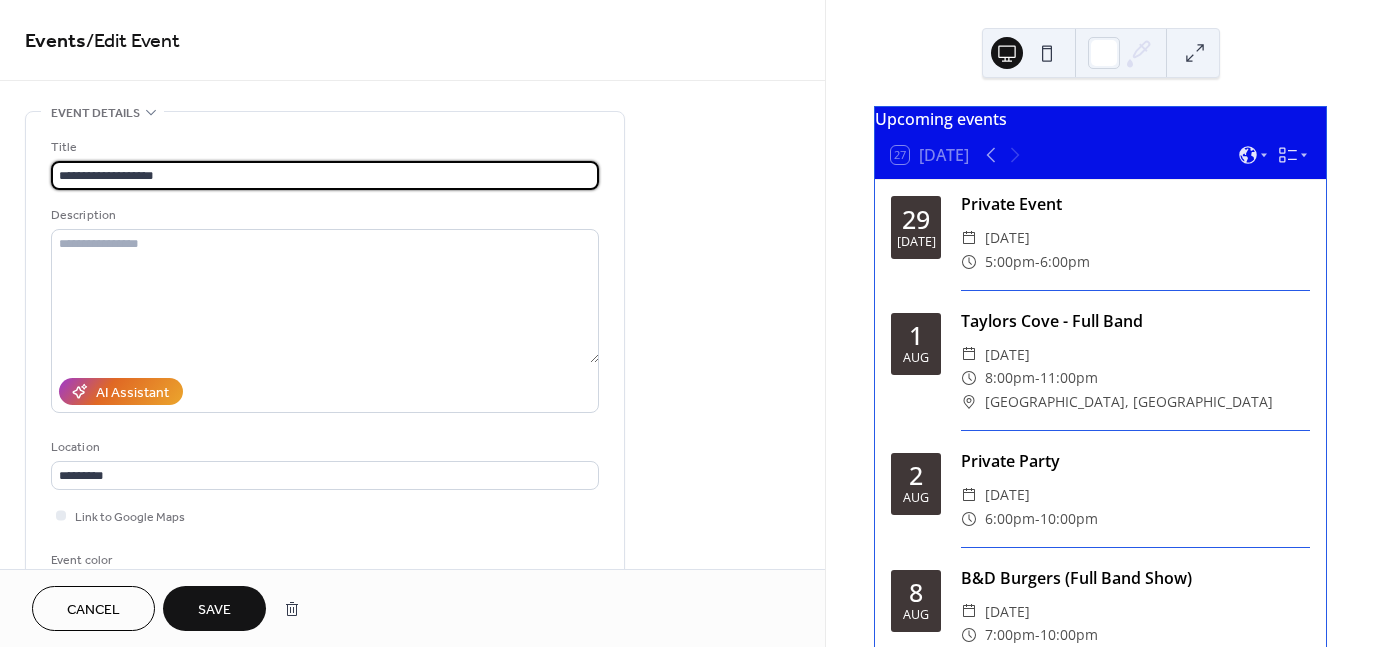 click on "**********" at bounding box center (325, 175) 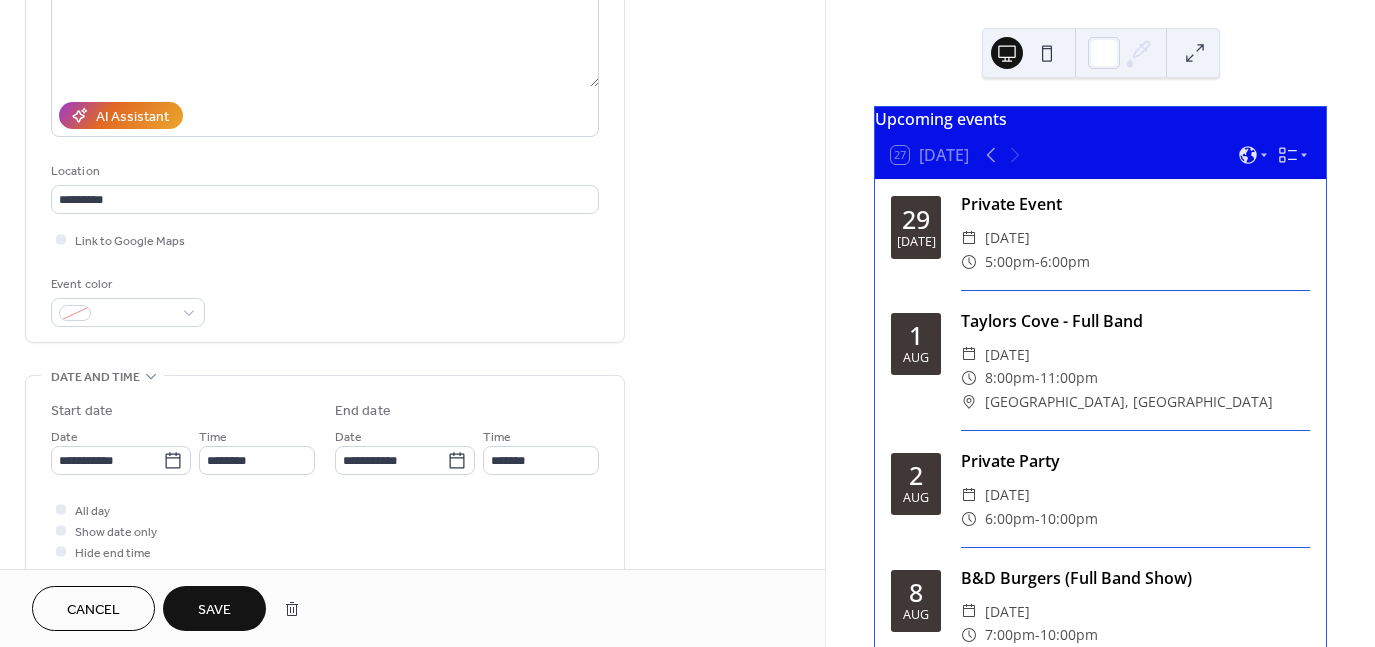 scroll, scrollTop: 281, scrollLeft: 0, axis: vertical 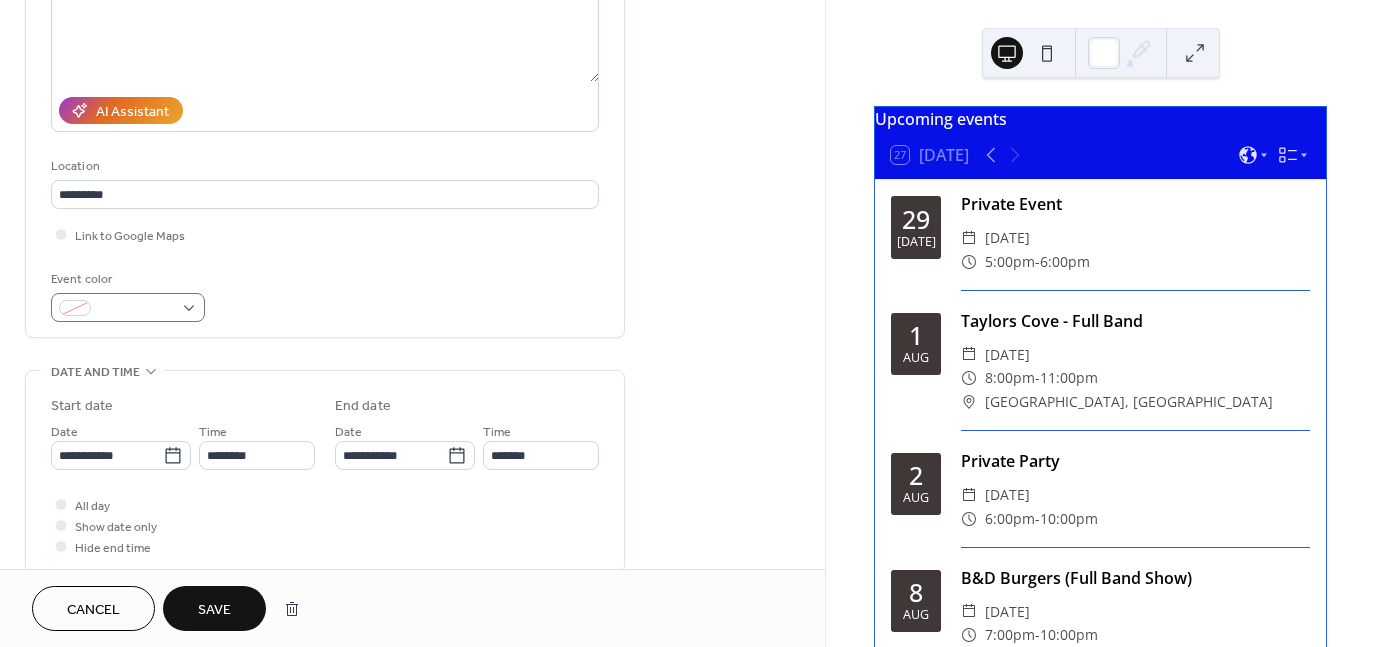 type on "**********" 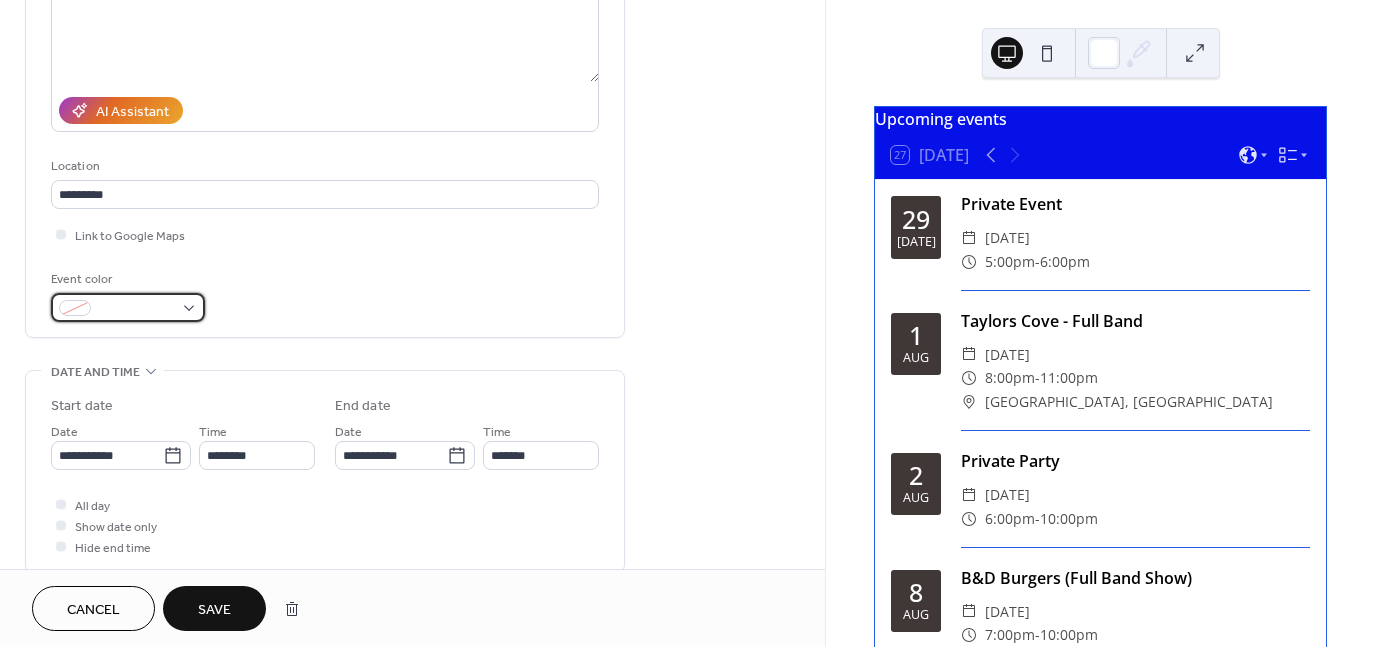 click at bounding box center (128, 307) 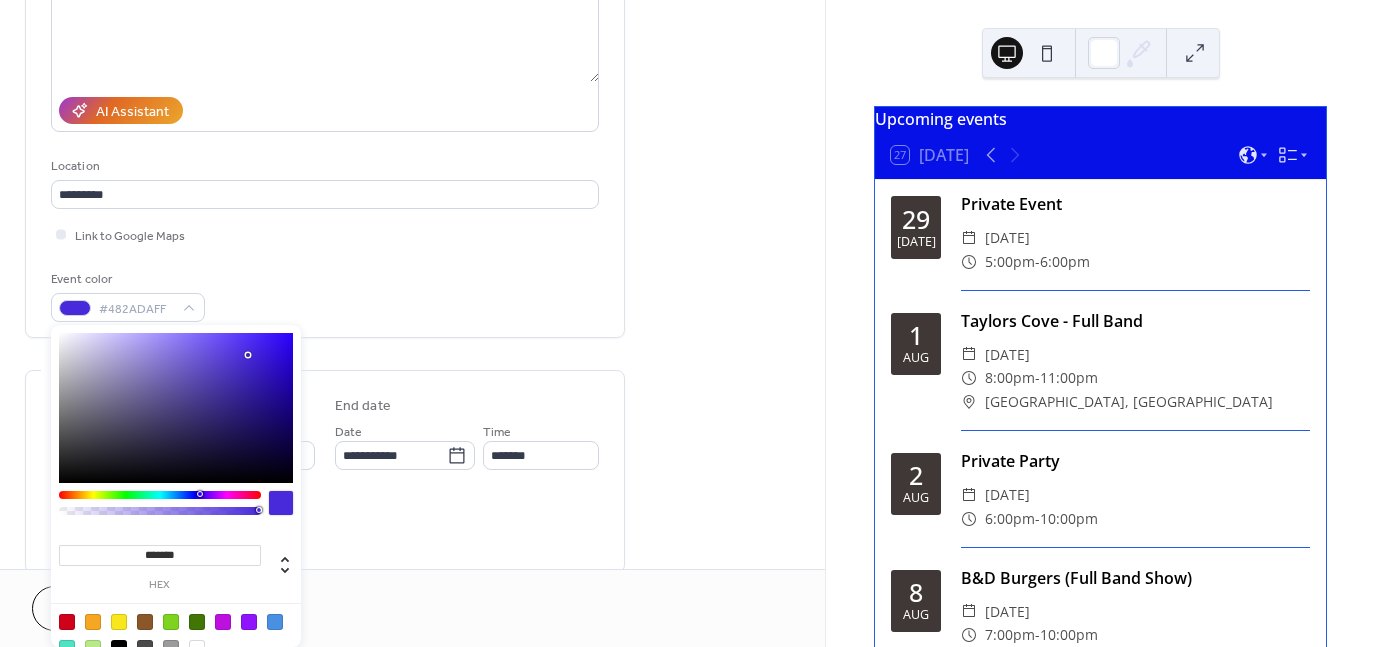 click at bounding box center (248, 355) 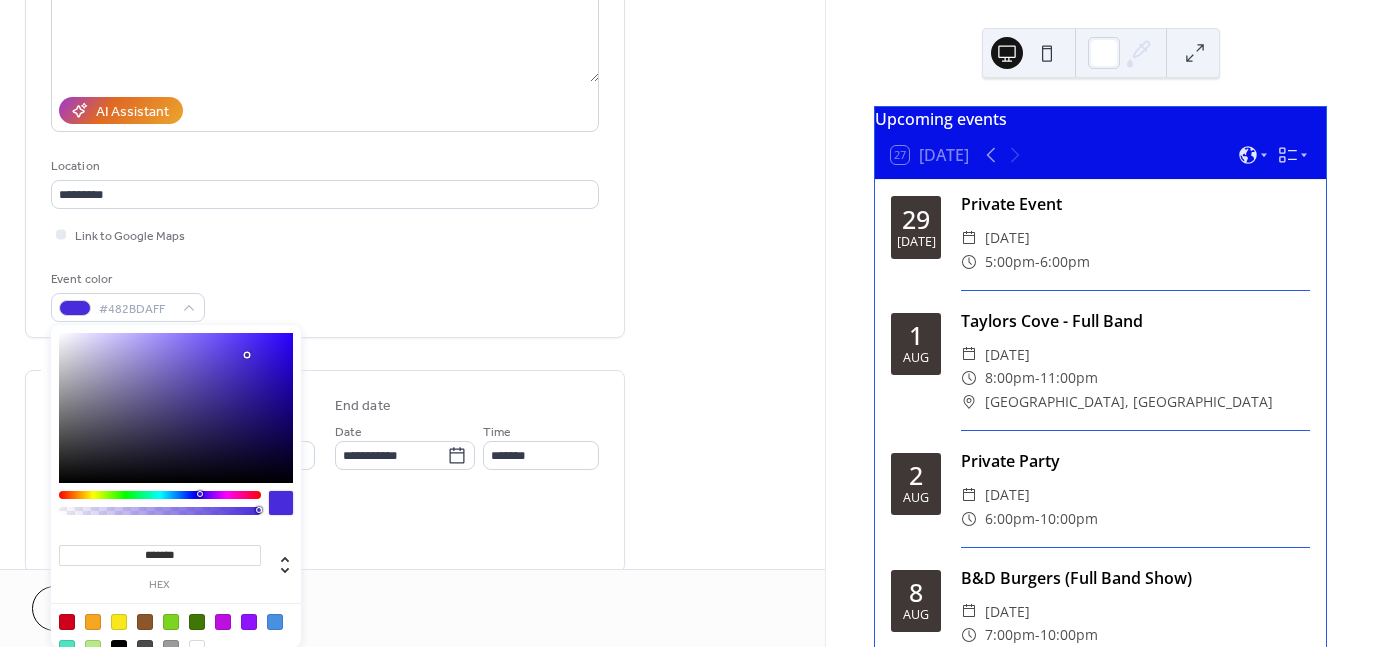 click at bounding box center (247, 355) 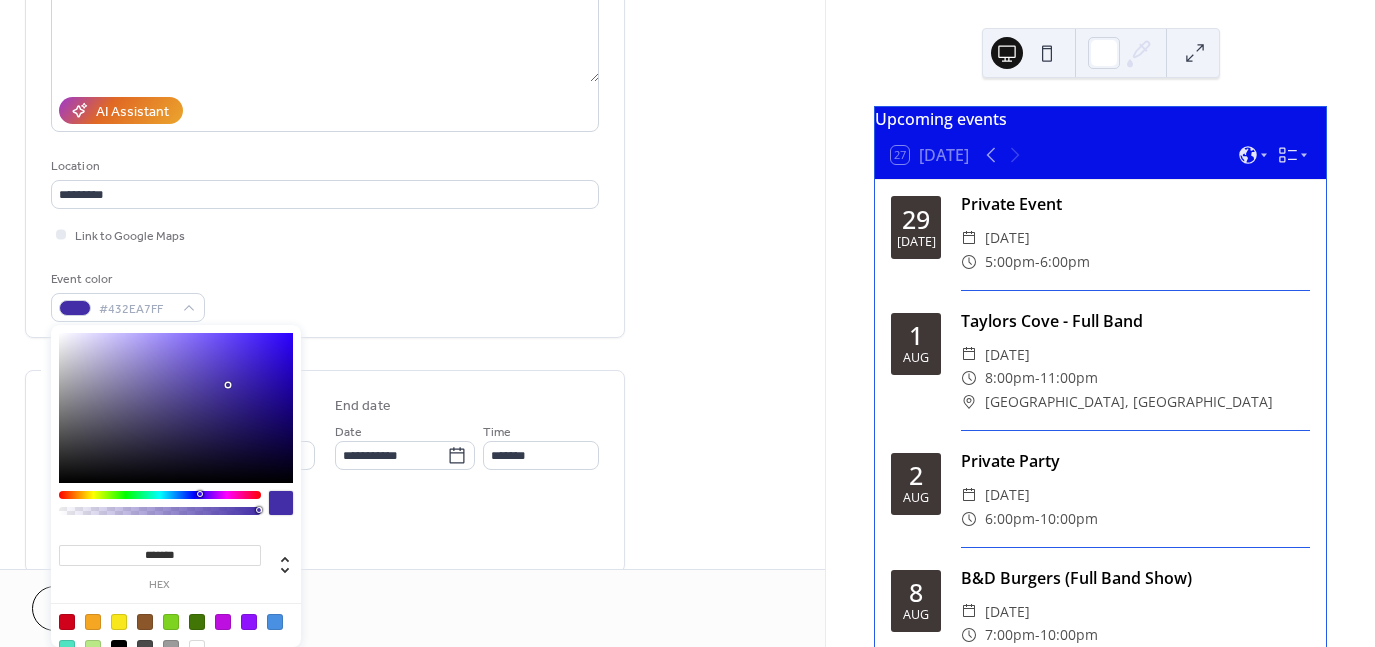 click at bounding box center [228, 385] 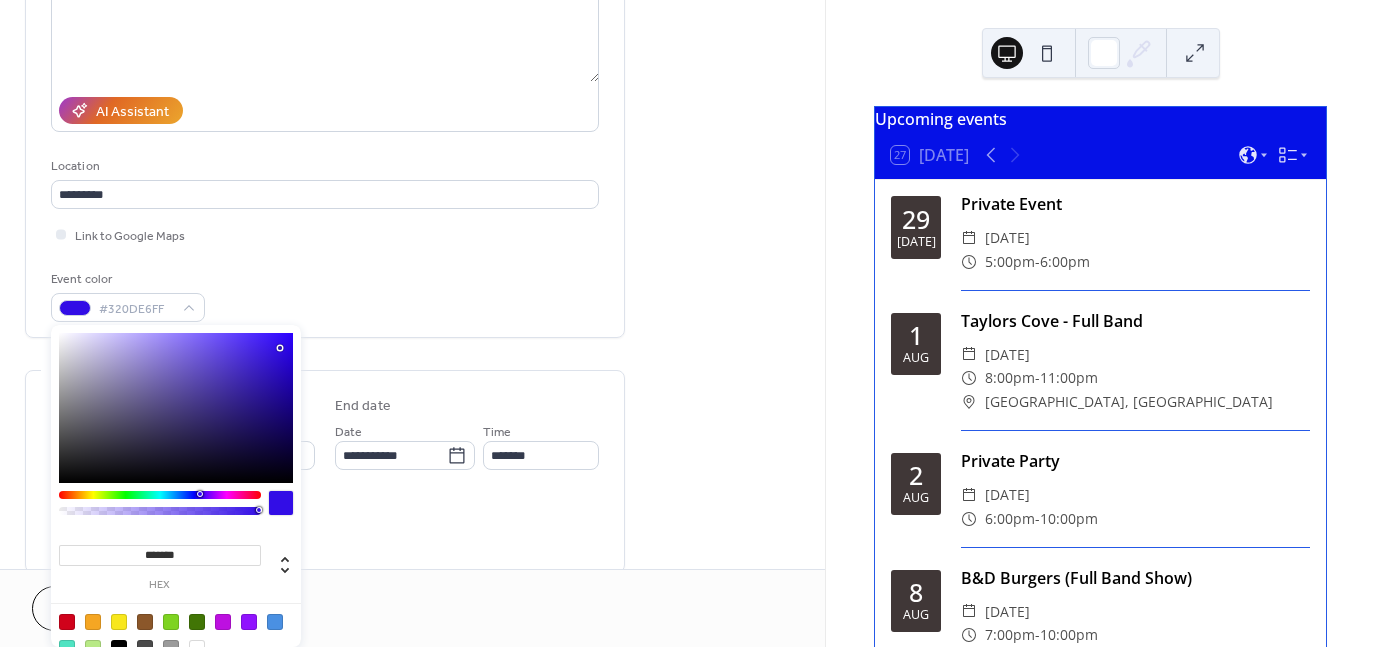 click on "**********" at bounding box center [412, 439] 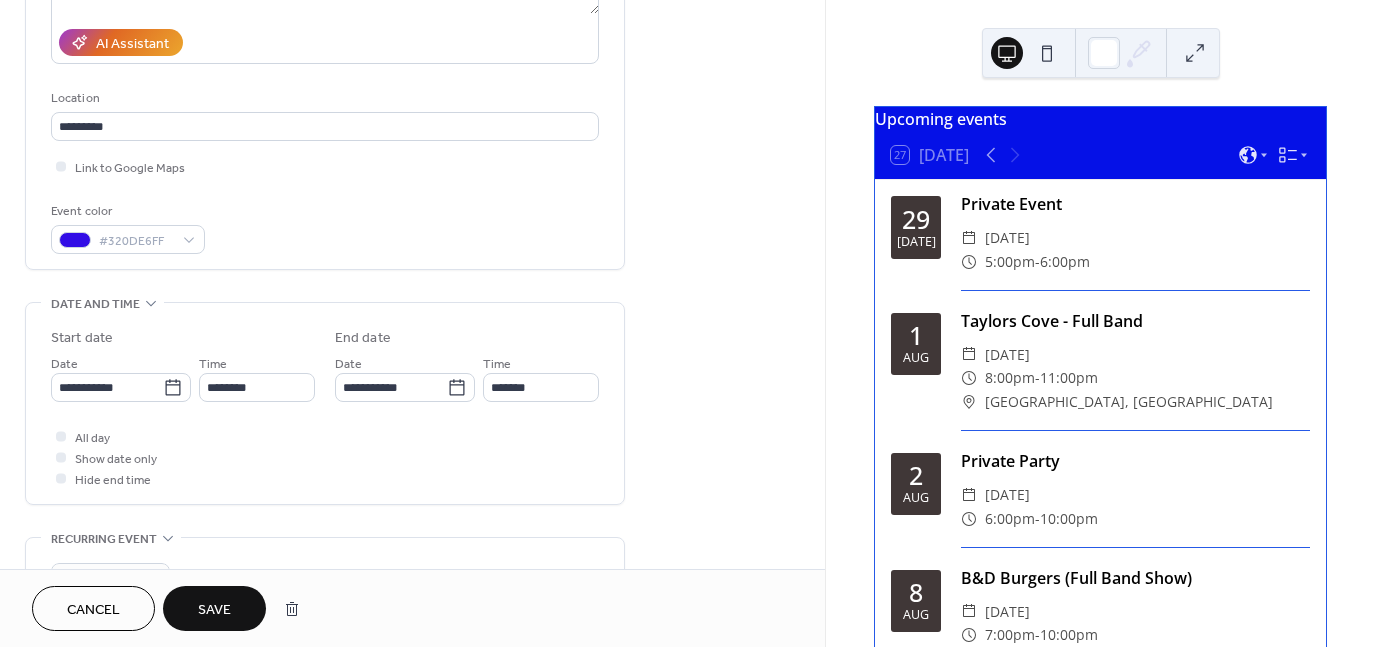 scroll, scrollTop: 352, scrollLeft: 0, axis: vertical 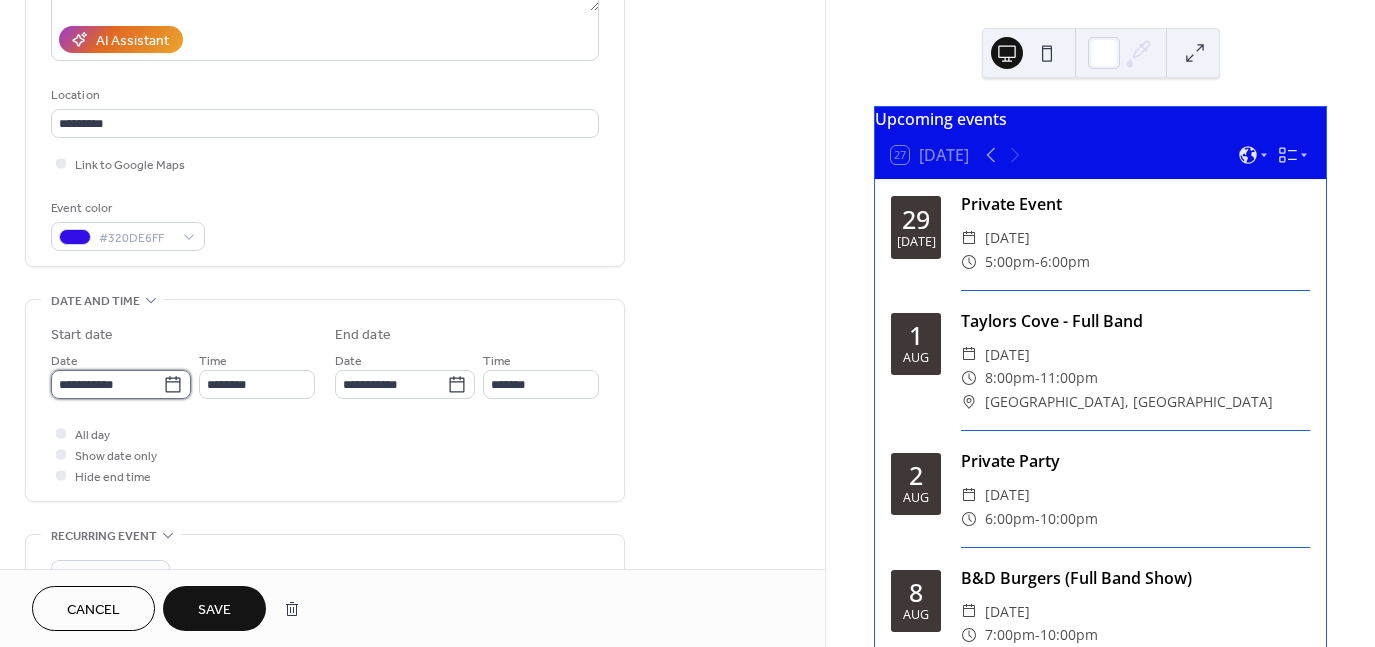 click on "**********" at bounding box center [107, 384] 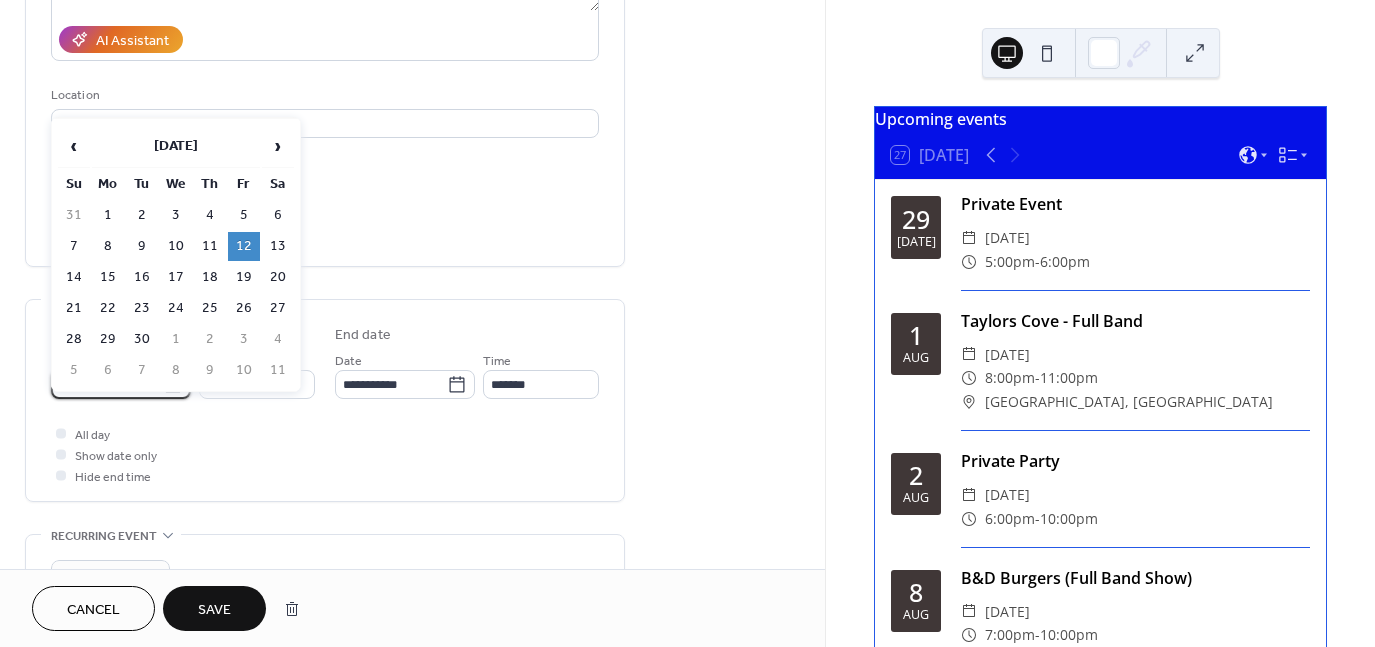 click on "All day Show date only Hide end time" at bounding box center [325, 454] 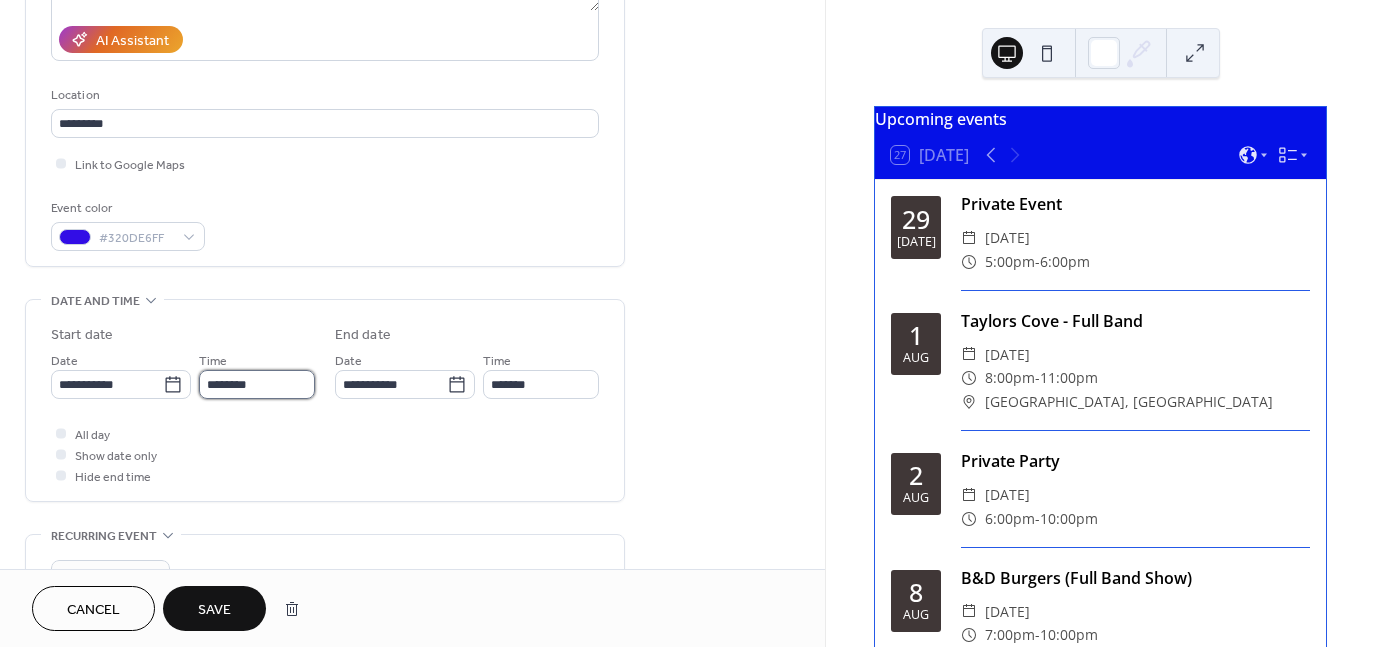 click on "********" at bounding box center [257, 384] 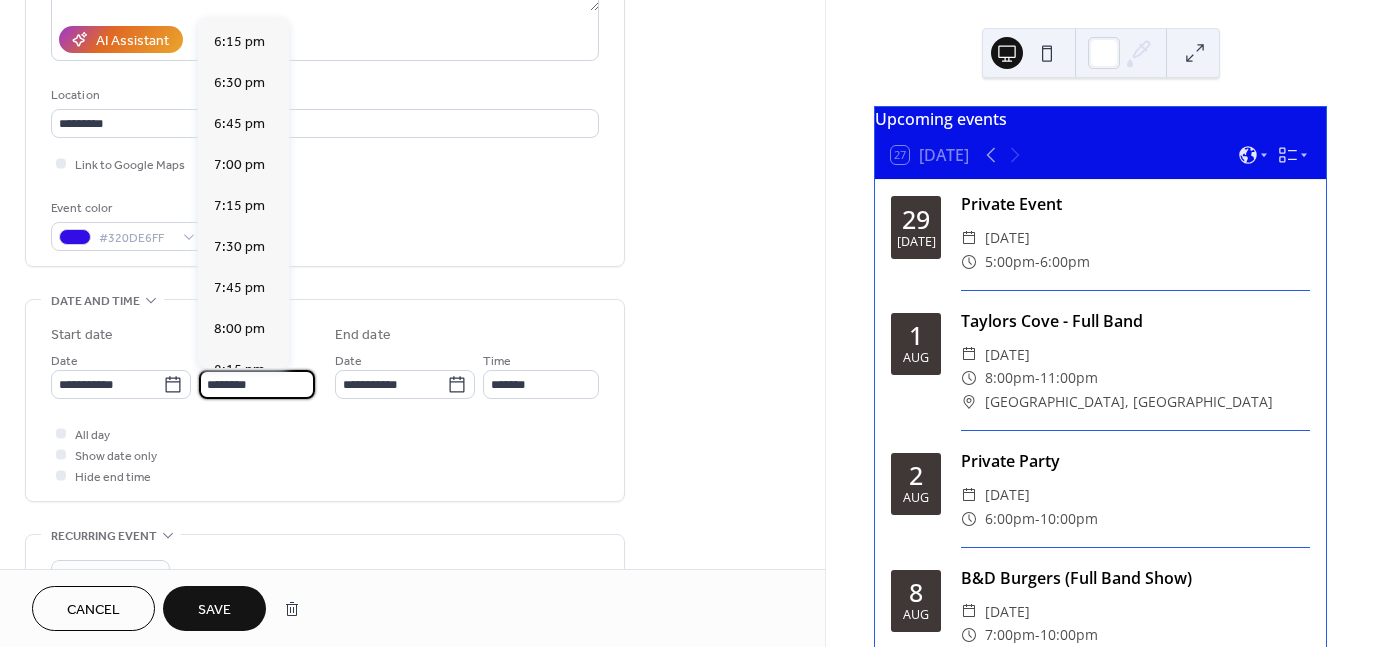 scroll, scrollTop: 2990, scrollLeft: 0, axis: vertical 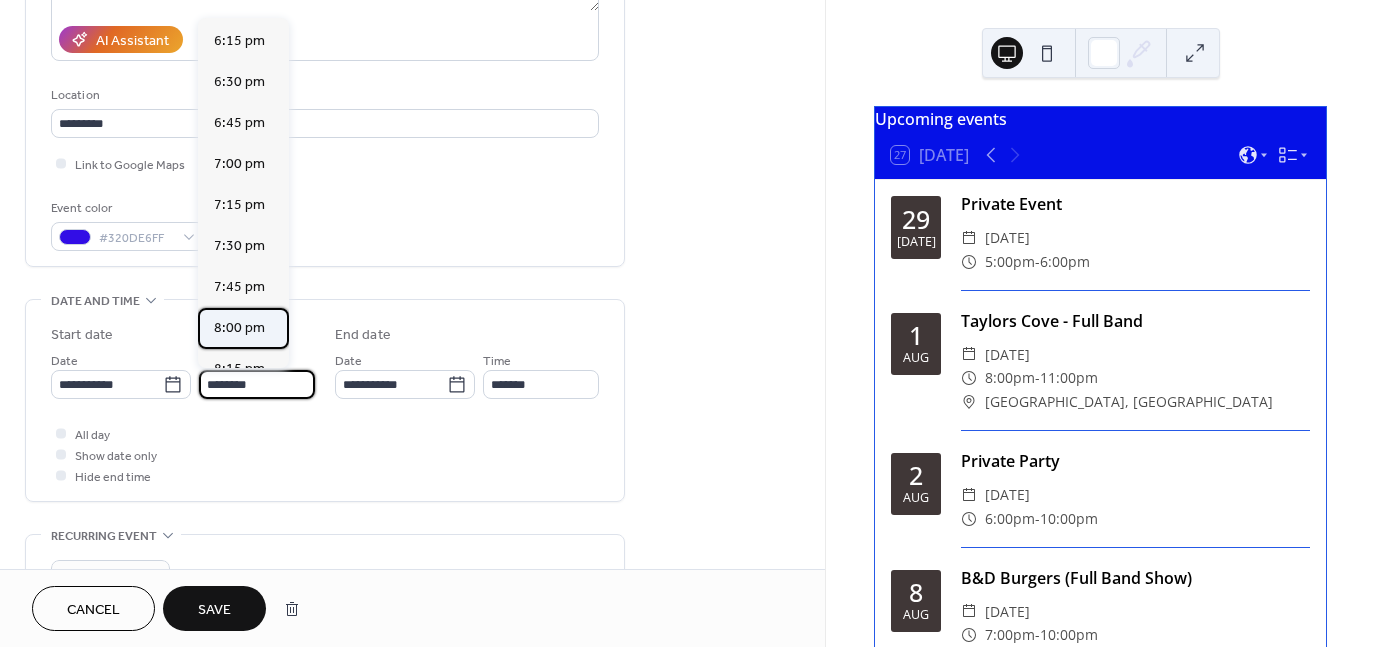 click on "8:00 pm" at bounding box center (239, 328) 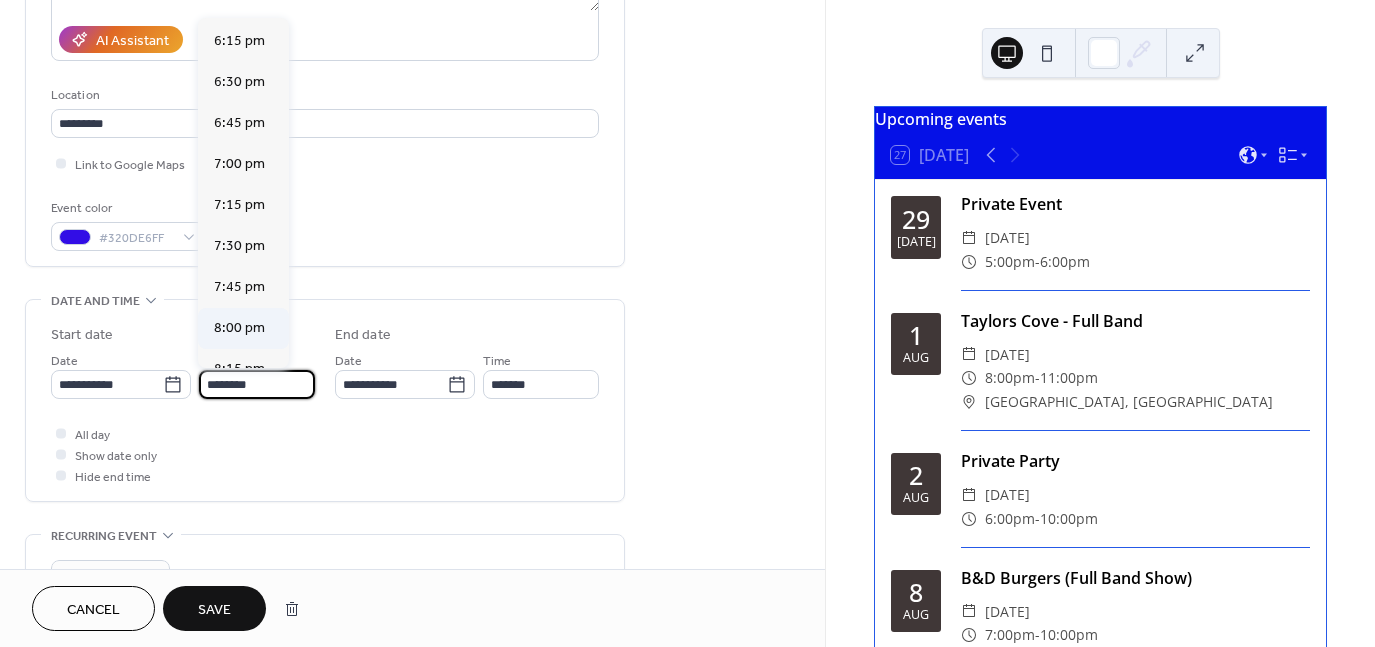 type on "*******" 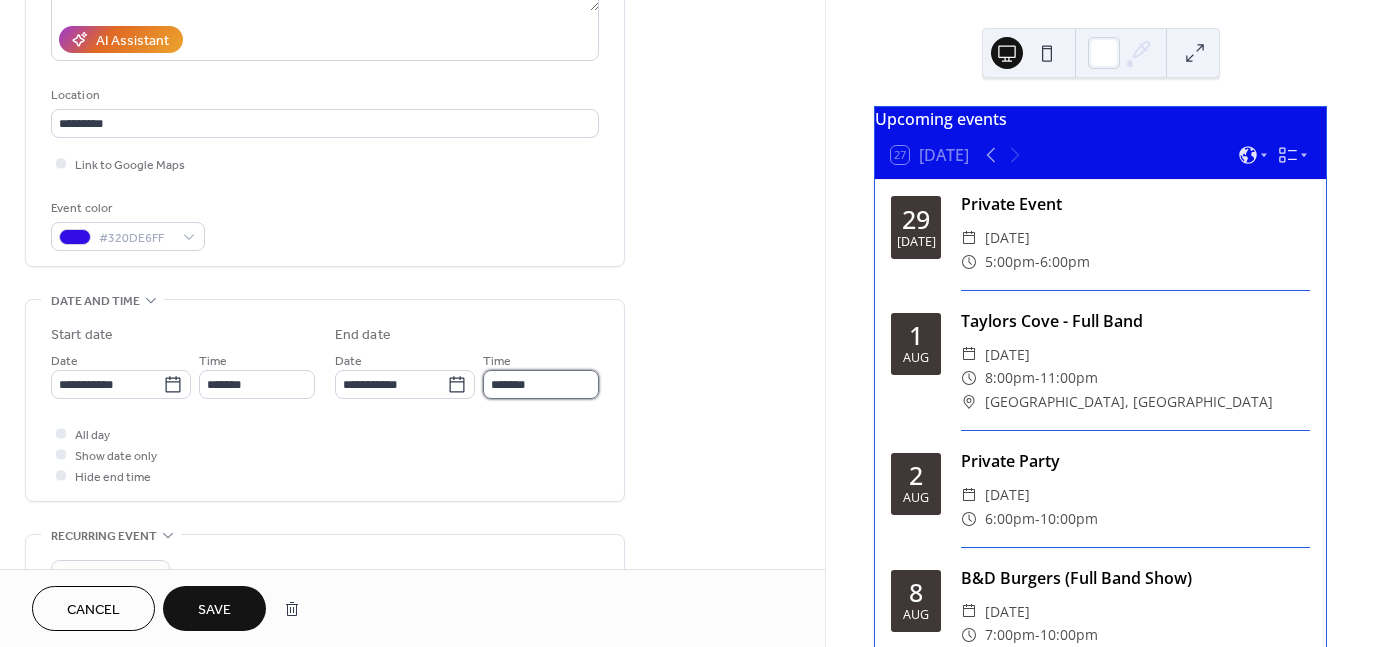 click on "*******" at bounding box center (541, 384) 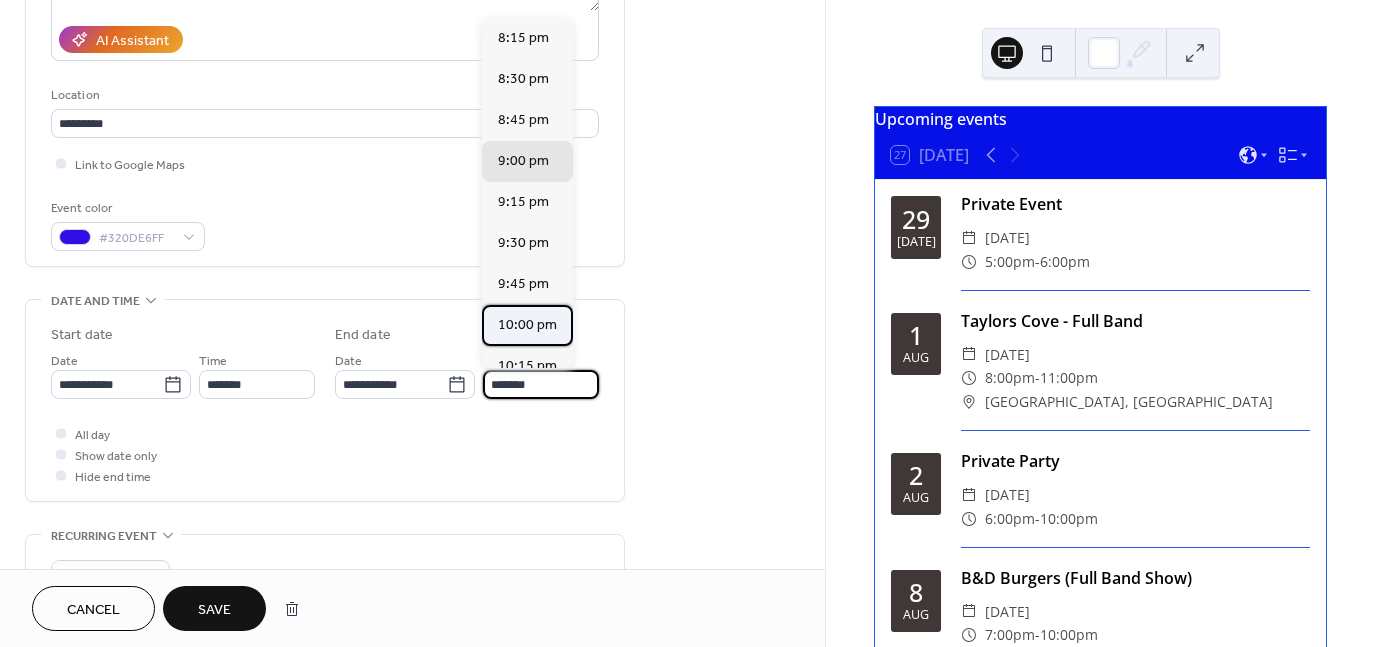 click on "10:00 pm" at bounding box center [527, 325] 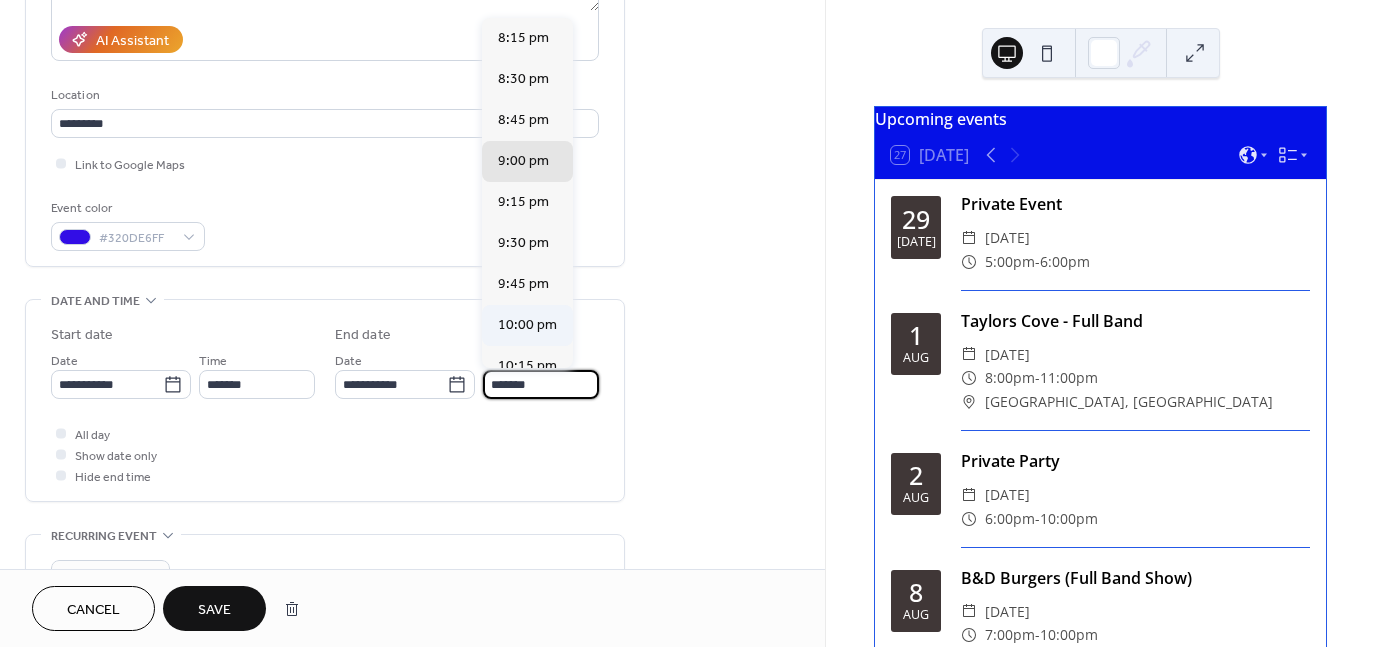 type on "********" 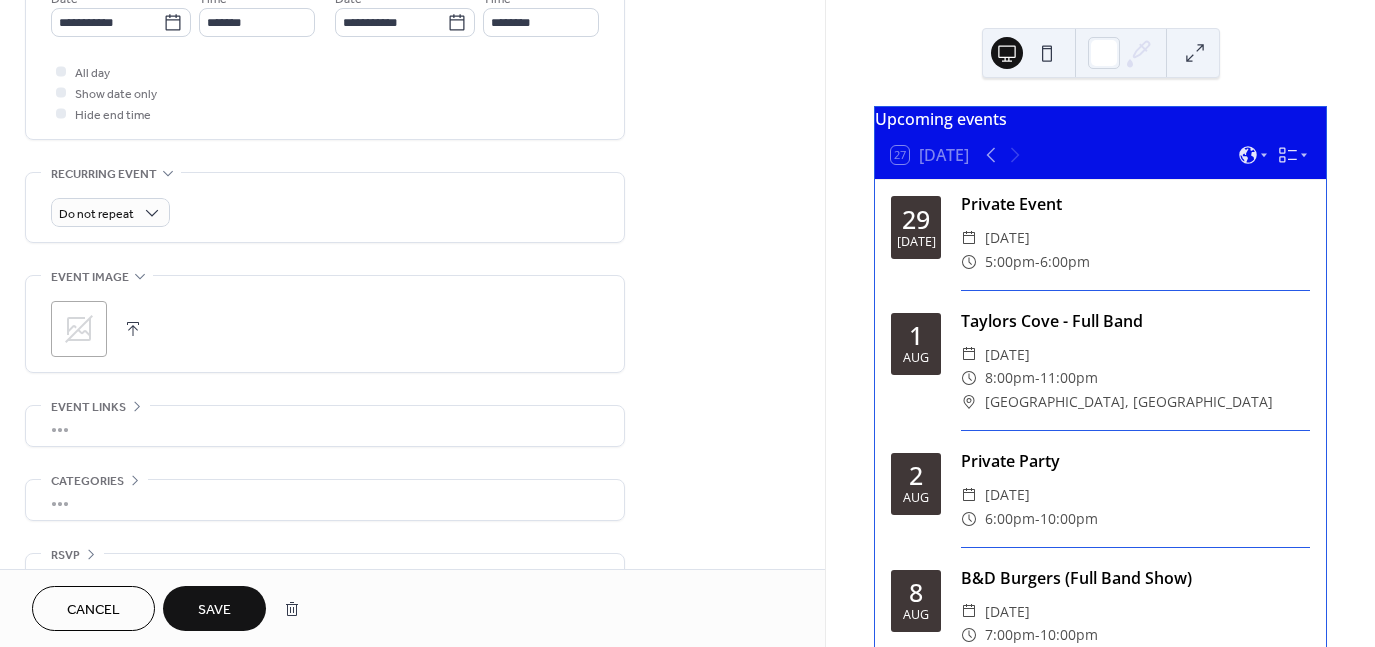 scroll, scrollTop: 757, scrollLeft: 0, axis: vertical 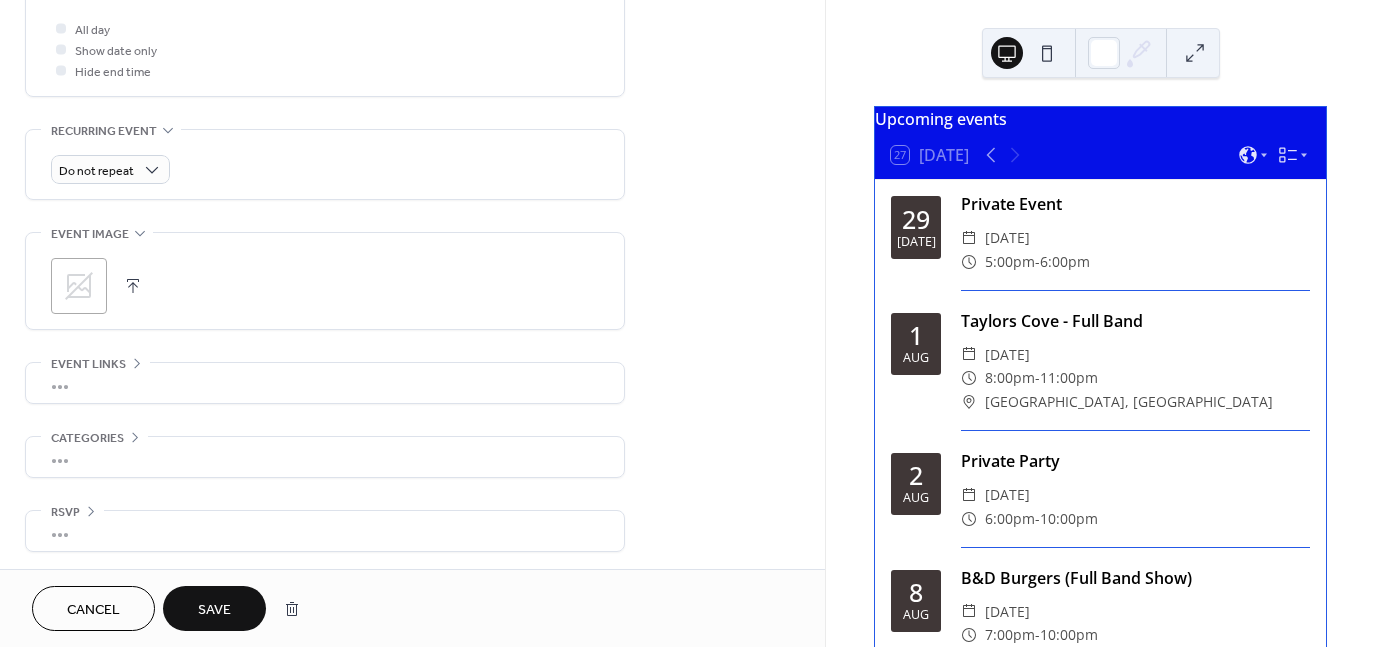 click on "•••" at bounding box center [325, 383] 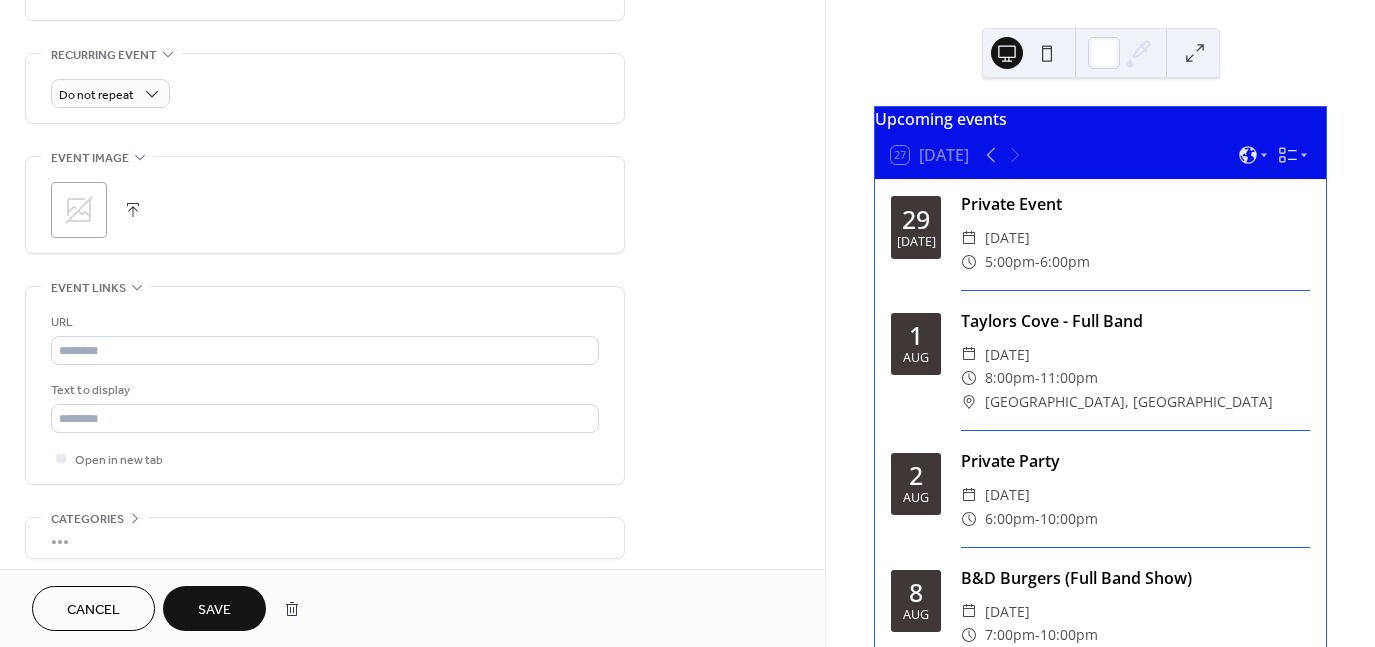 scroll, scrollTop: 831, scrollLeft: 0, axis: vertical 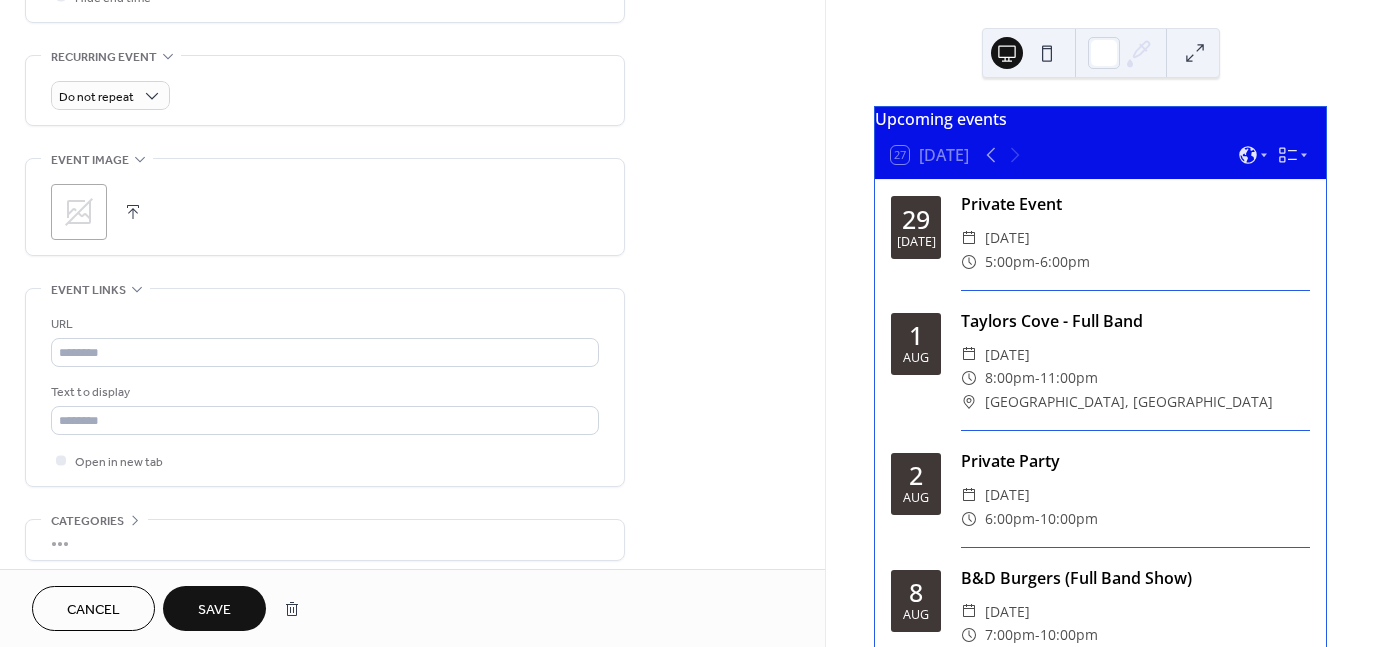 click 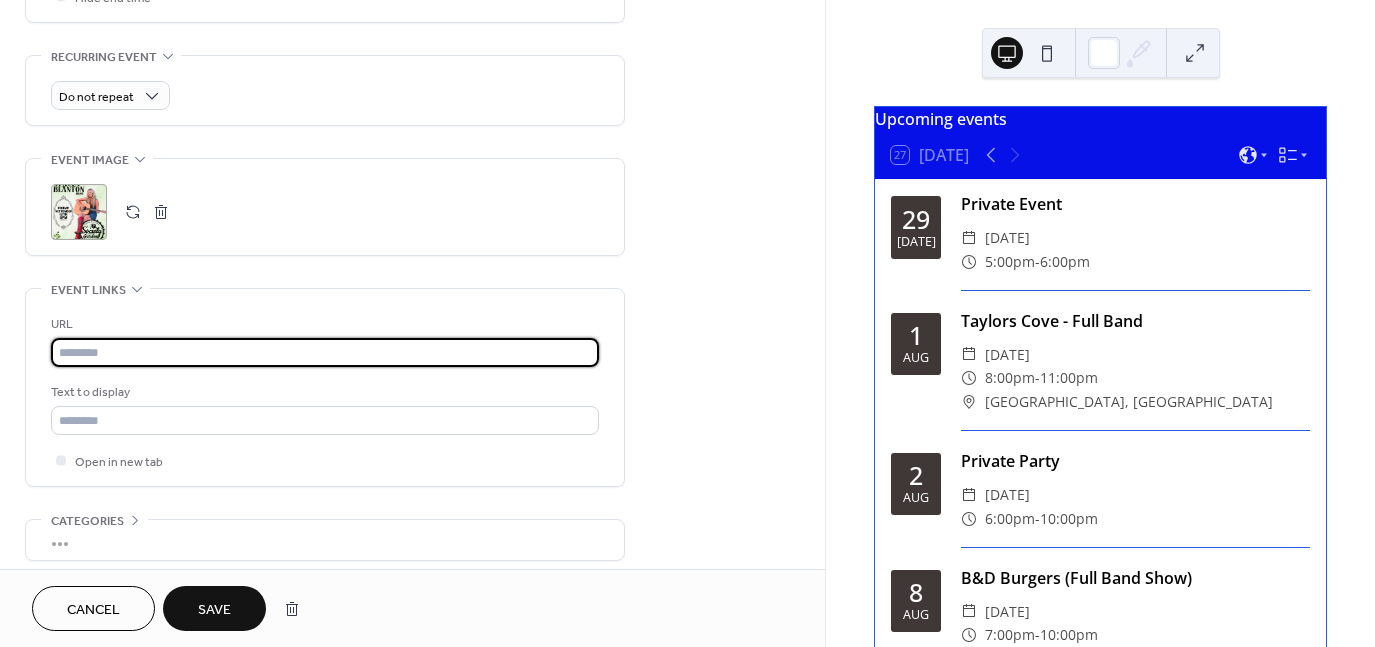 click at bounding box center (325, 352) 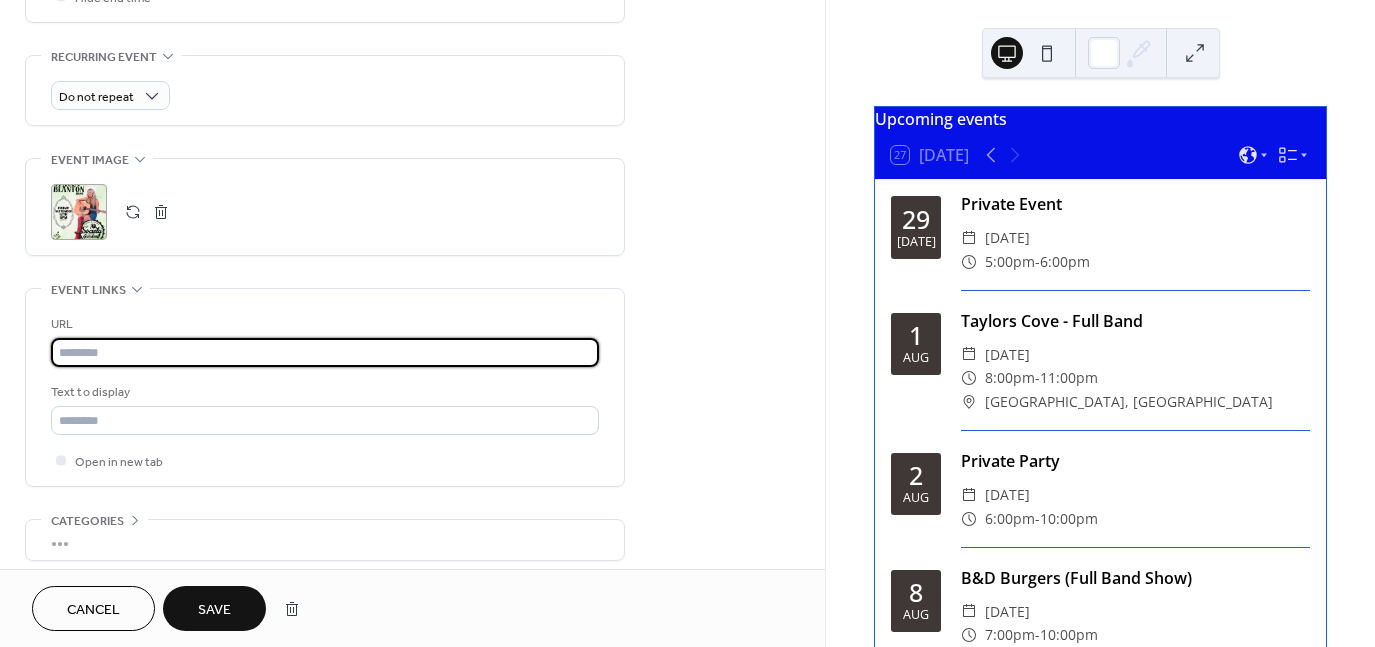 paste on "**********" 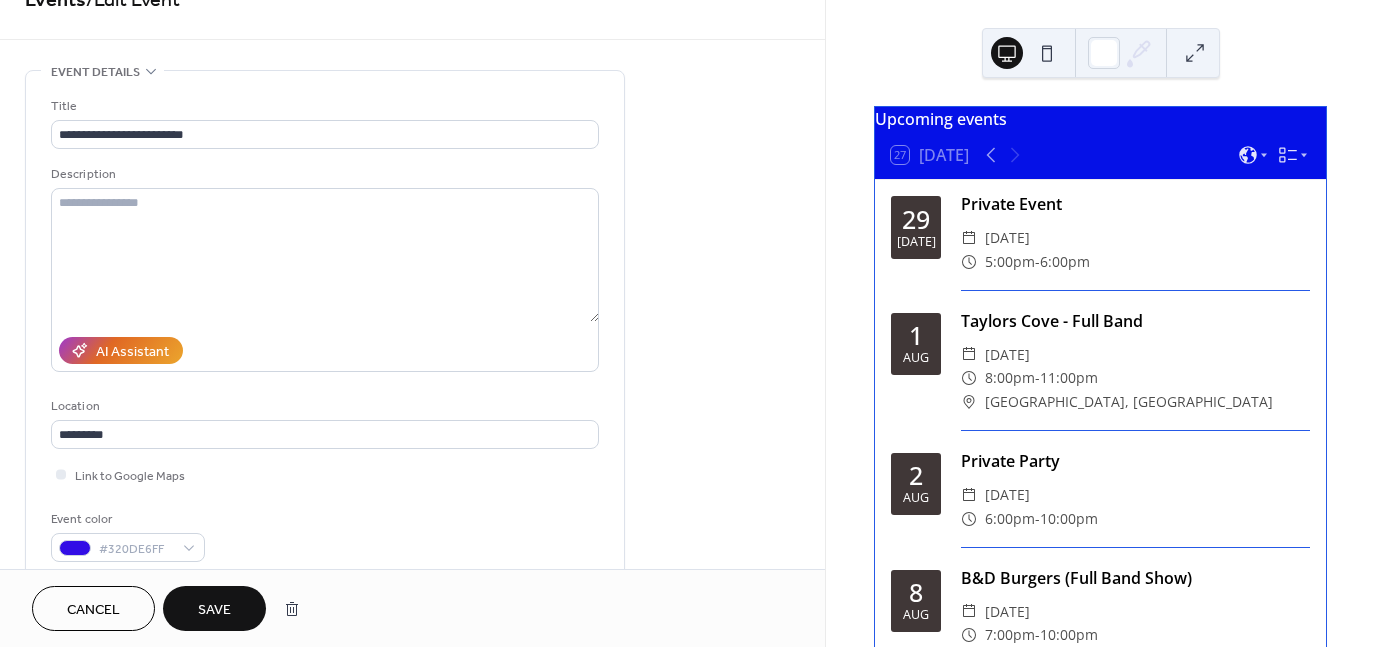 scroll, scrollTop: 0, scrollLeft: 0, axis: both 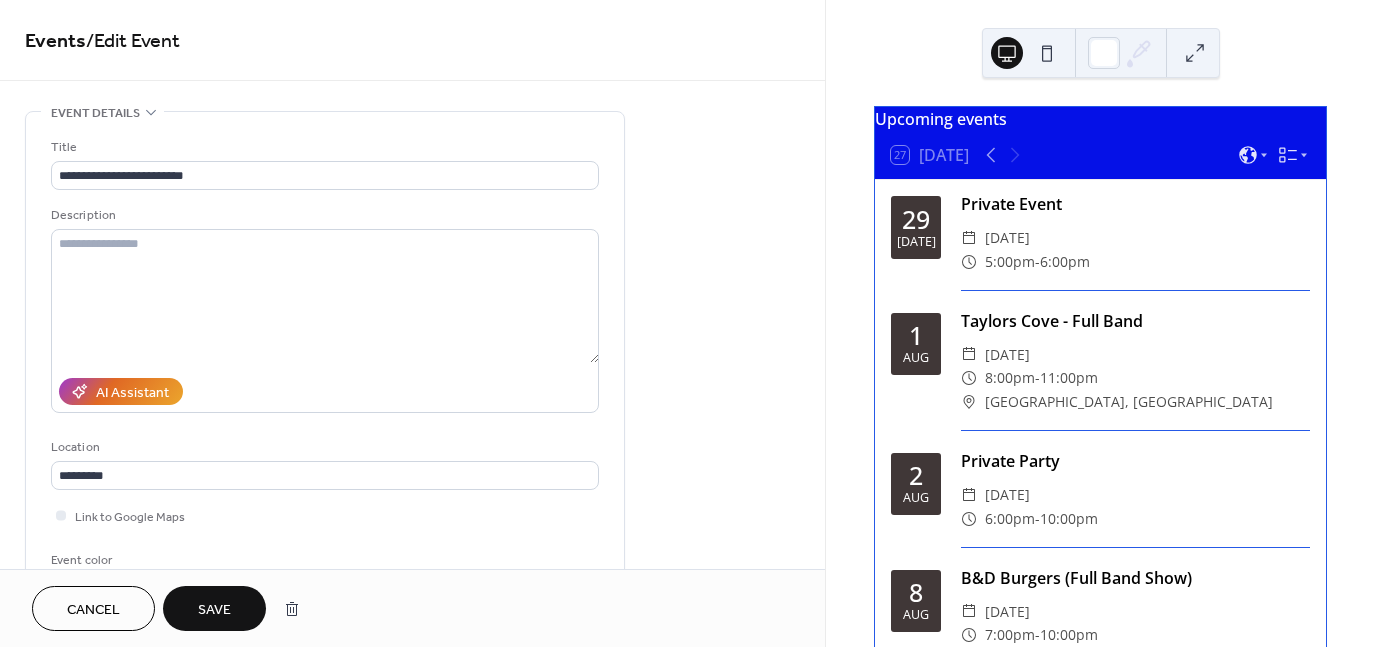 type on "**********" 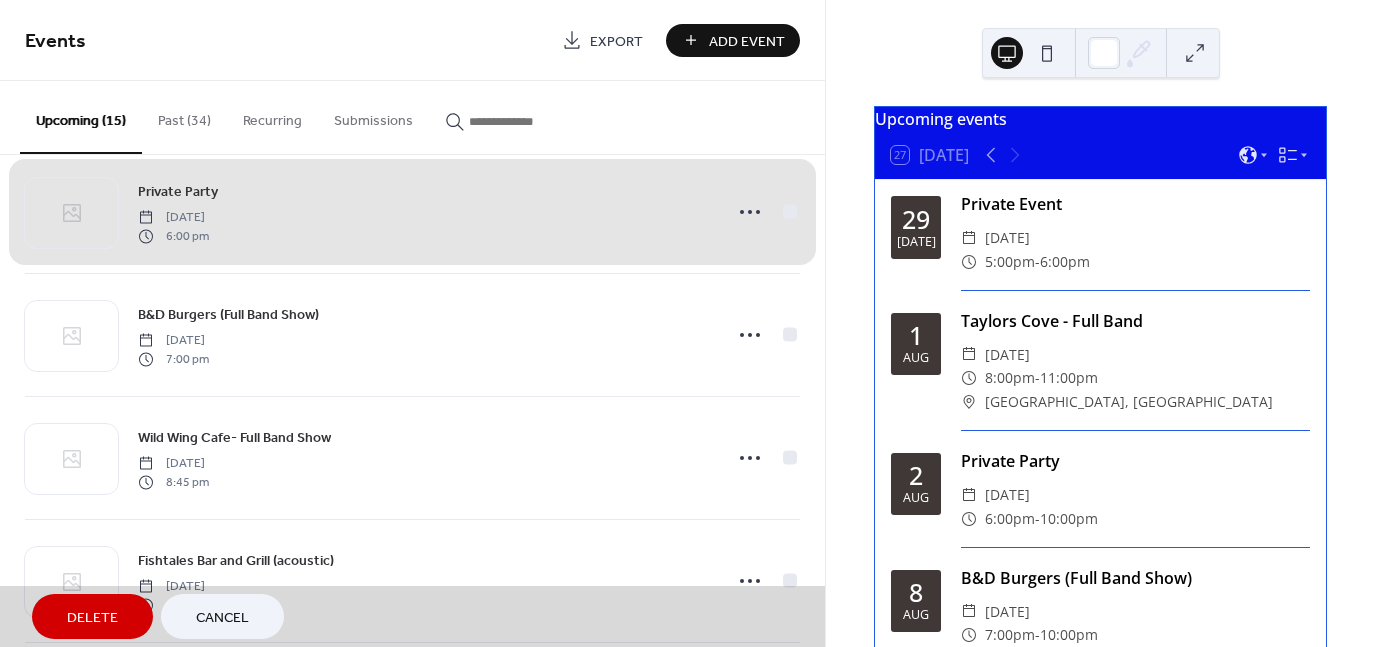 scroll, scrollTop: 280, scrollLeft: 0, axis: vertical 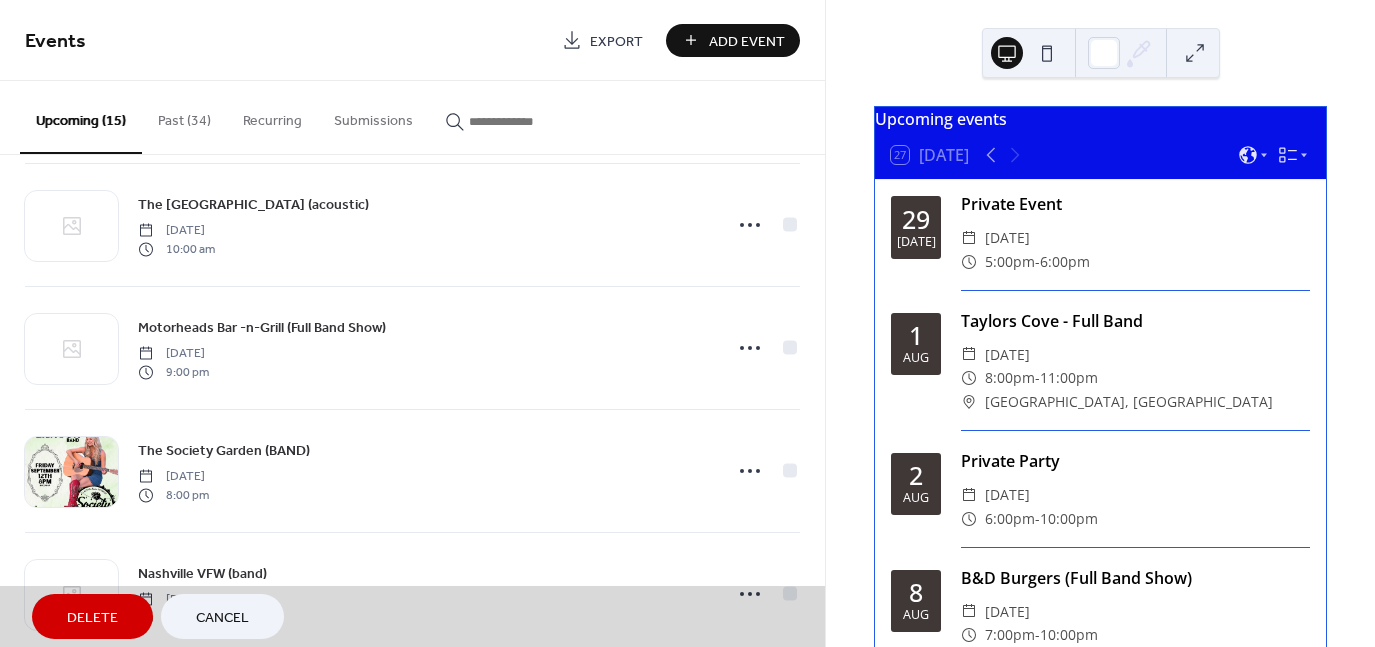 click on "Cancel" at bounding box center [222, 618] 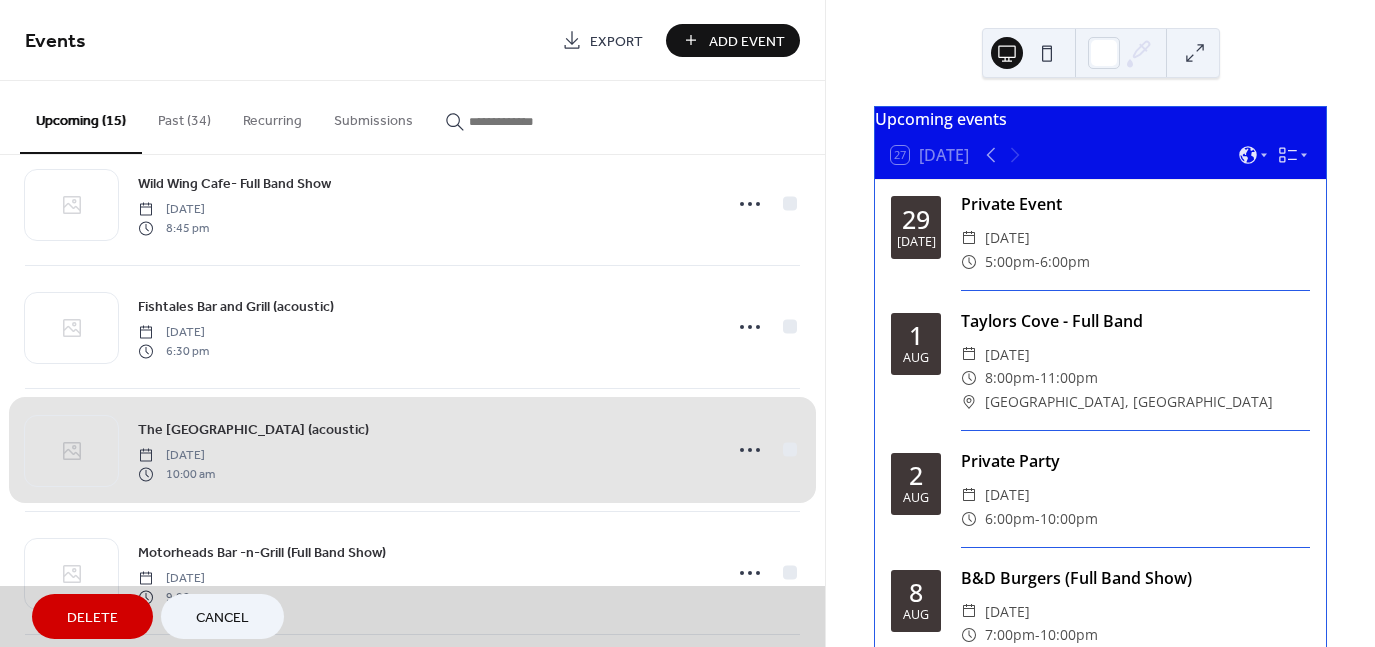 scroll, scrollTop: 533, scrollLeft: 0, axis: vertical 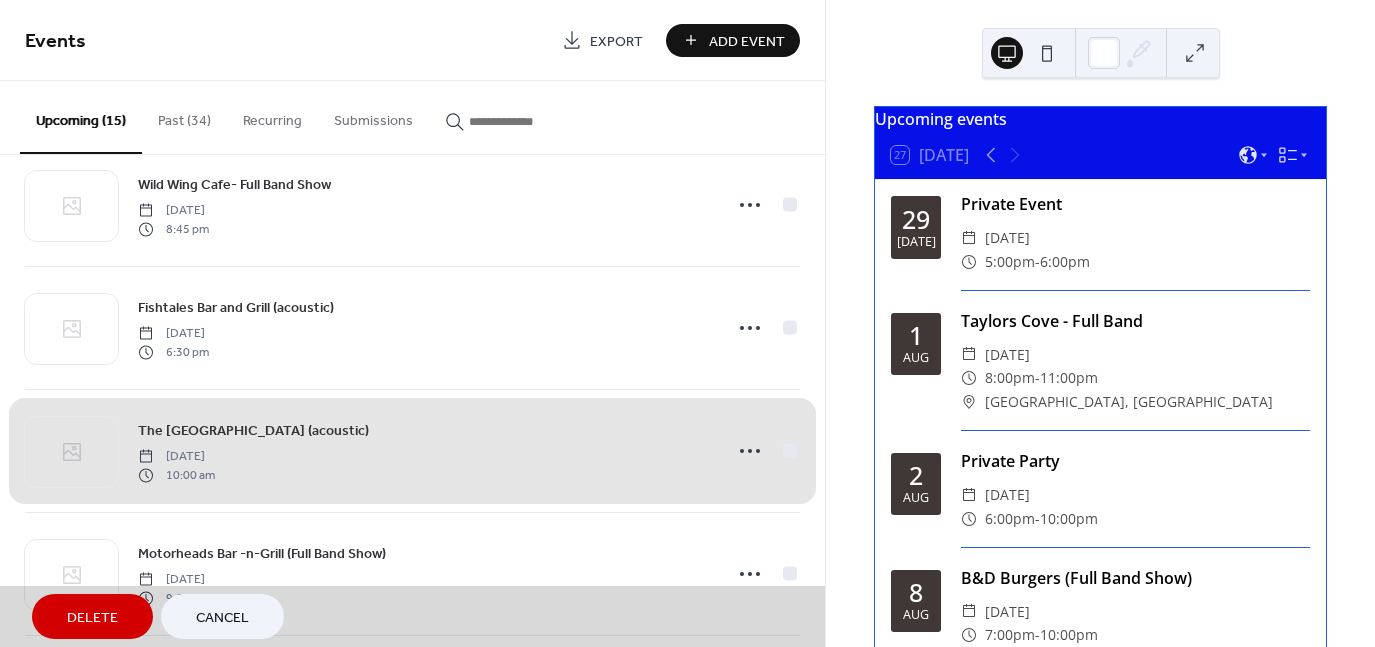 click on "Cancel" at bounding box center (222, 616) 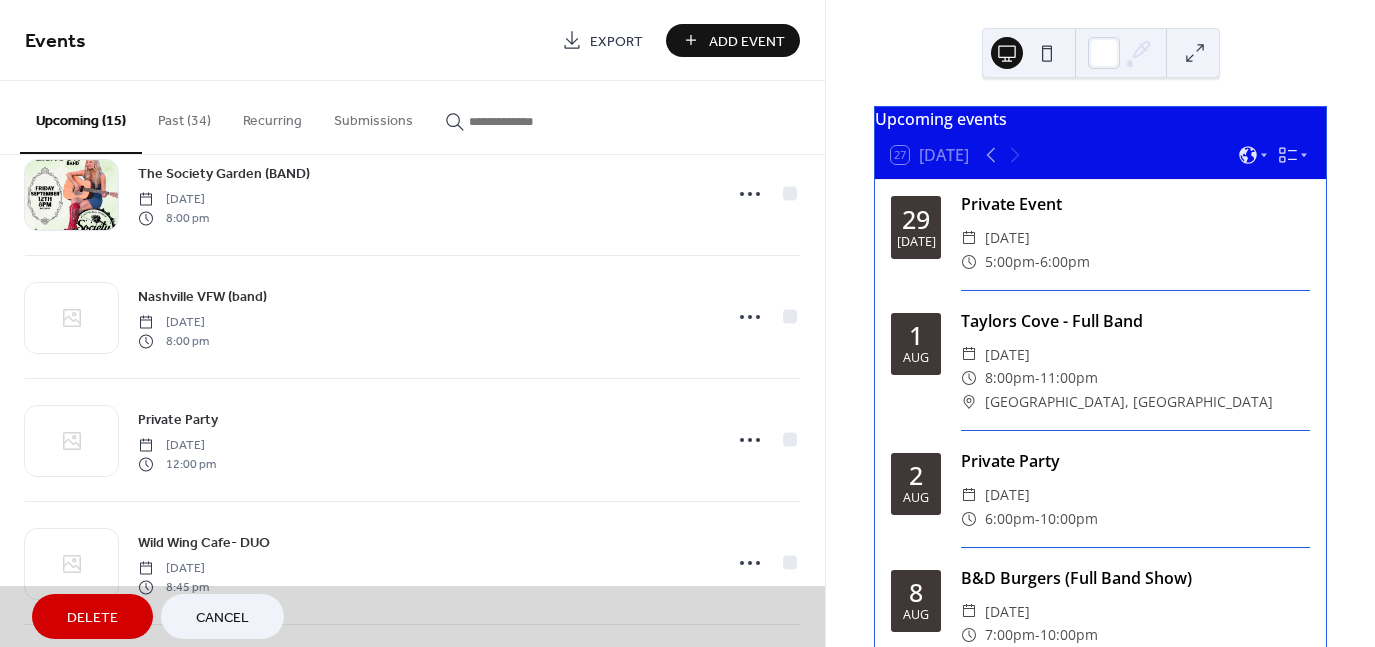 scroll, scrollTop: 1037, scrollLeft: 0, axis: vertical 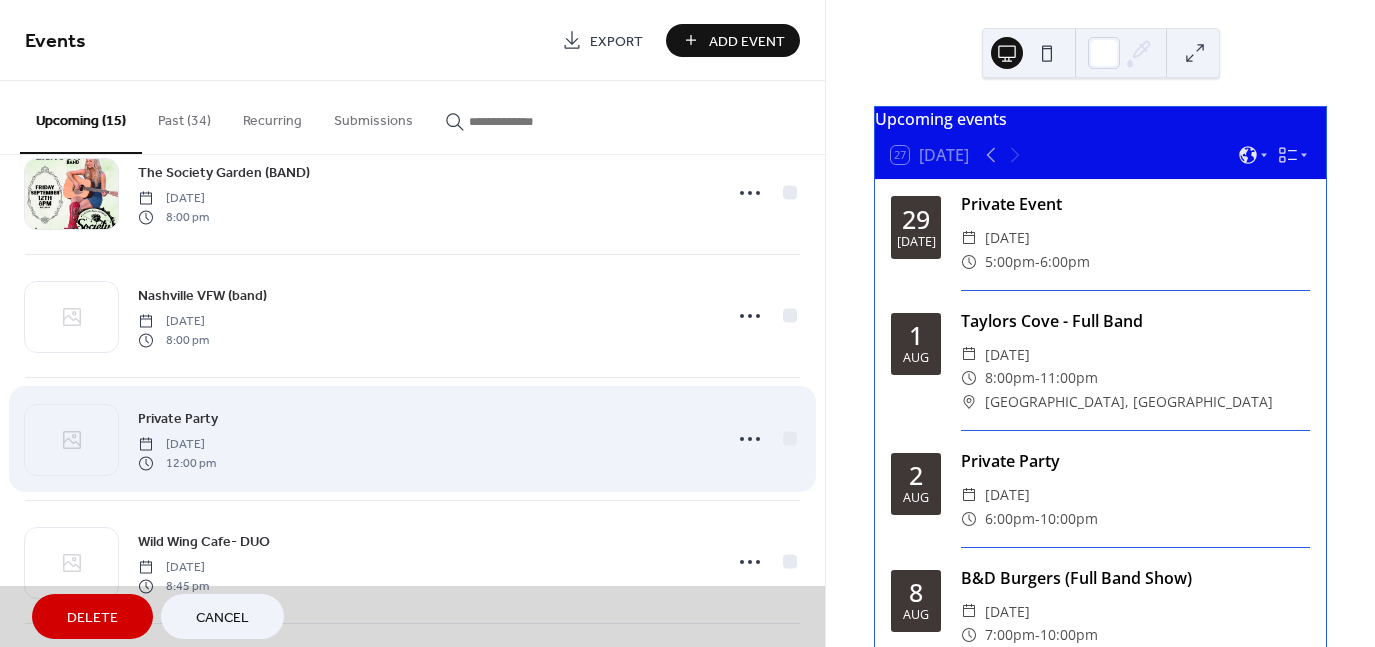 click on "Private Party [DATE] 12:00 pm" at bounding box center (412, 438) 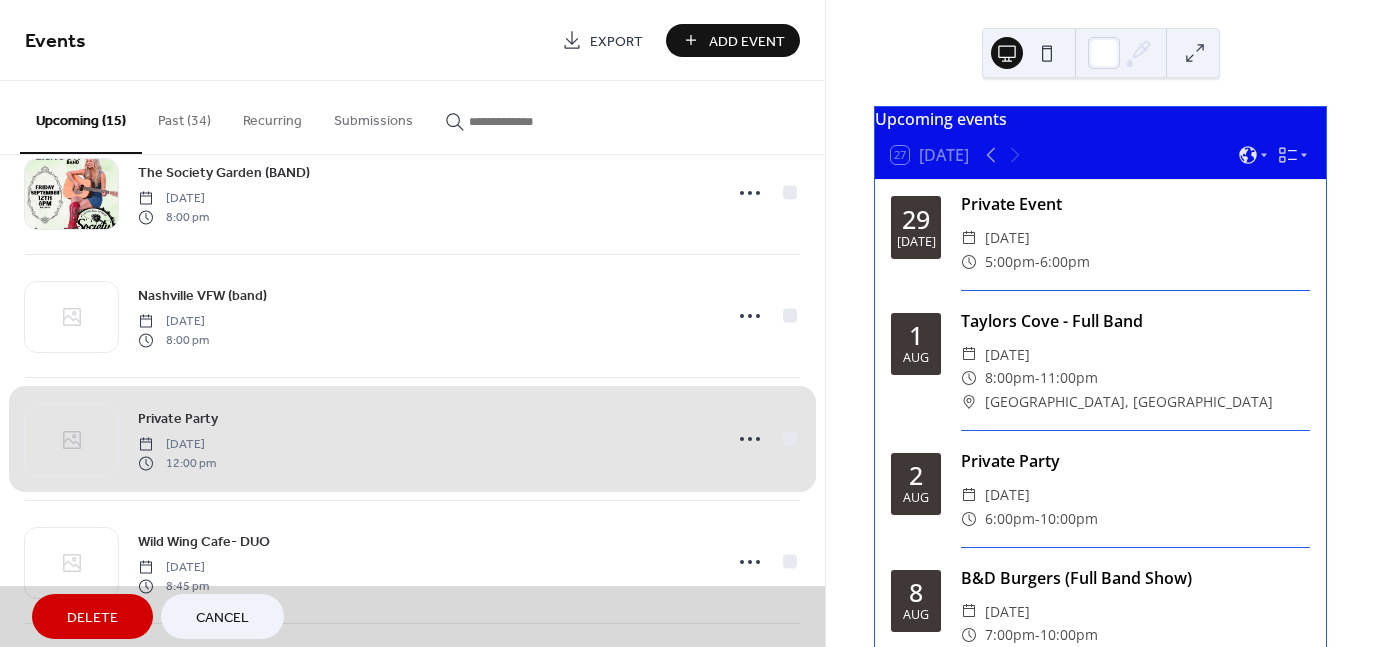 click on "Private Party [DATE] 12:00 pm" at bounding box center (412, 438) 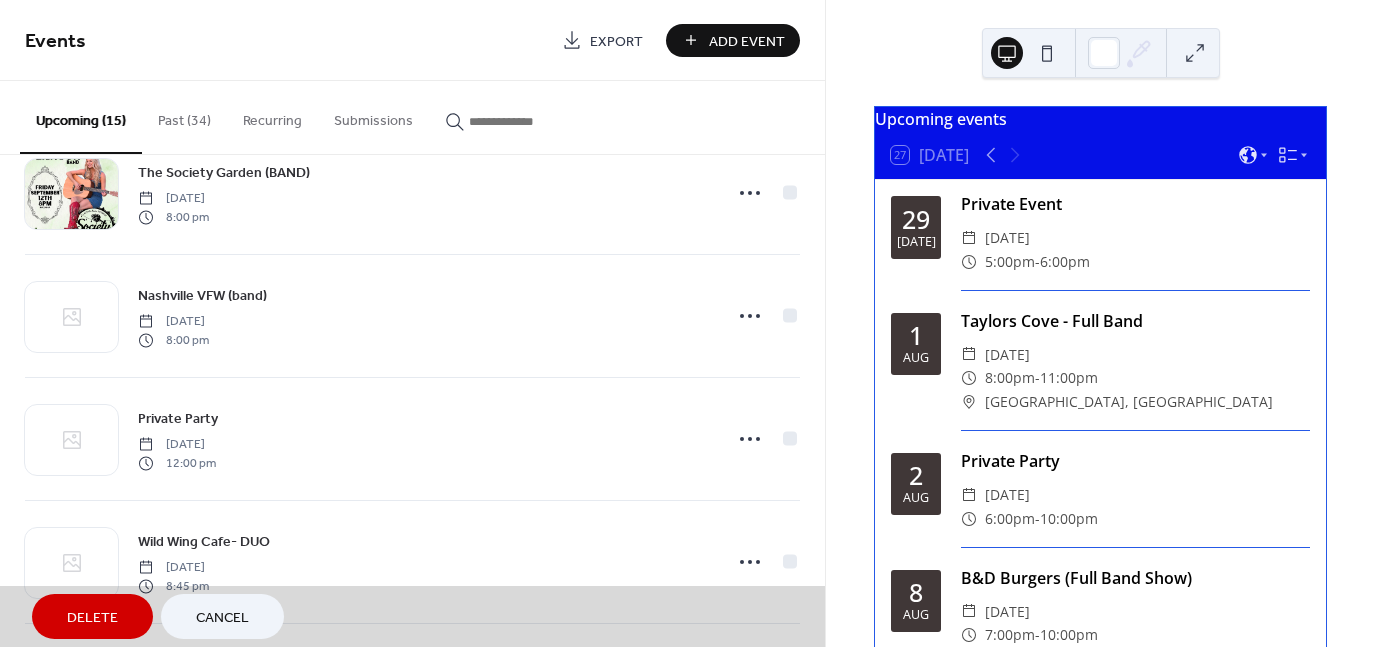 click on "Cancel" at bounding box center (222, 618) 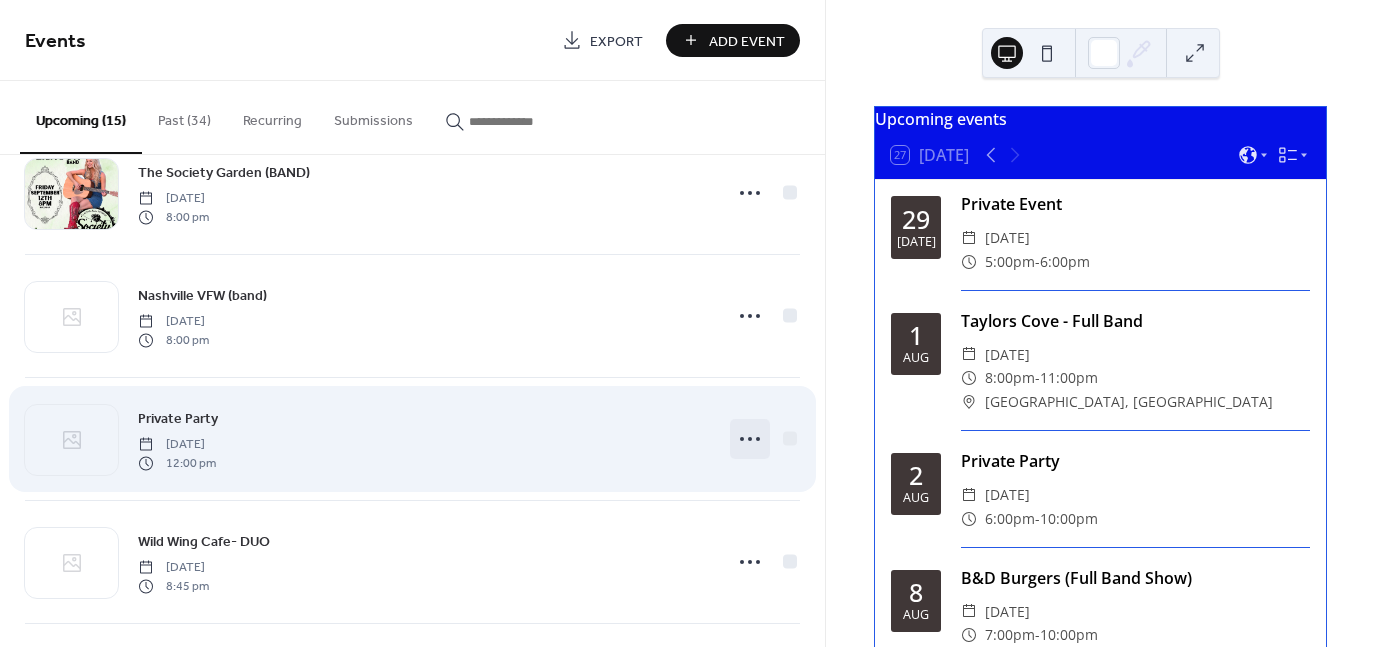 click 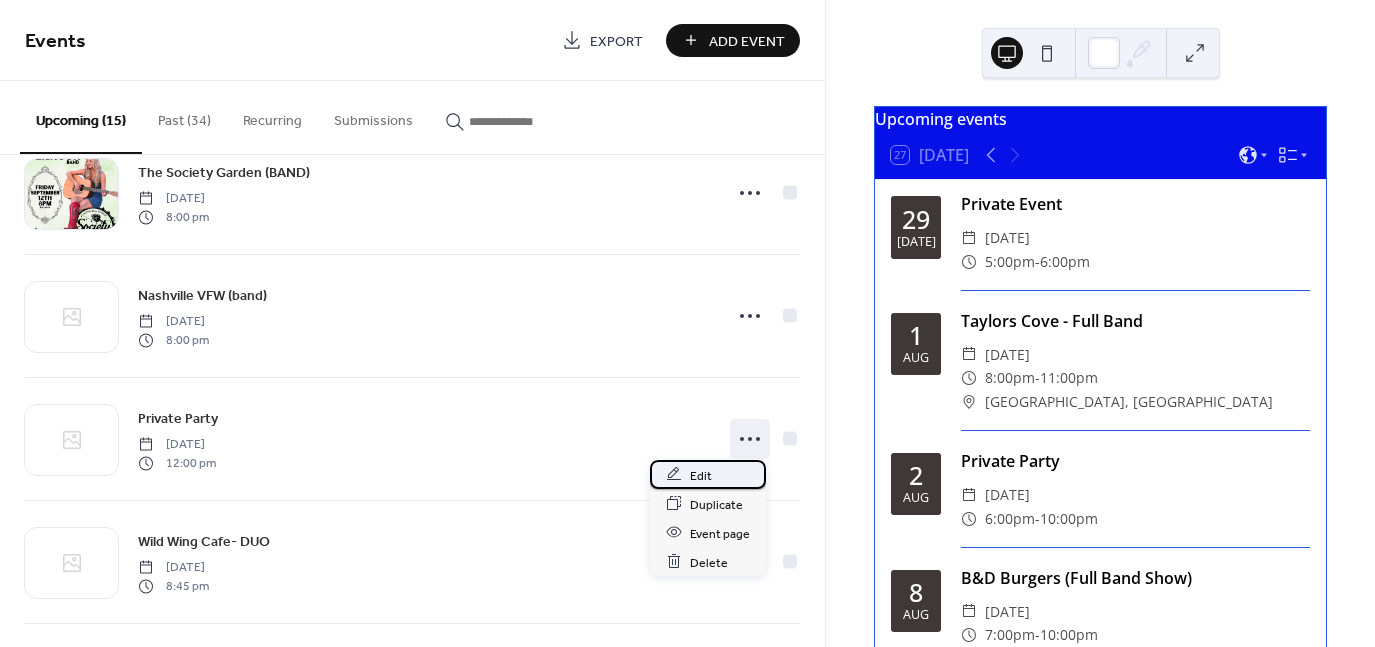 click on "Edit" at bounding box center (701, 475) 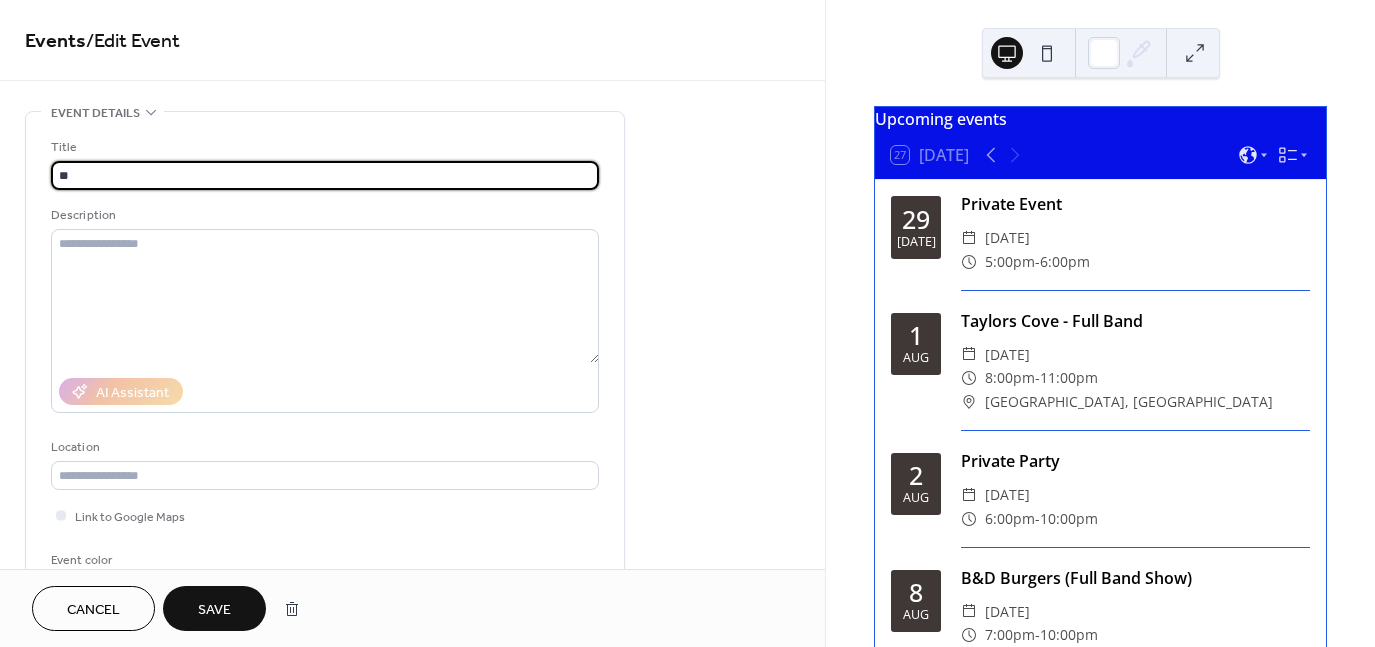 type on "*" 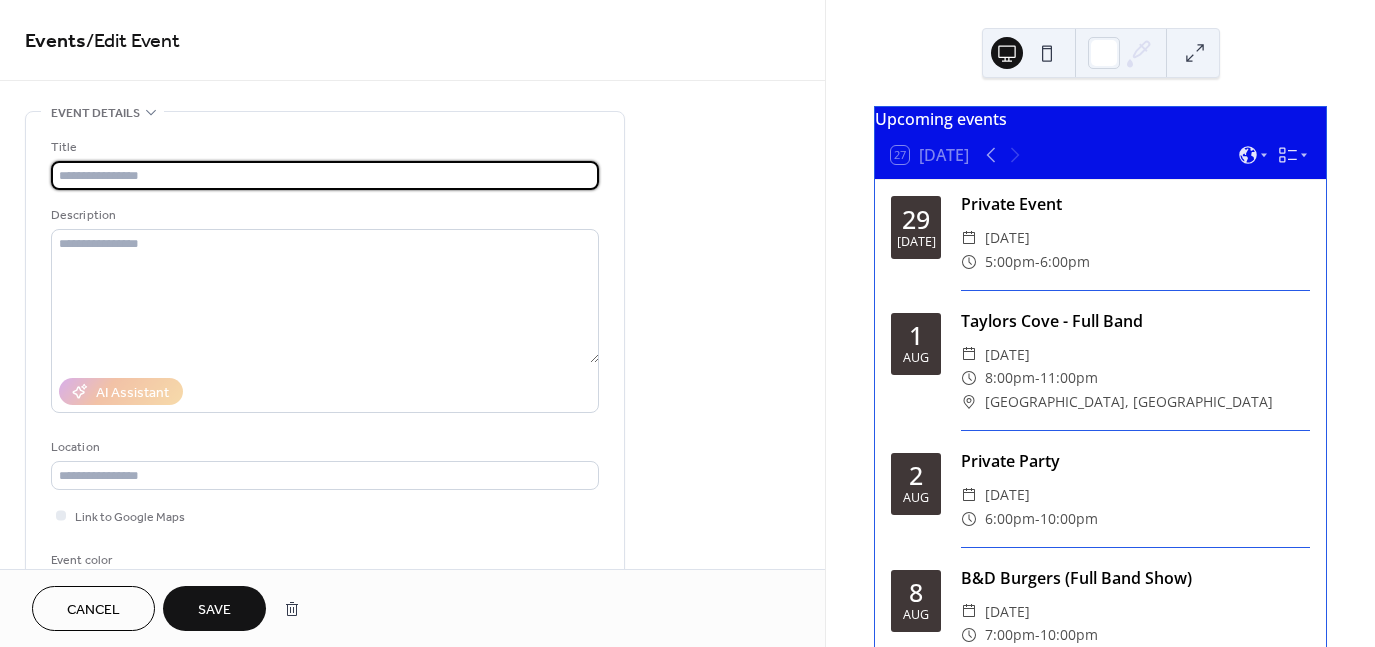 type on "*" 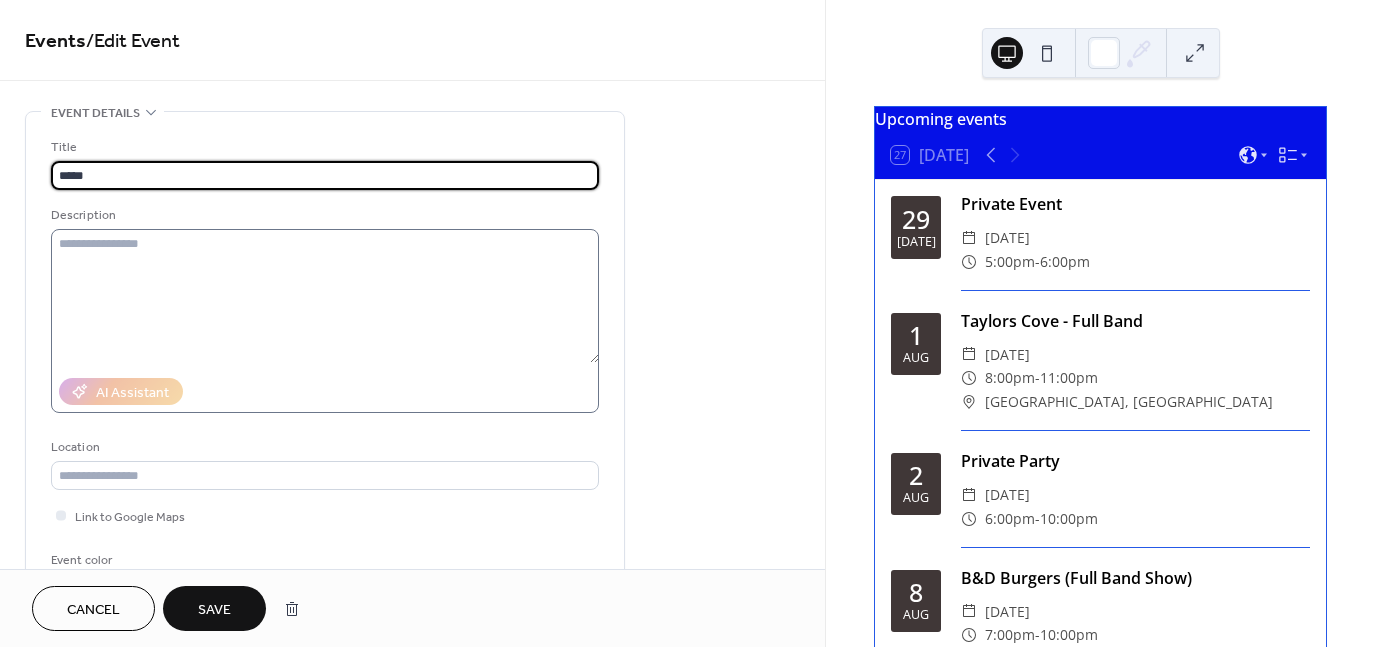 type on "**********" 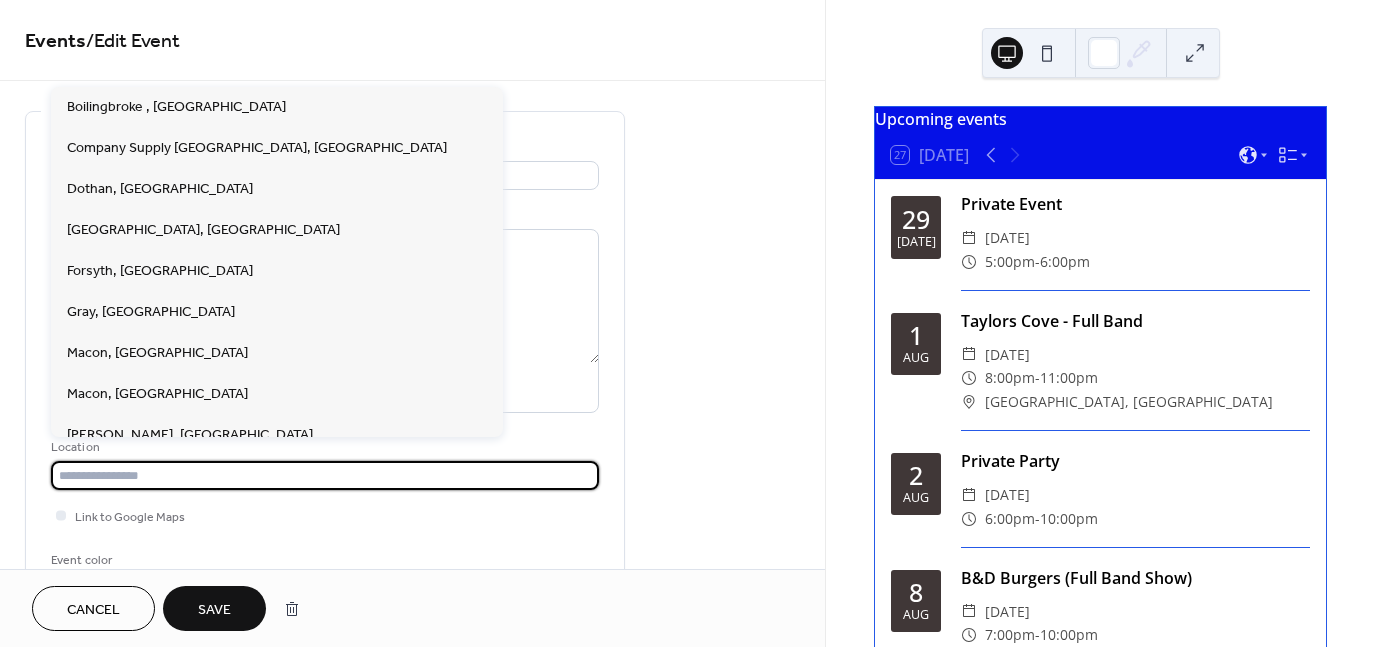 click at bounding box center [325, 475] 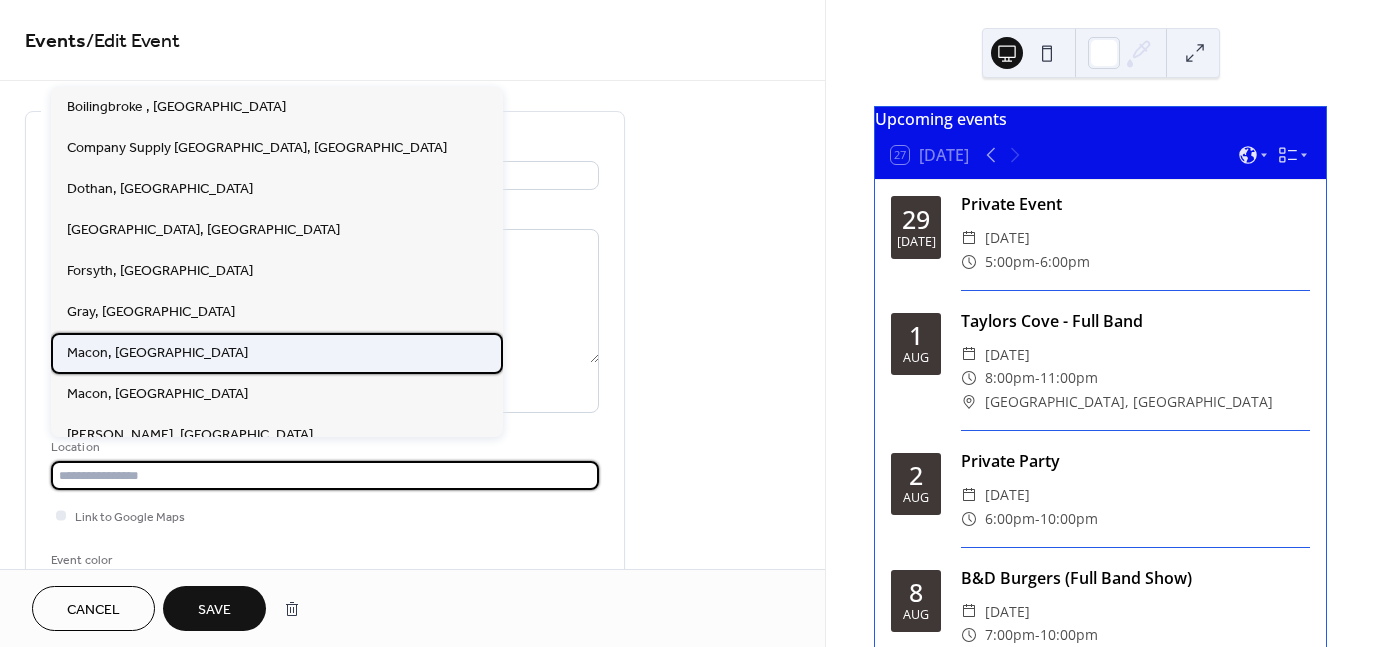 click on "Macon, [GEOGRAPHIC_DATA]" at bounding box center [157, 352] 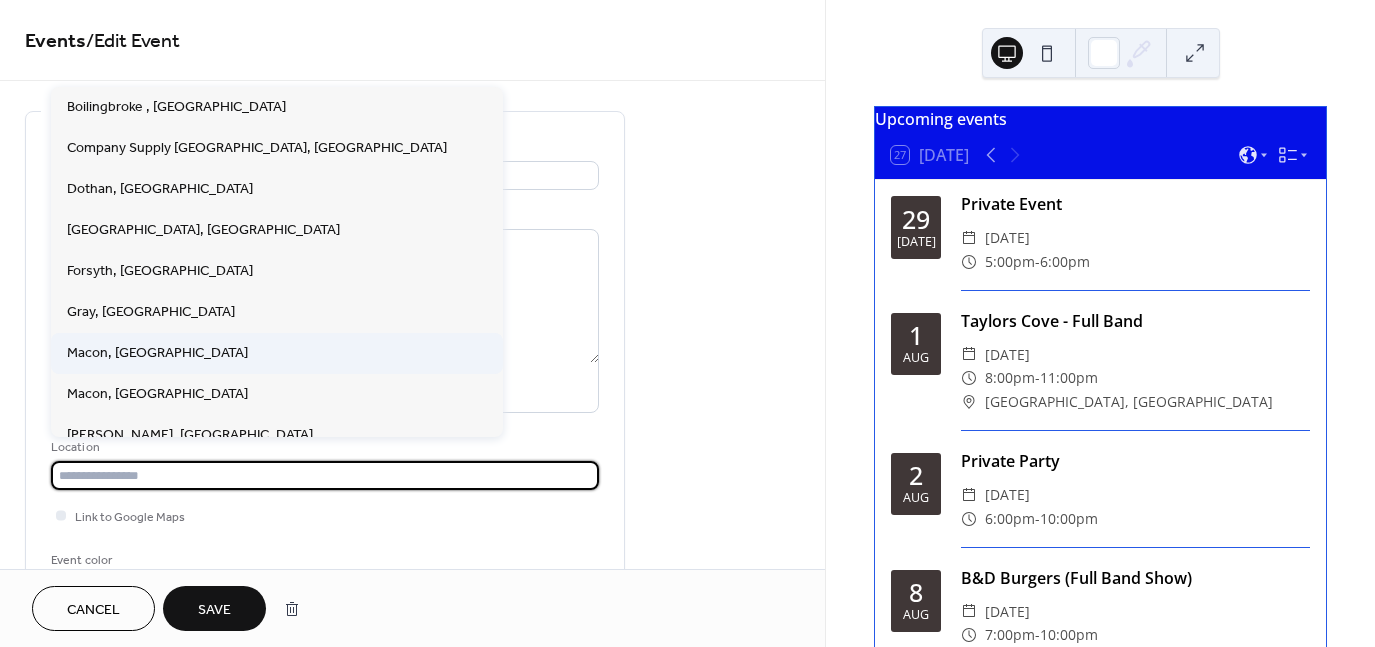 type on "*********" 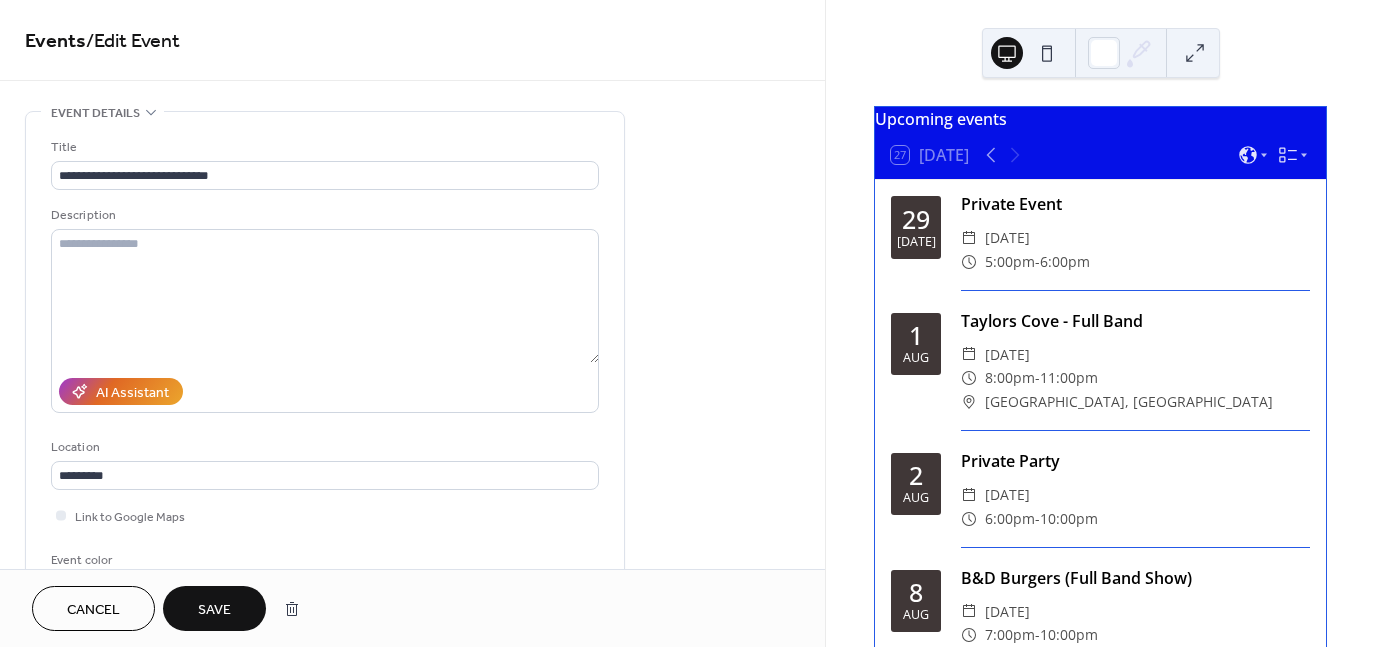 scroll, scrollTop: 1, scrollLeft: 0, axis: vertical 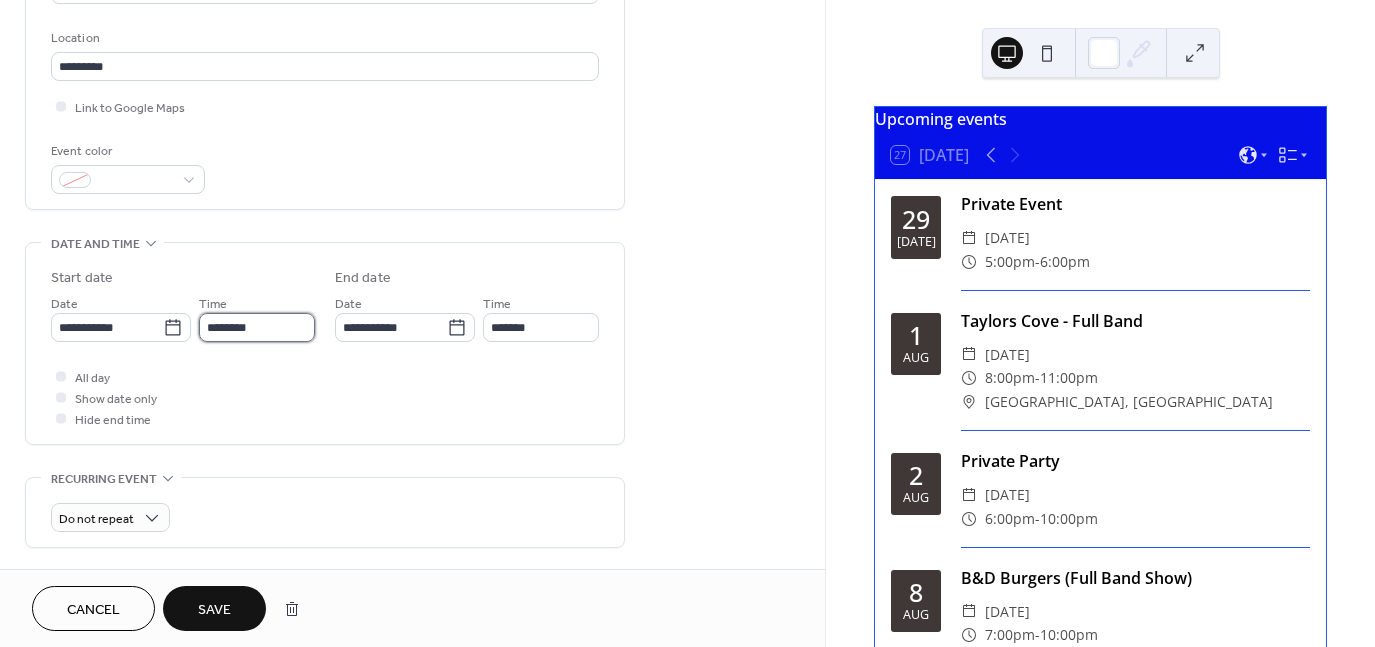 click on "********" at bounding box center [257, 327] 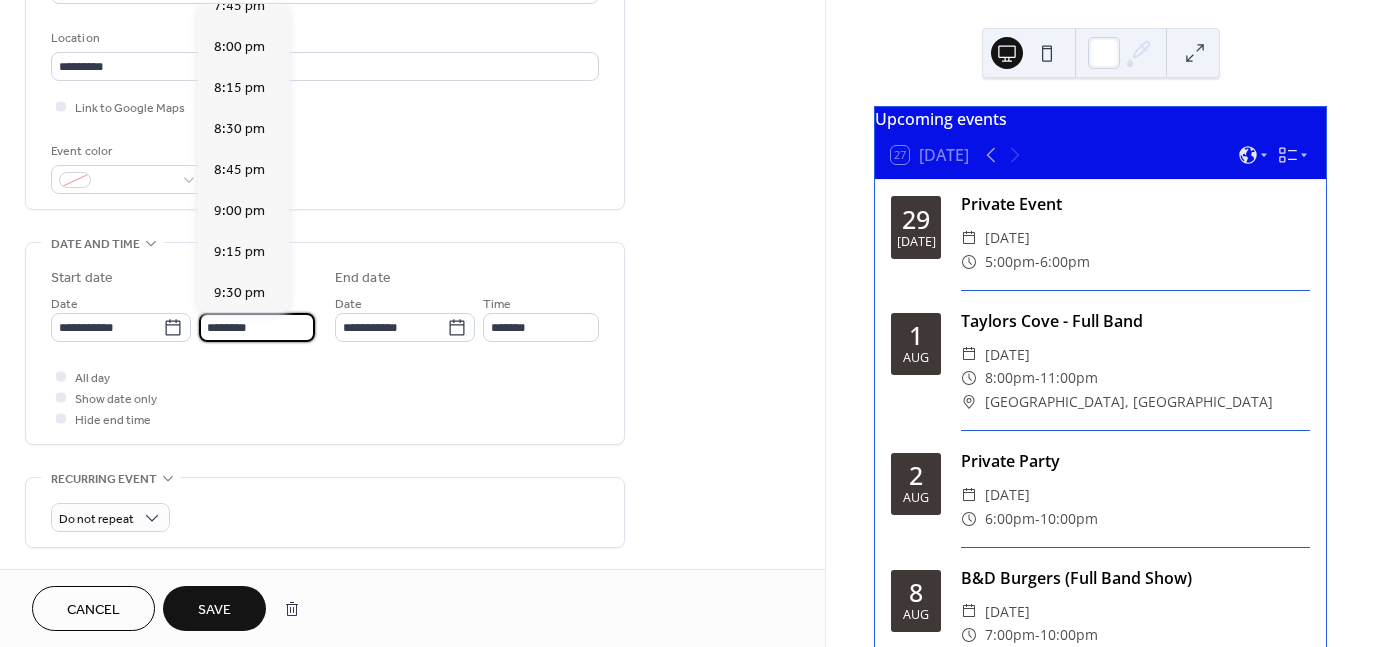 scroll, scrollTop: 3271, scrollLeft: 0, axis: vertical 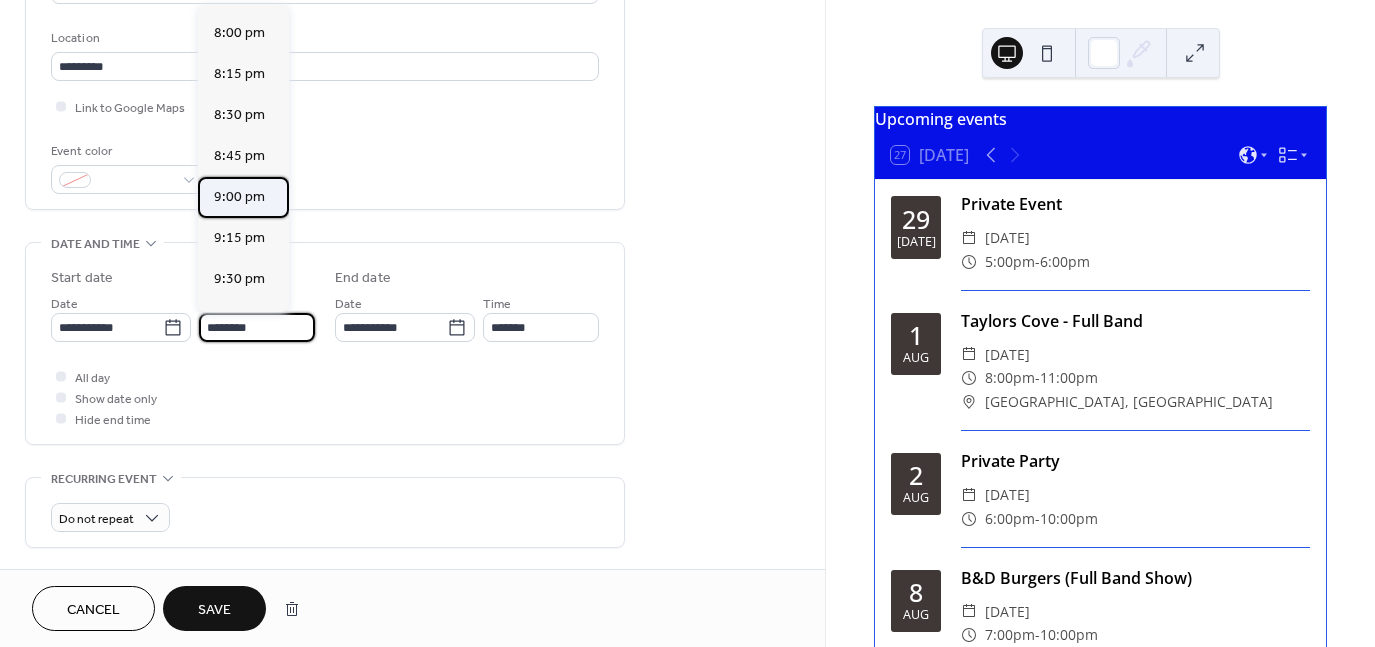 click on "9:00 pm" at bounding box center (243, 197) 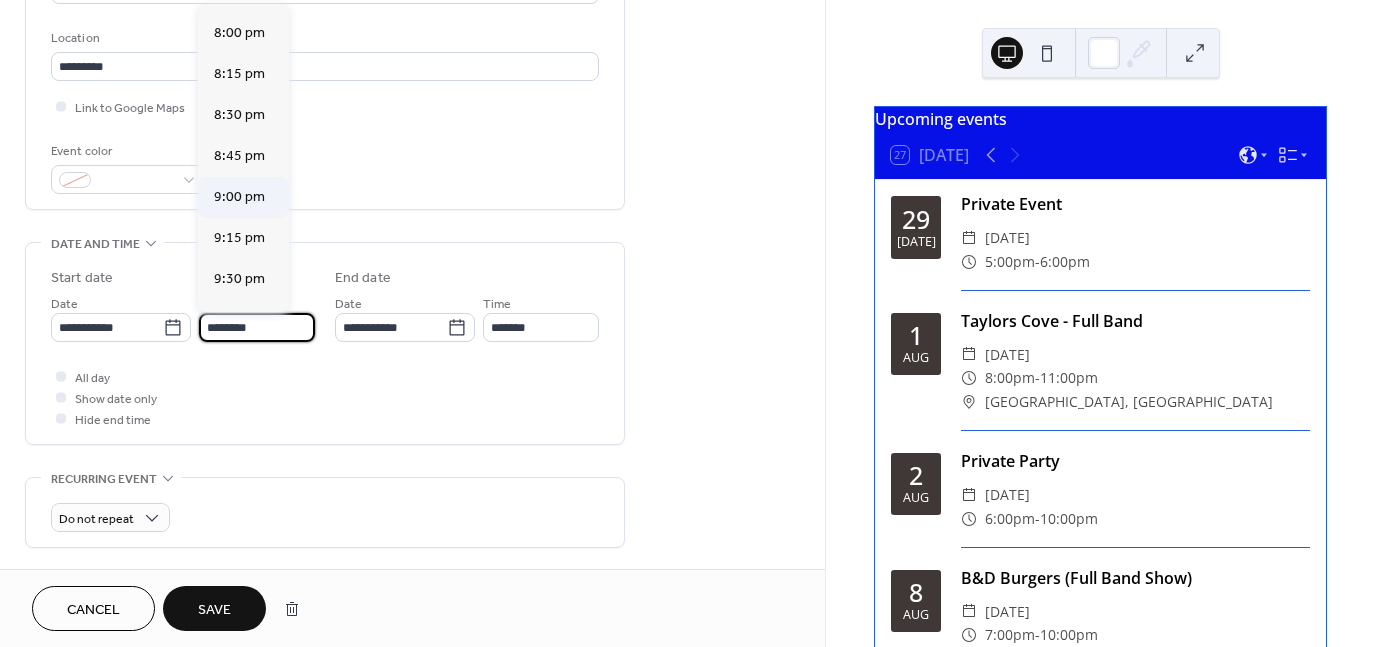 type on "*******" 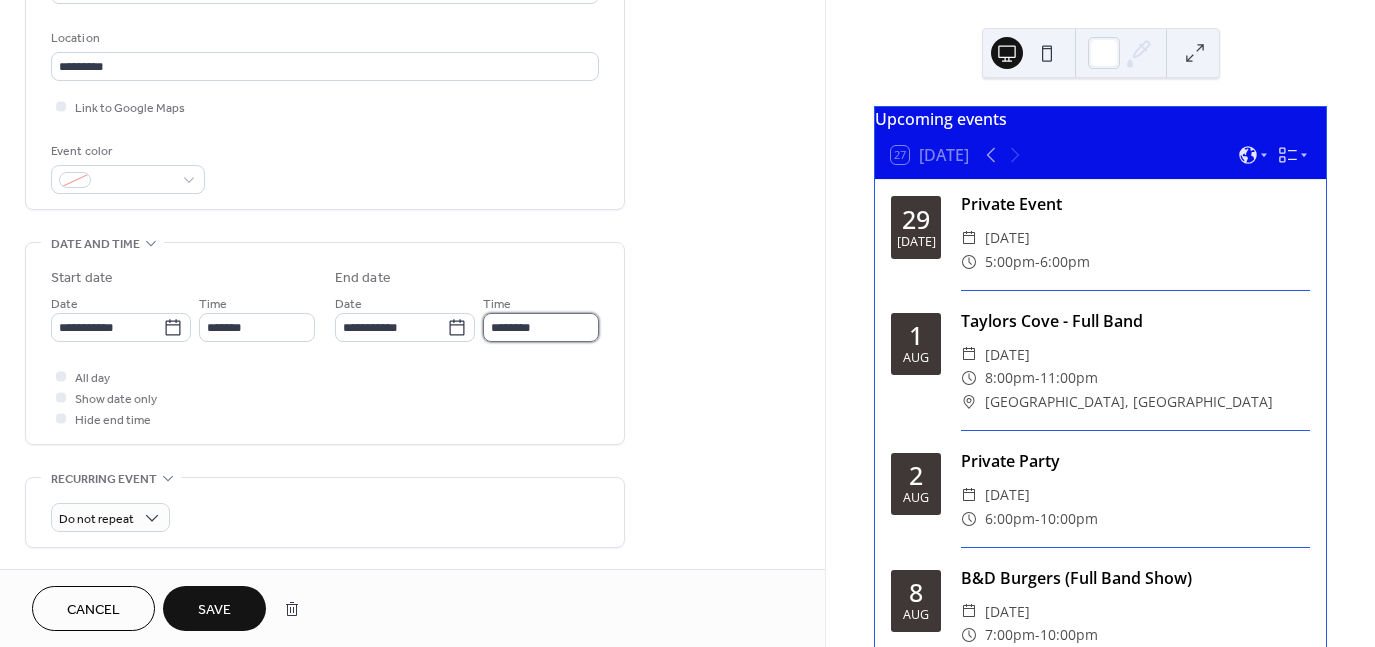 click on "********" at bounding box center [541, 327] 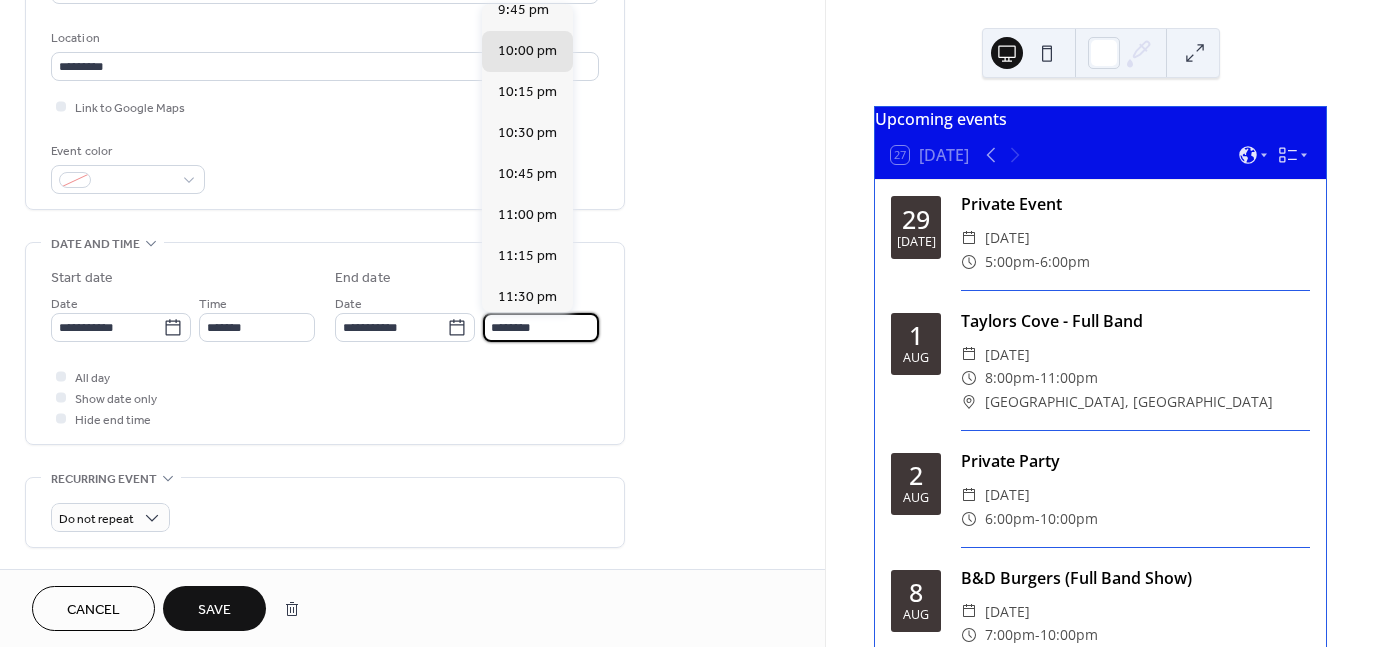 scroll, scrollTop: 103, scrollLeft: 0, axis: vertical 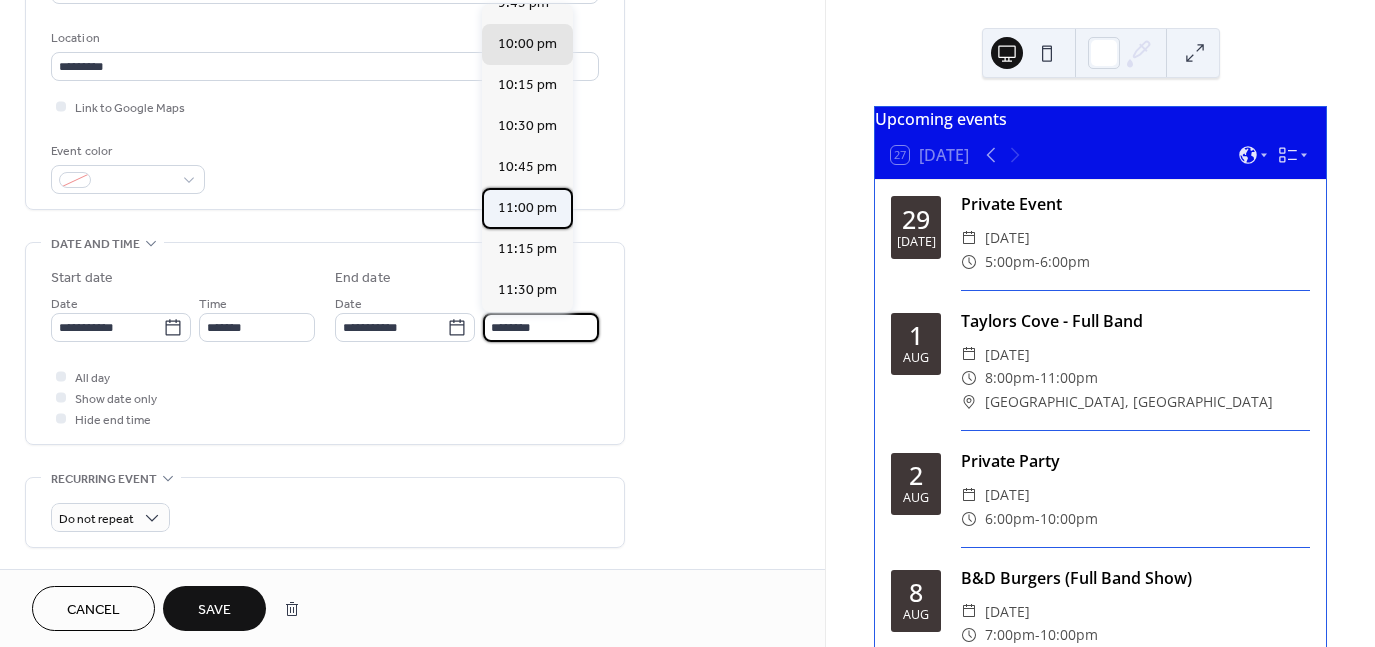 click on "11:00 pm" at bounding box center [527, 208] 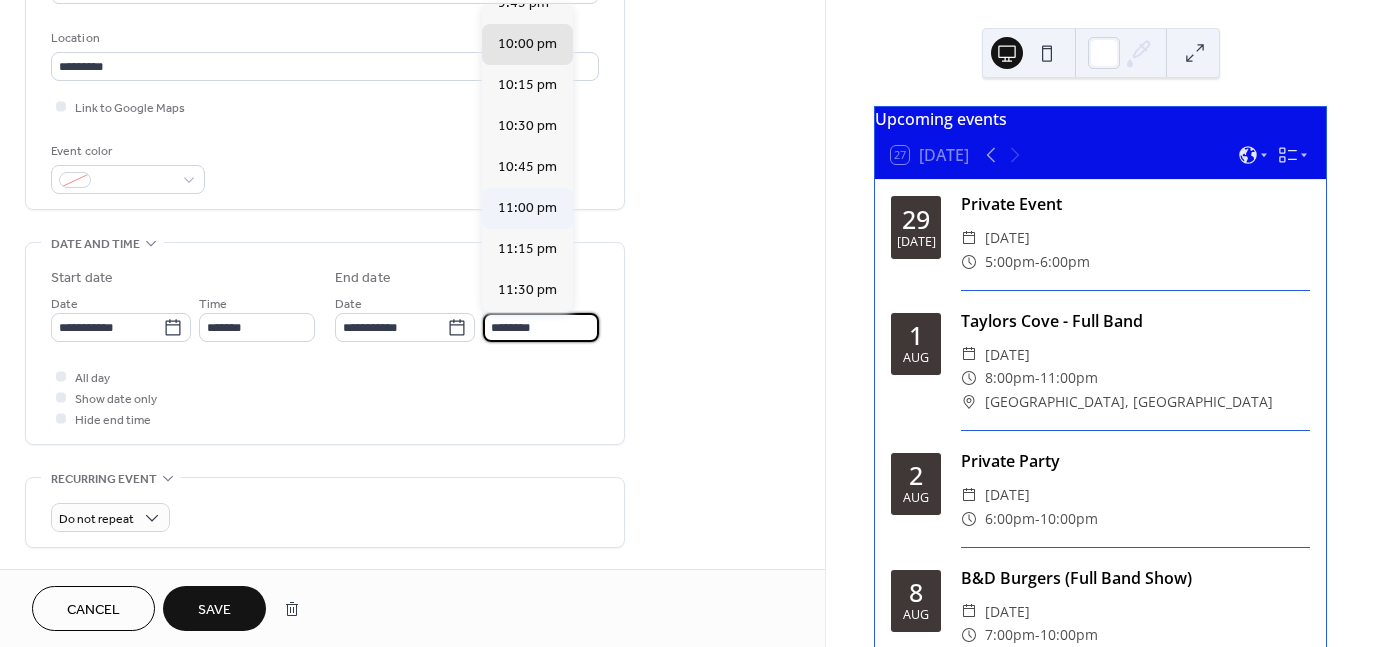 type on "********" 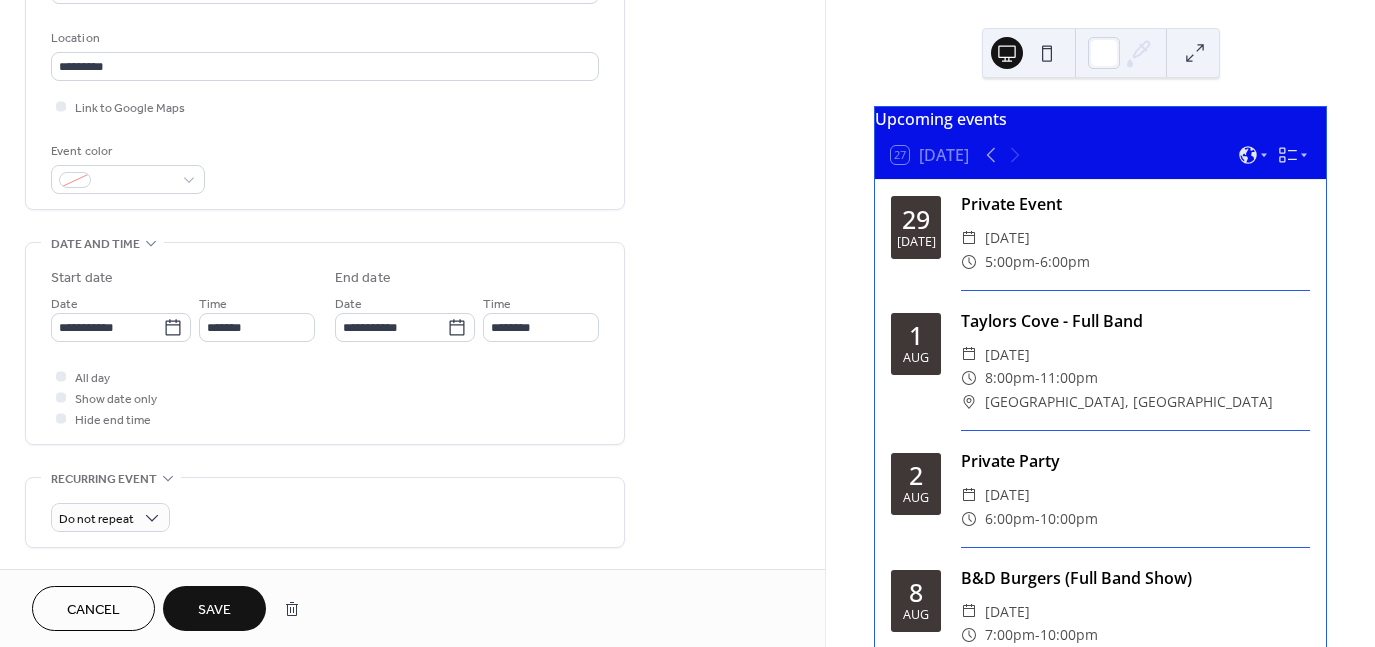 click on "Save" at bounding box center [214, 608] 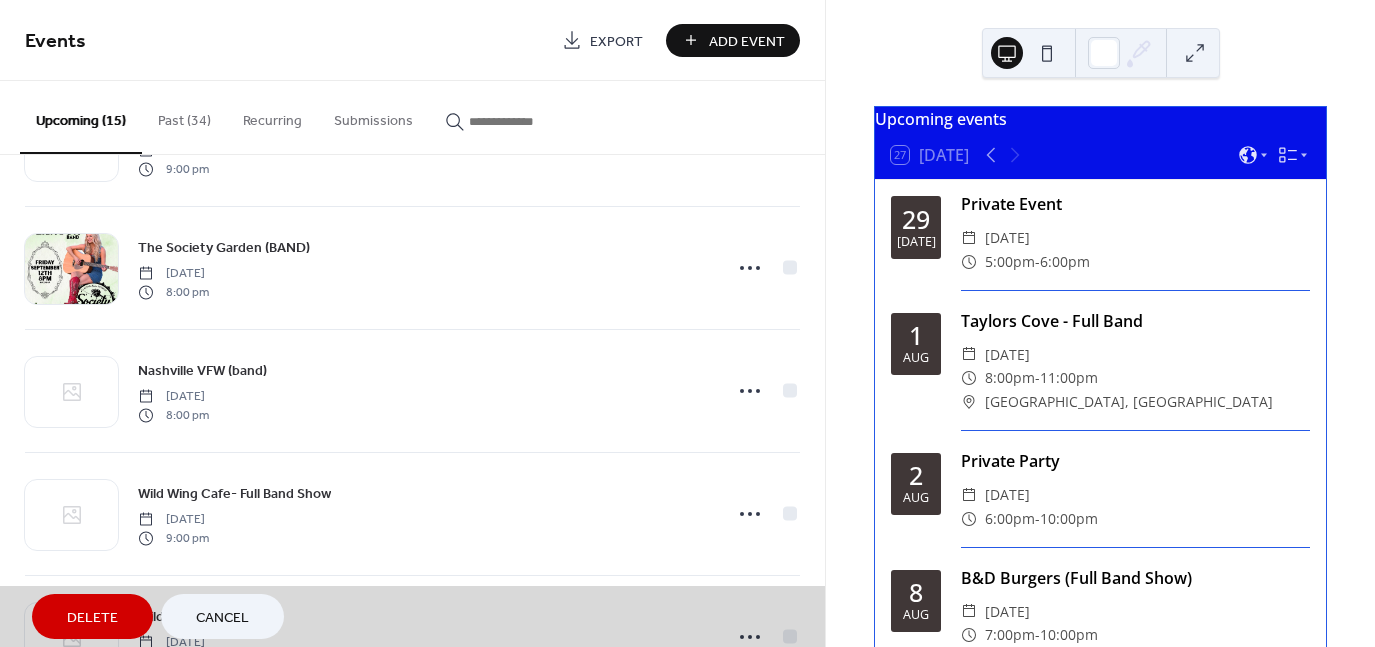 scroll, scrollTop: 977, scrollLeft: 0, axis: vertical 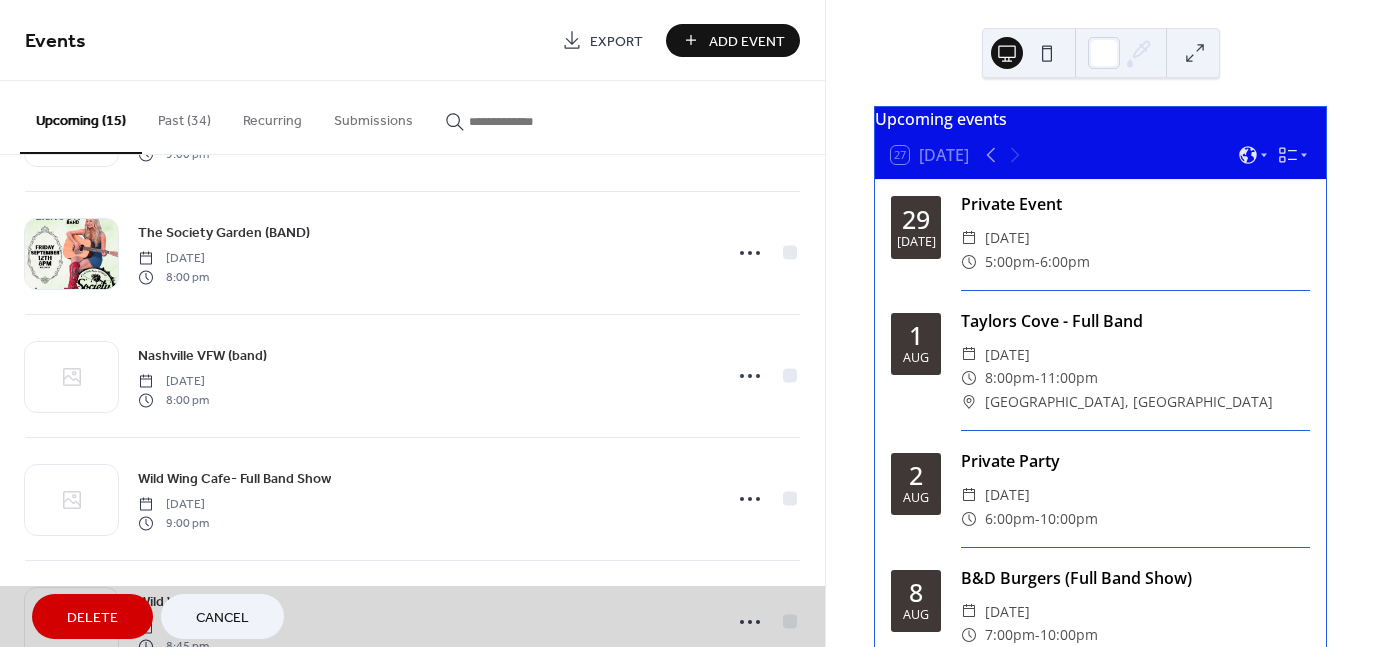 click on "Cancel" at bounding box center (222, 618) 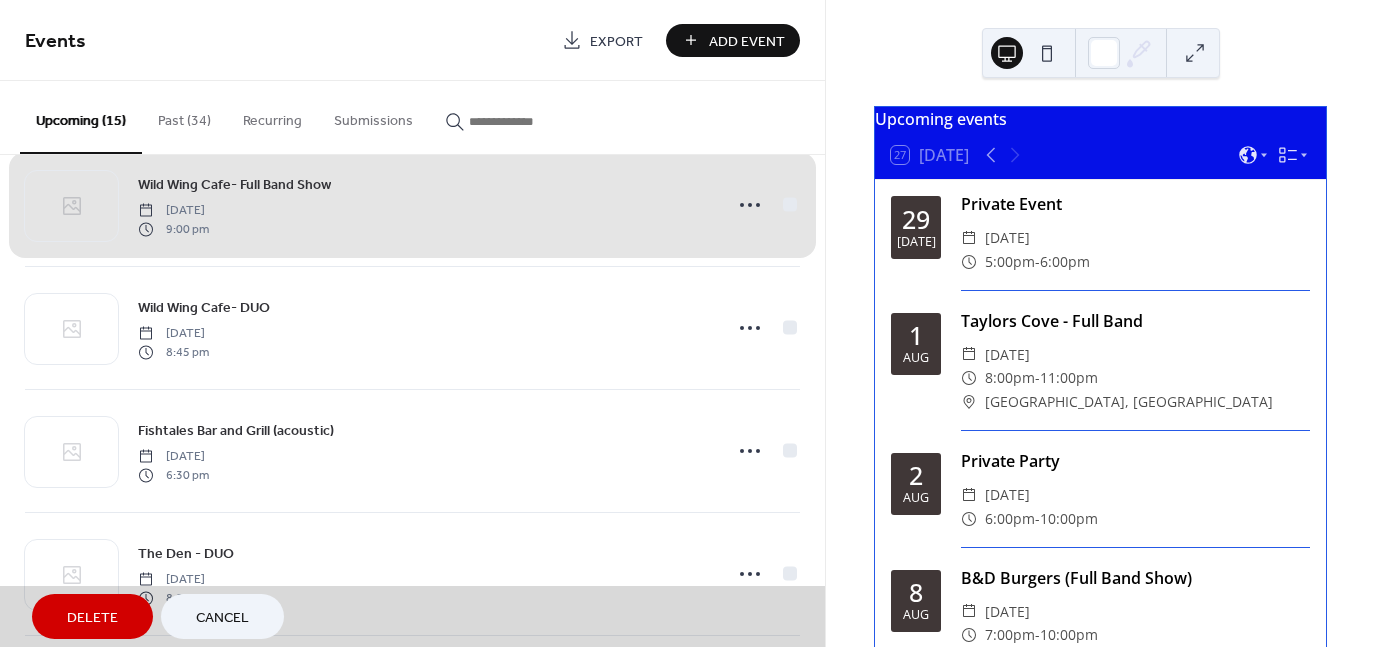 scroll, scrollTop: 1312, scrollLeft: 0, axis: vertical 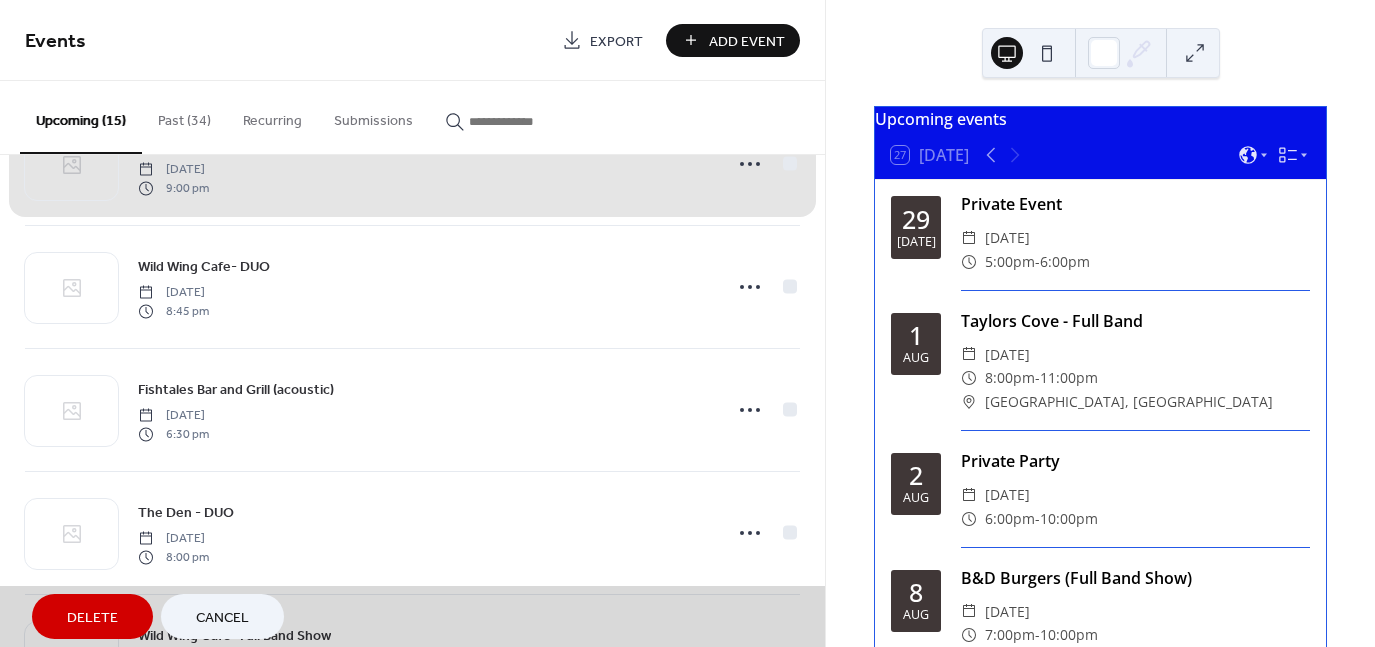 click on "Cancel" at bounding box center [222, 618] 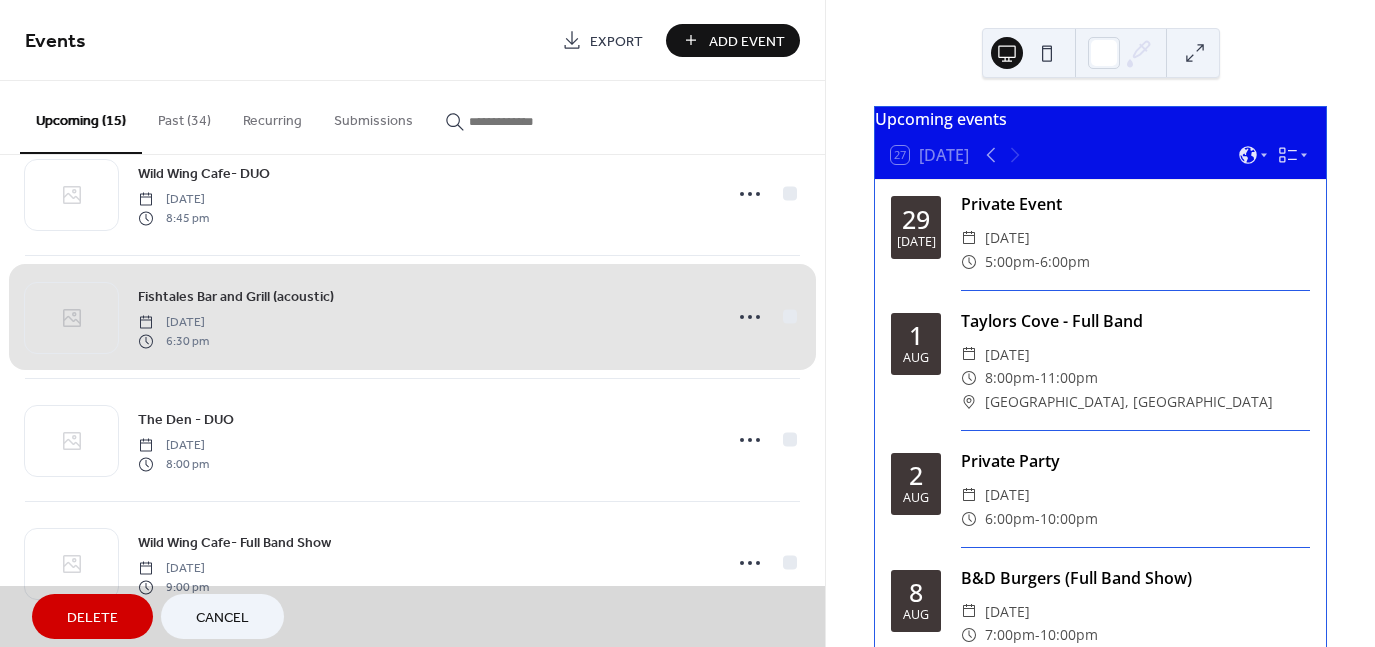 scroll, scrollTop: 1408, scrollLeft: 0, axis: vertical 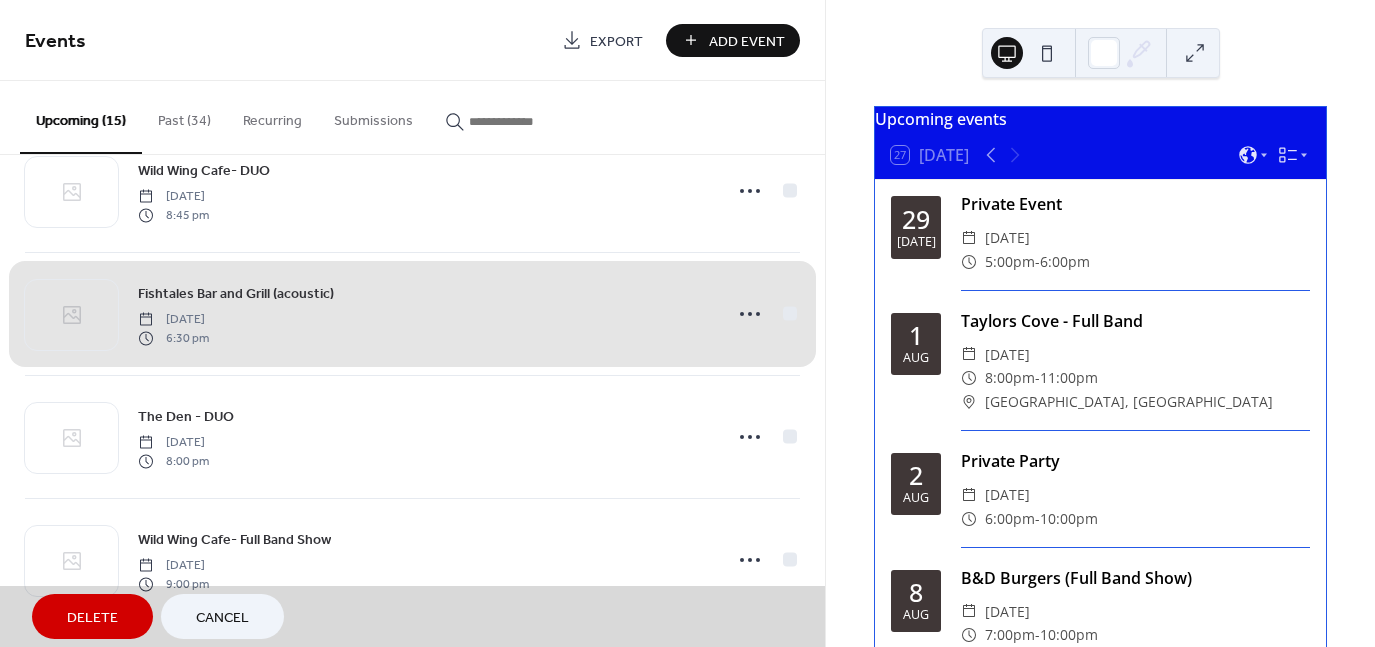 click on "Cancel" at bounding box center [222, 616] 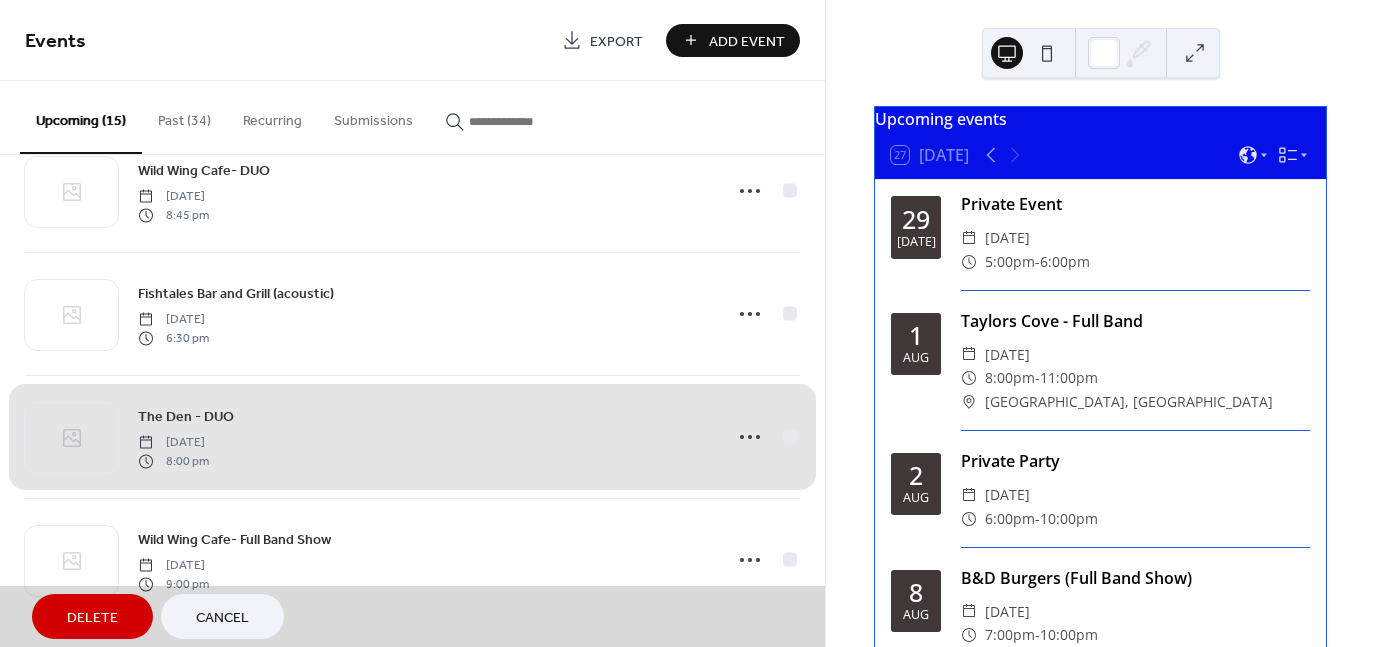 click on "Cancel" at bounding box center (222, 616) 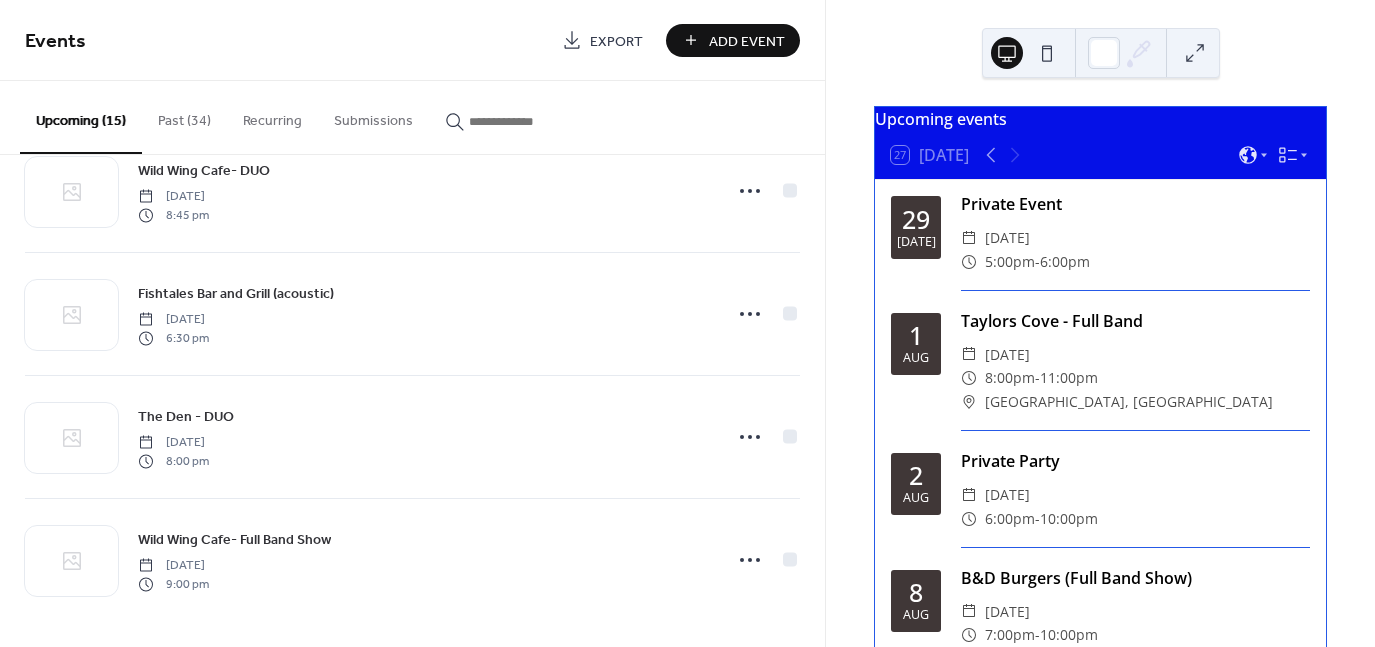 click on "Add Event" at bounding box center [747, 41] 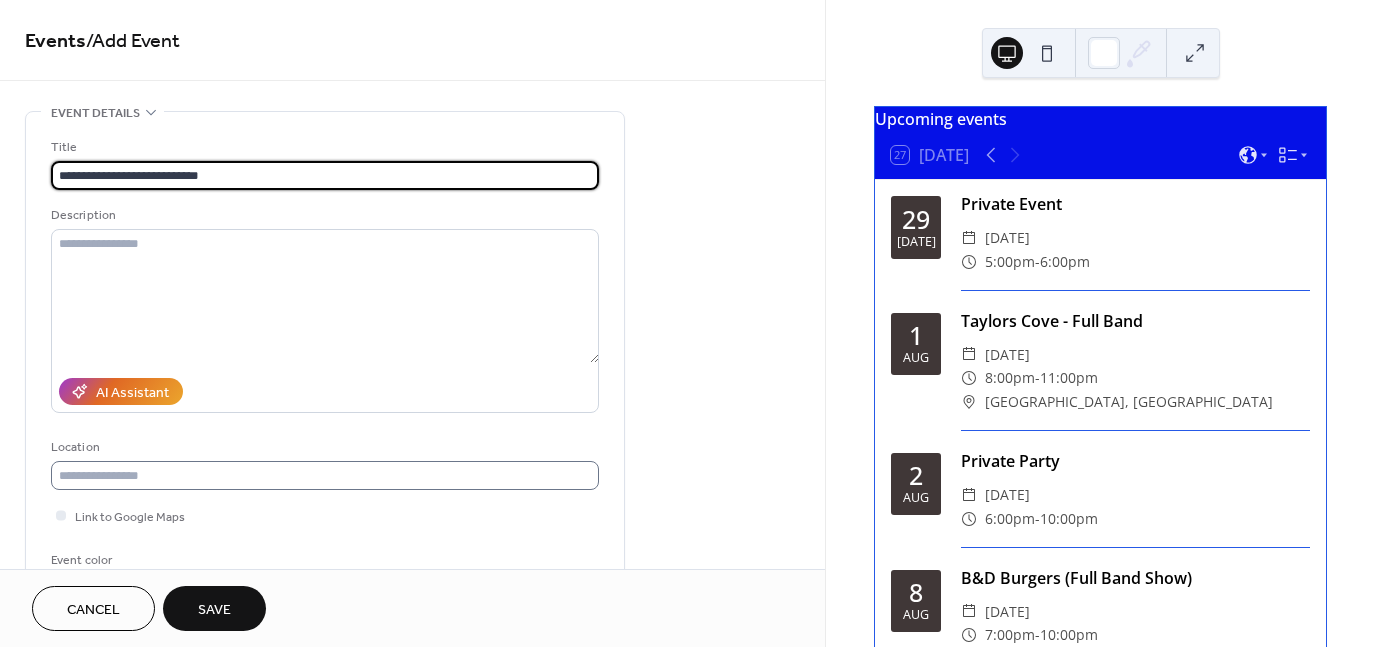 type on "**********" 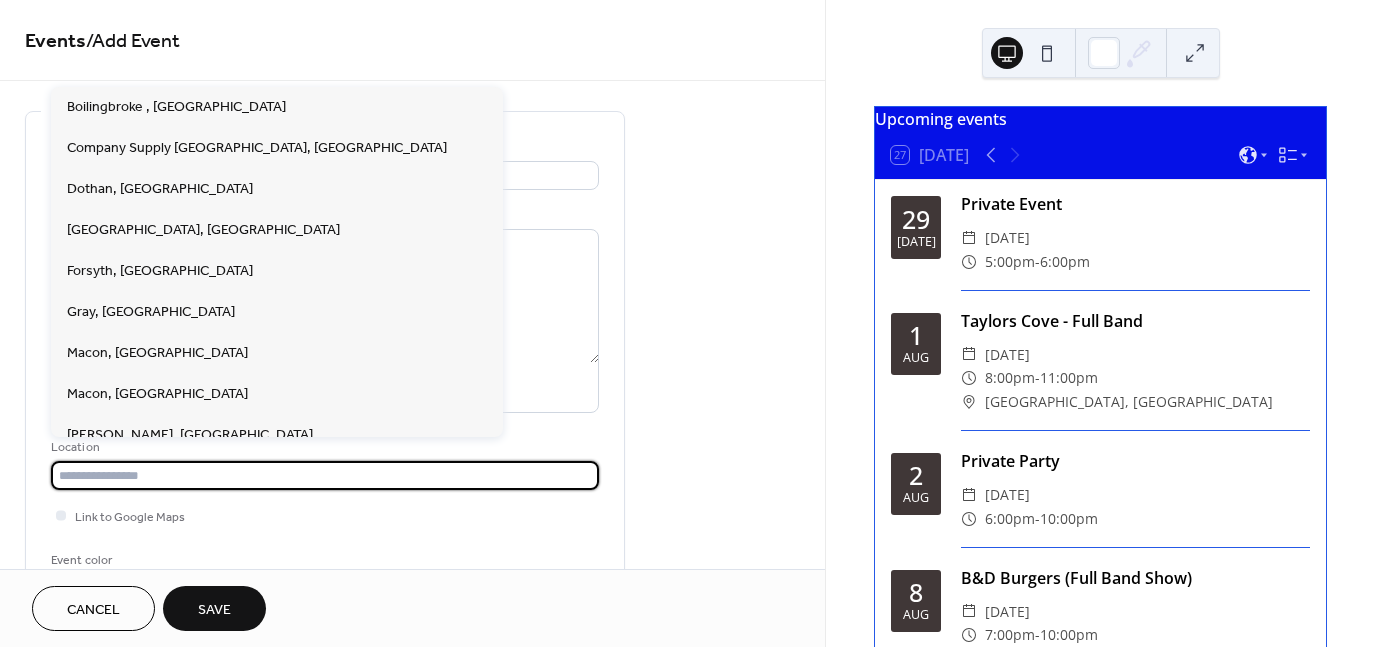 click at bounding box center [325, 475] 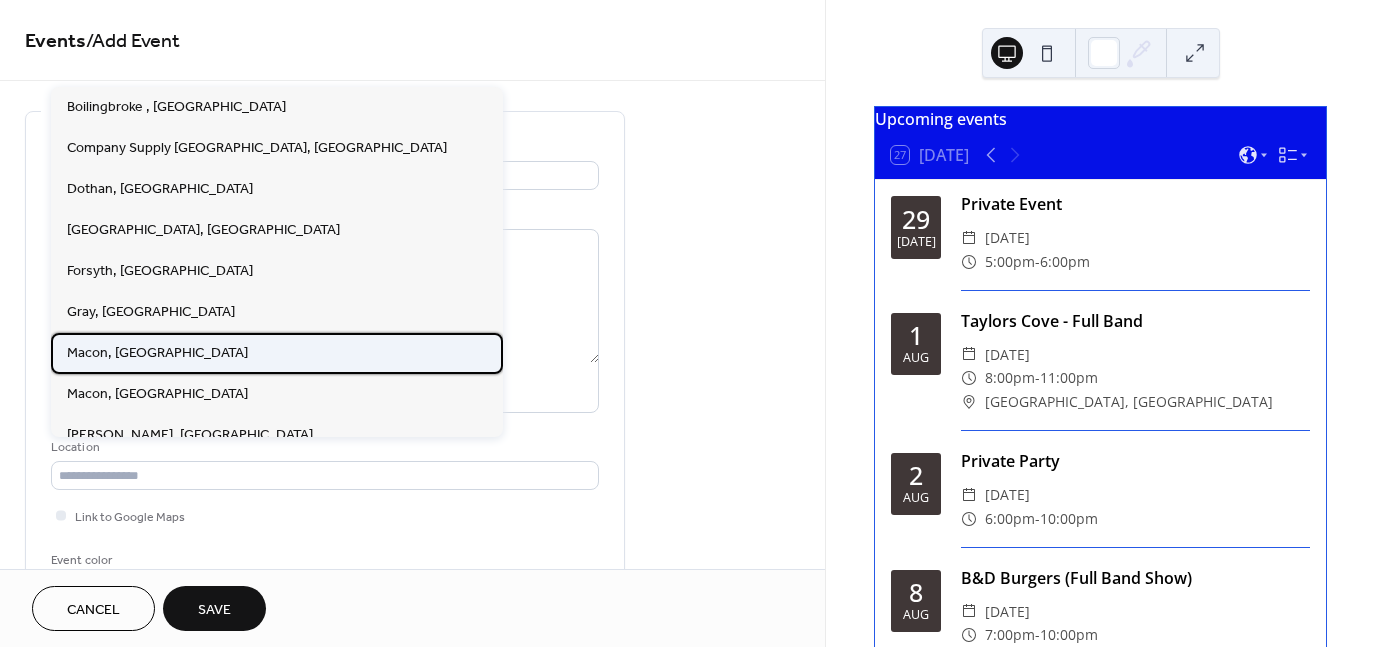 click on "Macon, [GEOGRAPHIC_DATA]" at bounding box center [277, 353] 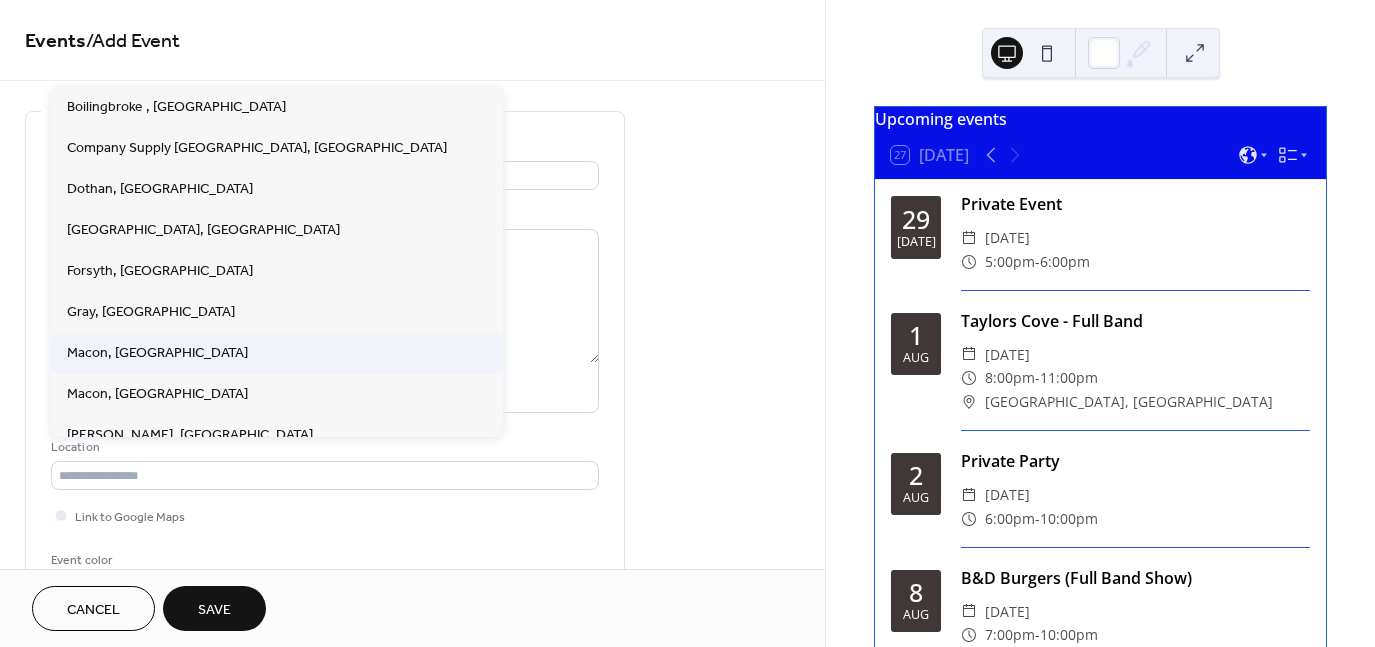 type on "*********" 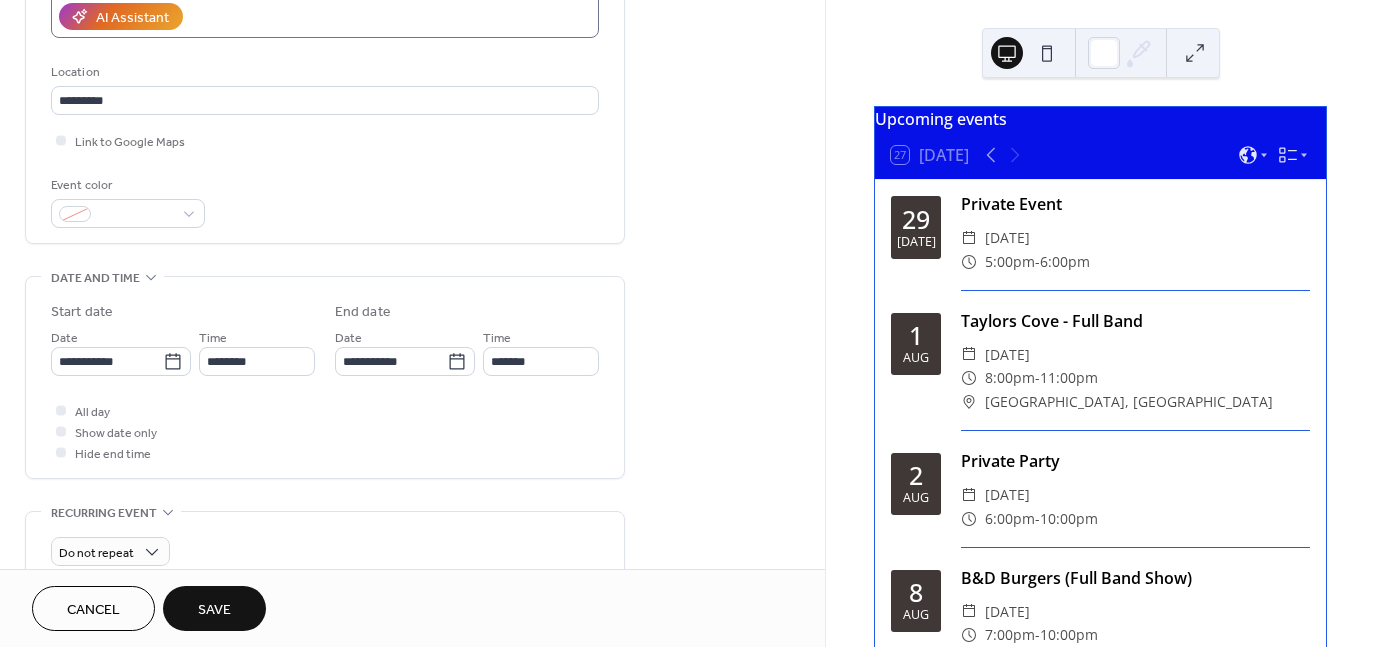 scroll, scrollTop: 381, scrollLeft: 0, axis: vertical 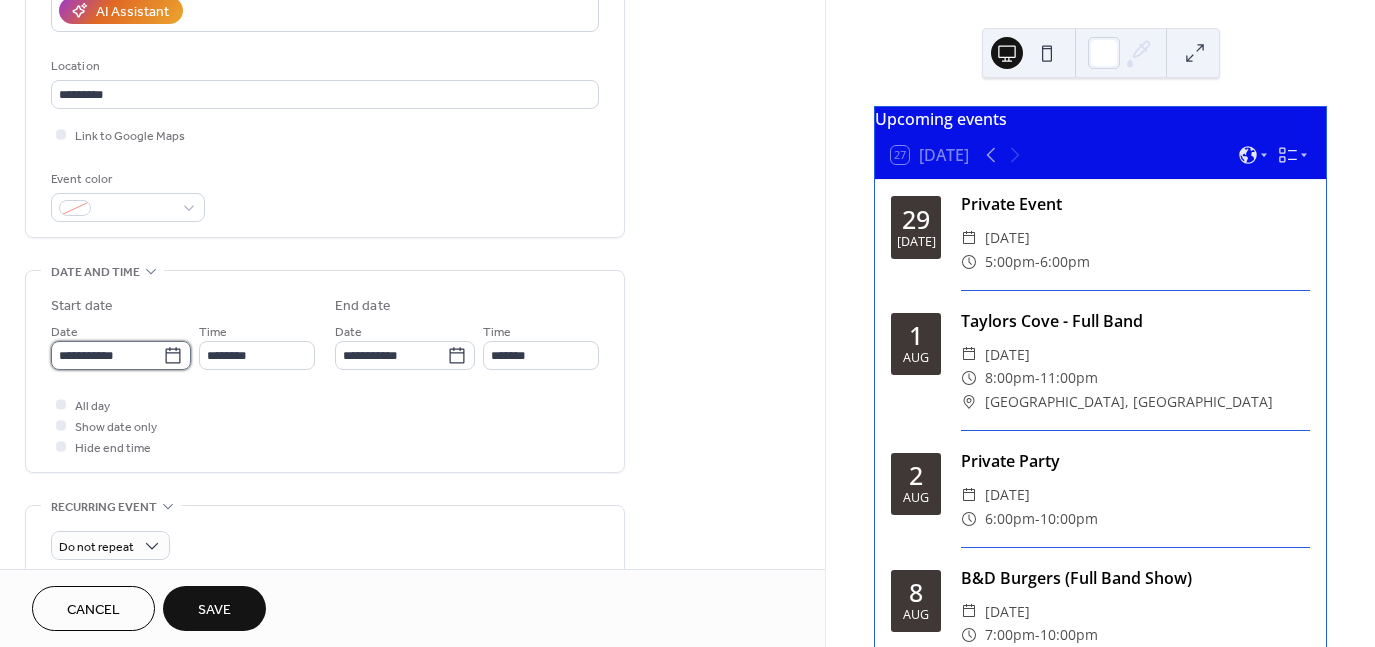 click on "**********" at bounding box center [107, 355] 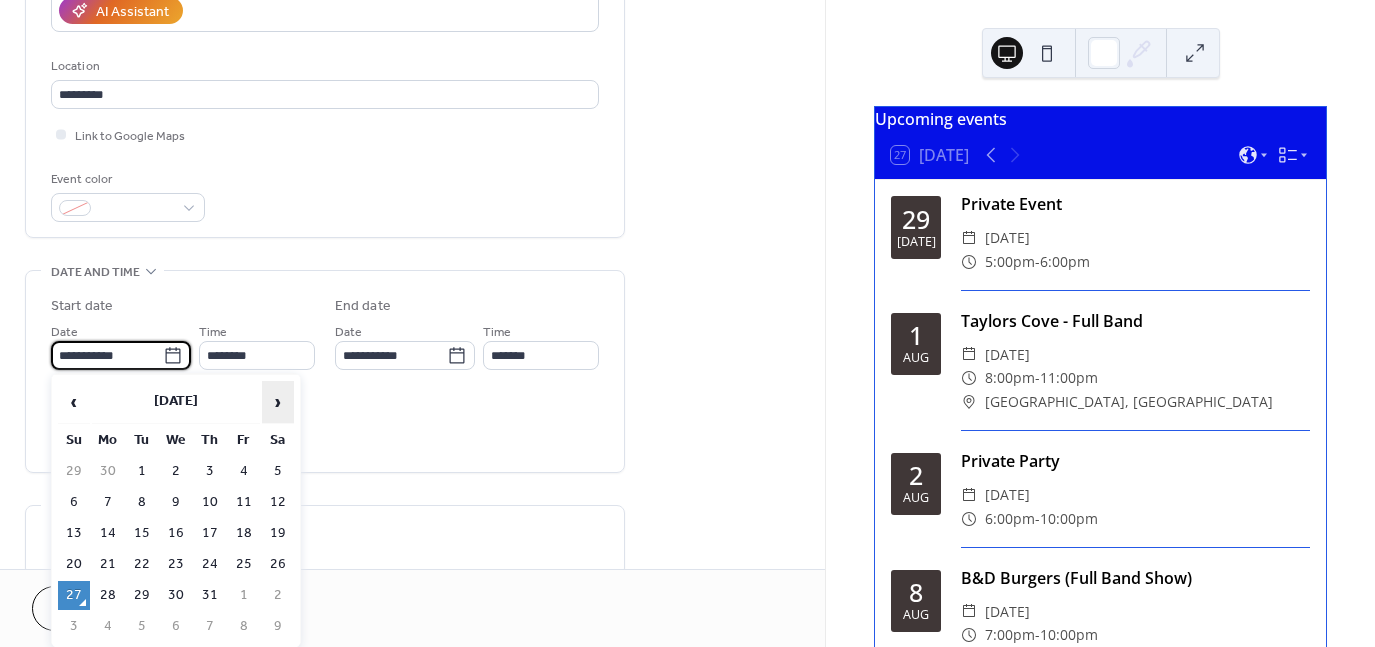 click on "›" at bounding box center (278, 402) 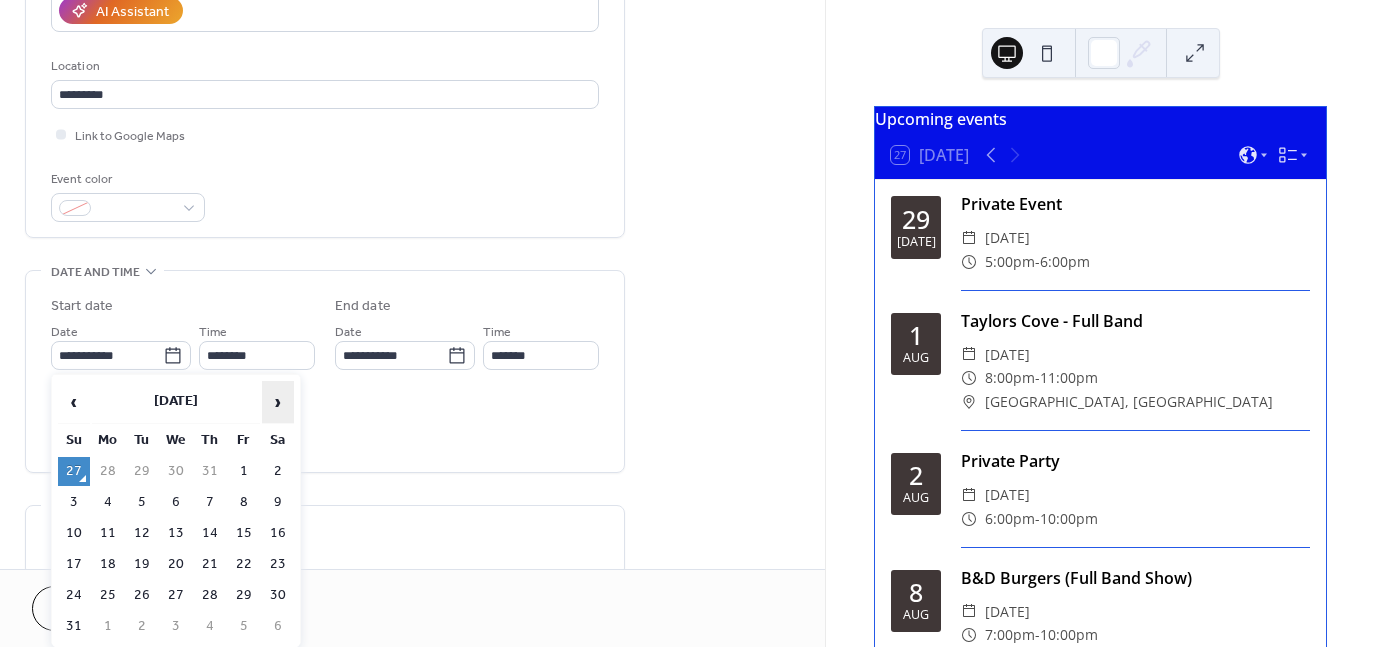 click on "›" at bounding box center [278, 402] 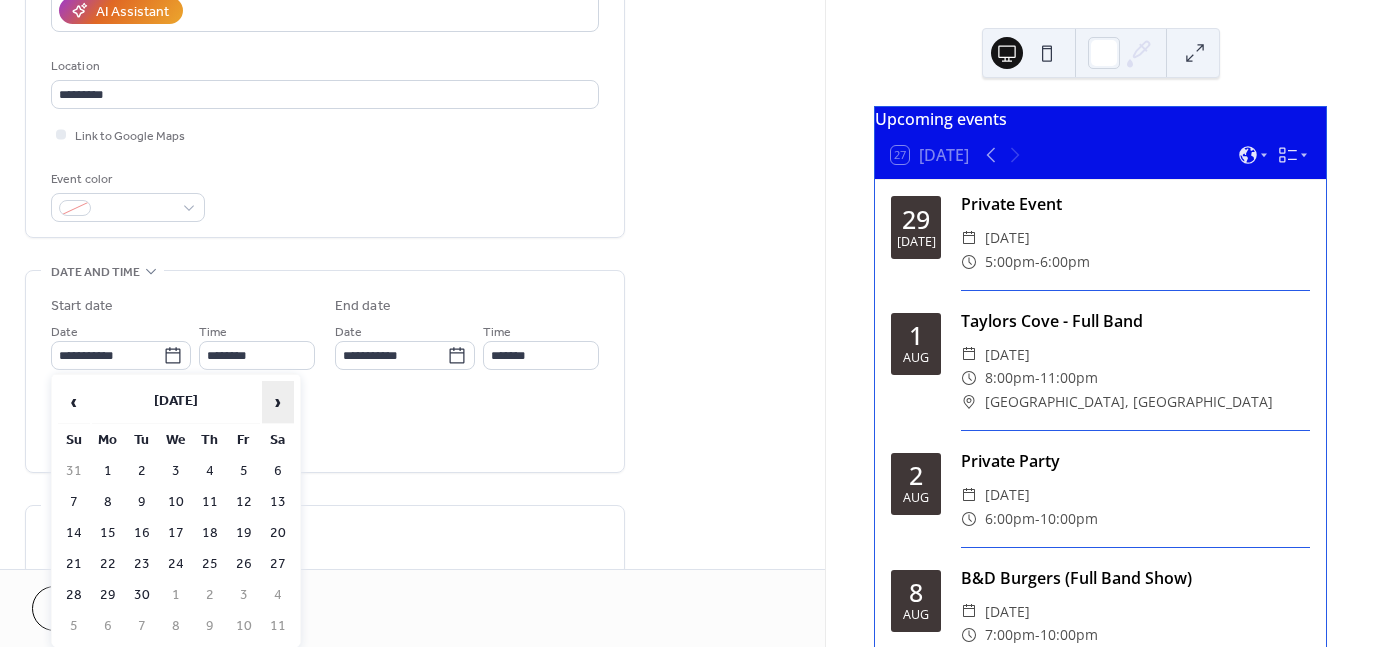 click on "›" at bounding box center (278, 402) 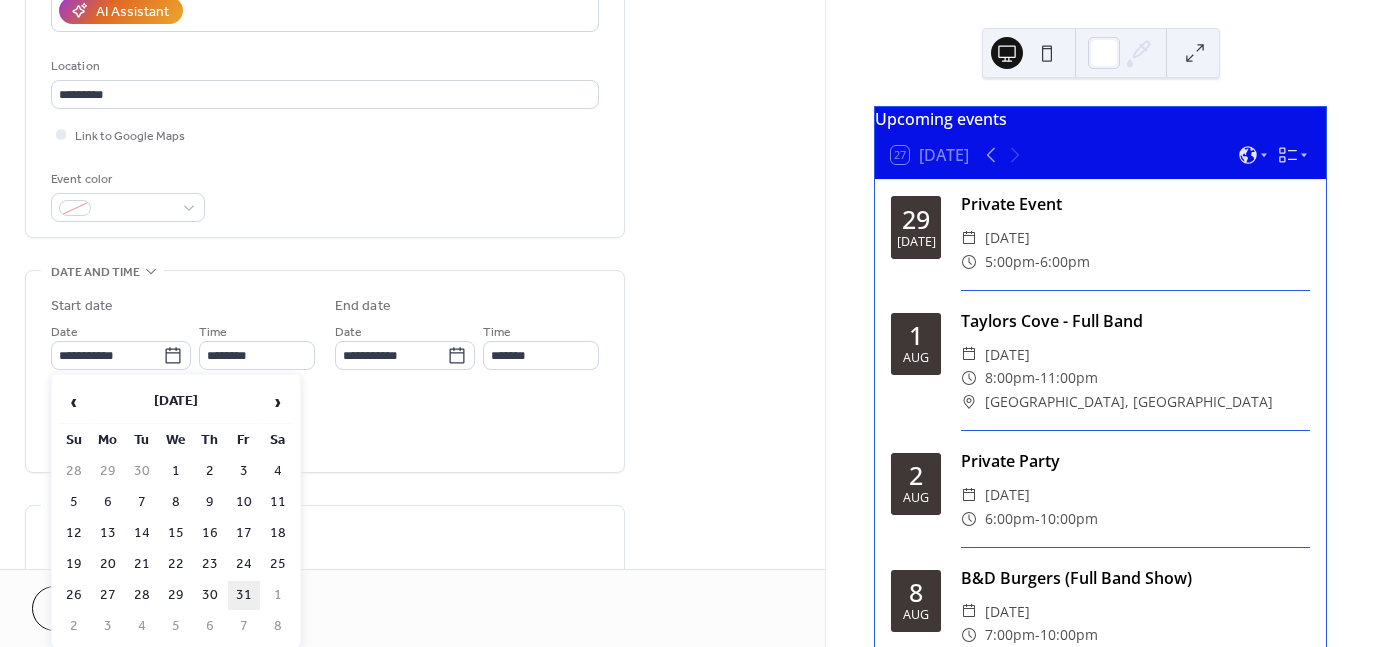 click on "31" at bounding box center (244, 595) 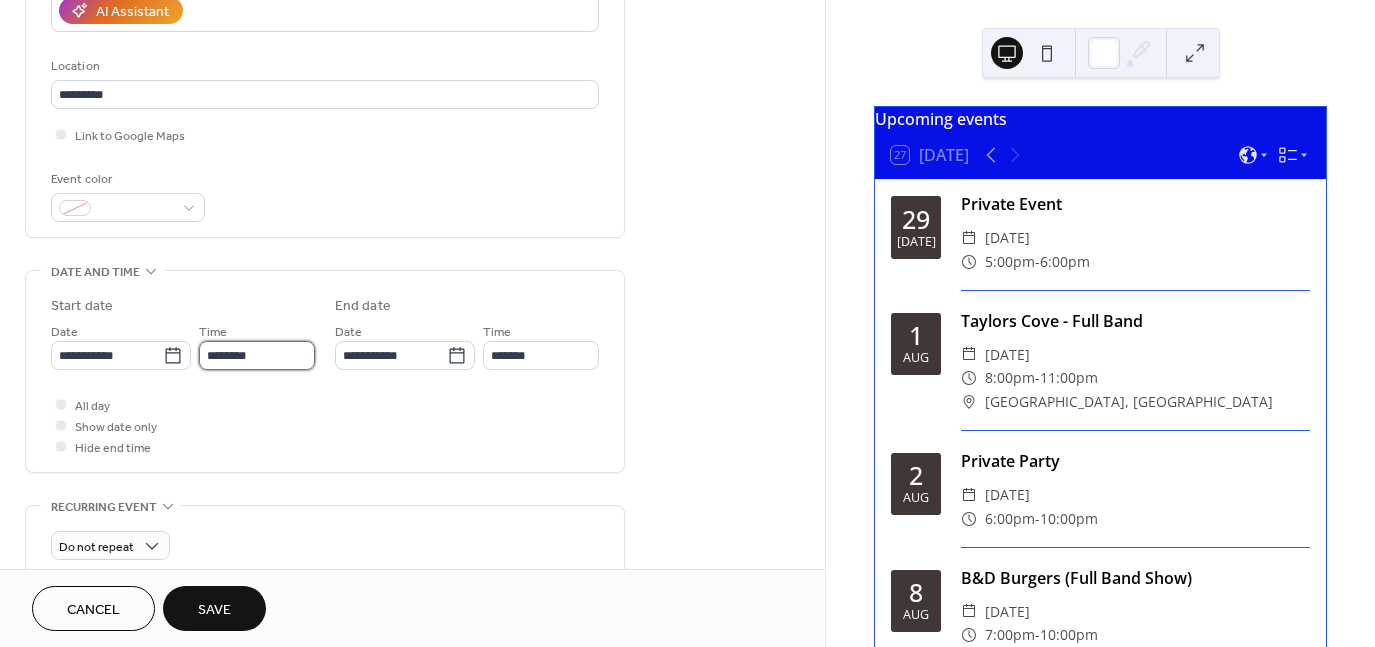 click on "********" at bounding box center (257, 355) 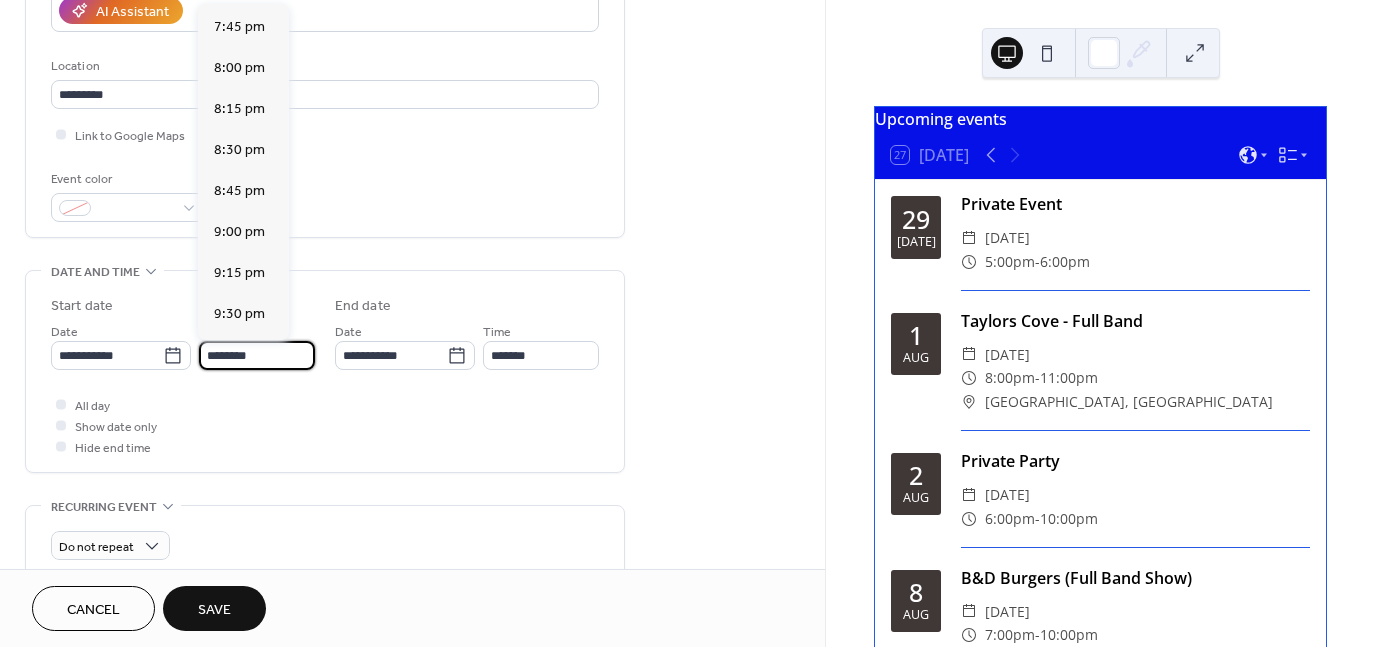 scroll, scrollTop: 3241, scrollLeft: 0, axis: vertical 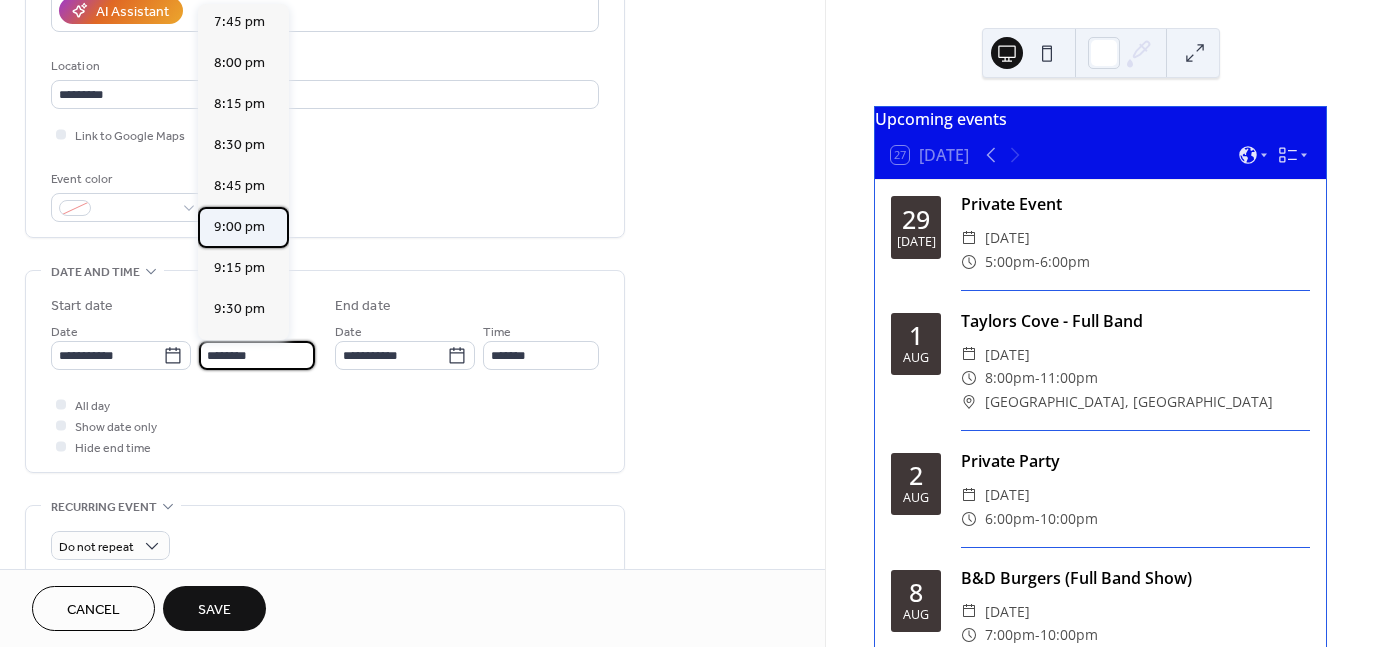 click on "9:00 pm" at bounding box center (239, 227) 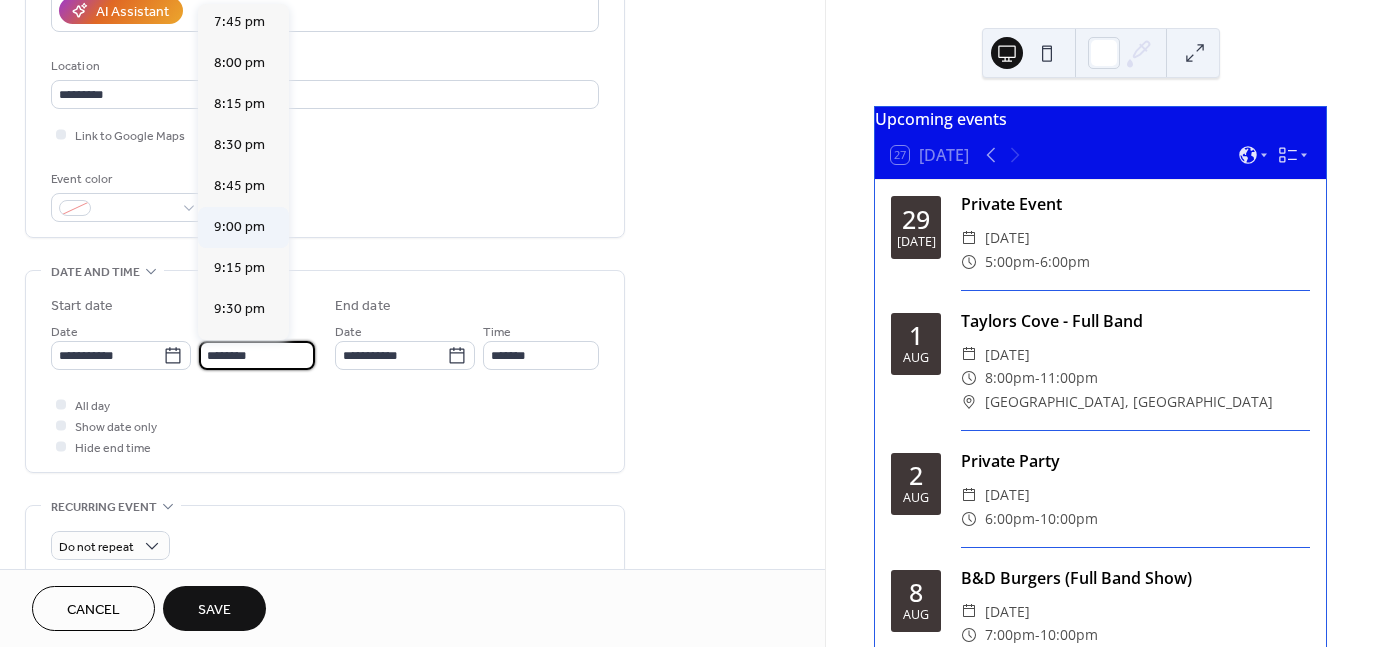 type on "*******" 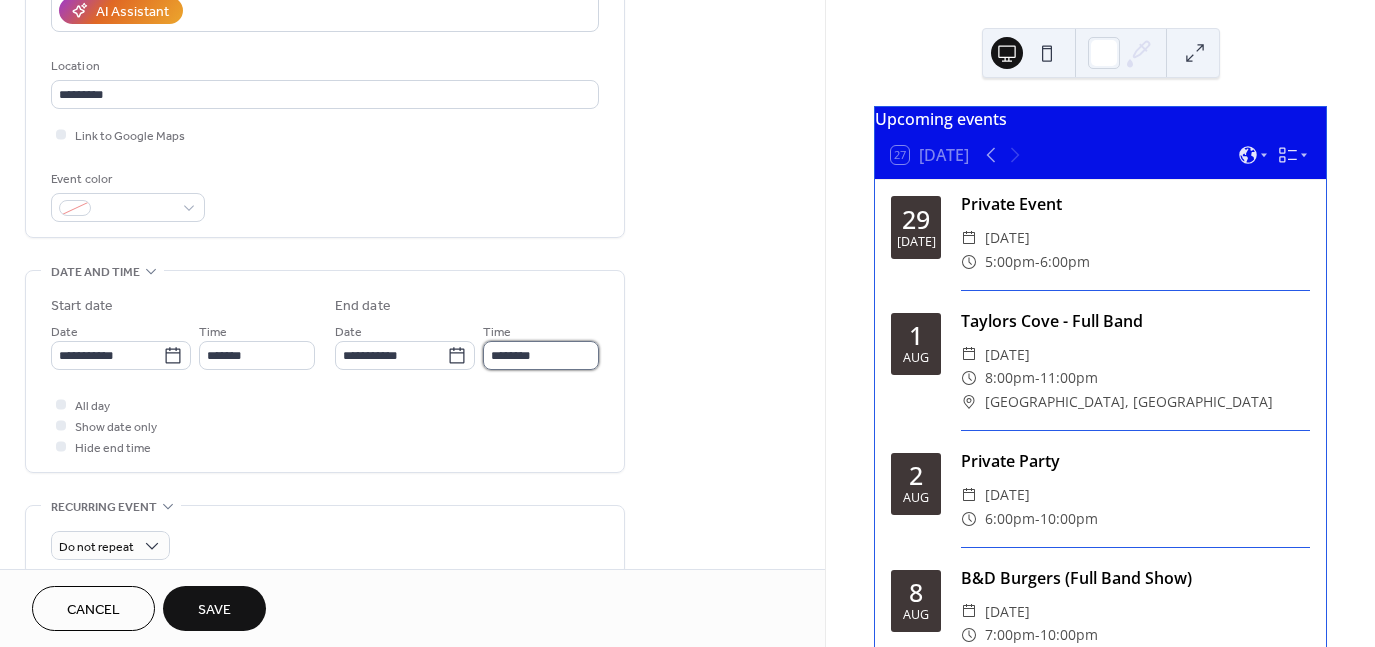 click on "********" at bounding box center [541, 355] 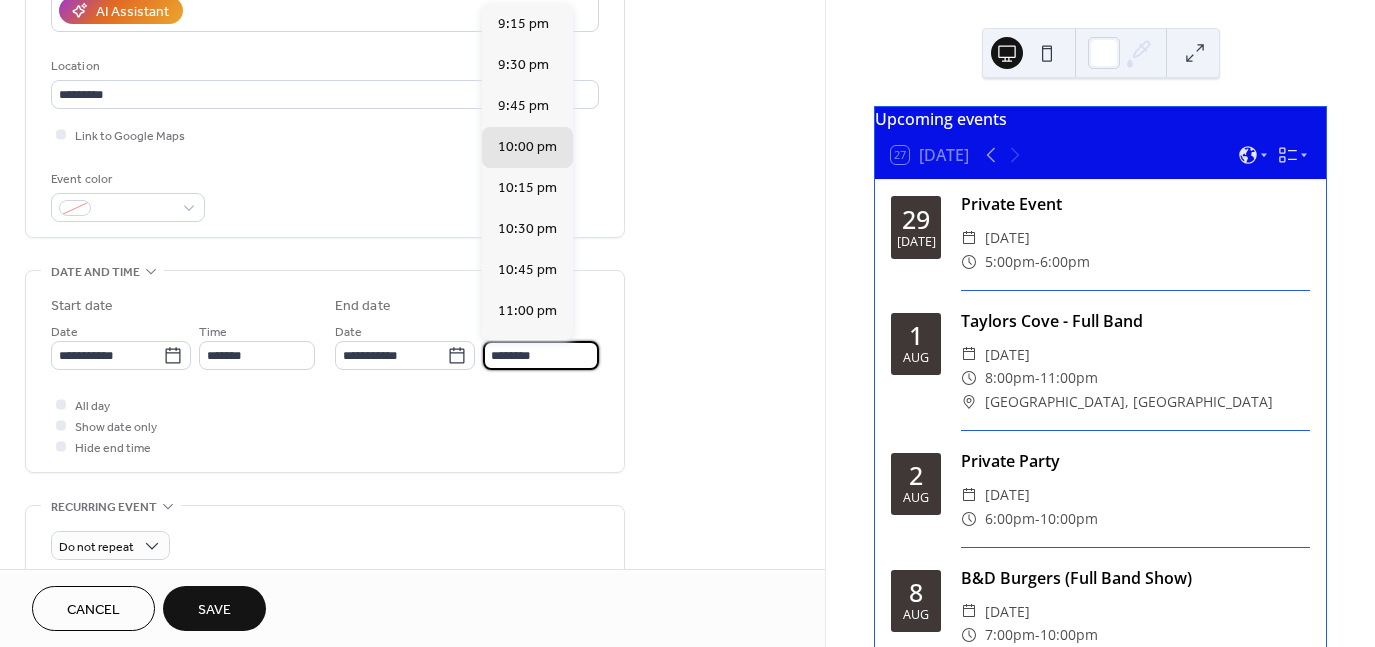scroll, scrollTop: 115, scrollLeft: 0, axis: vertical 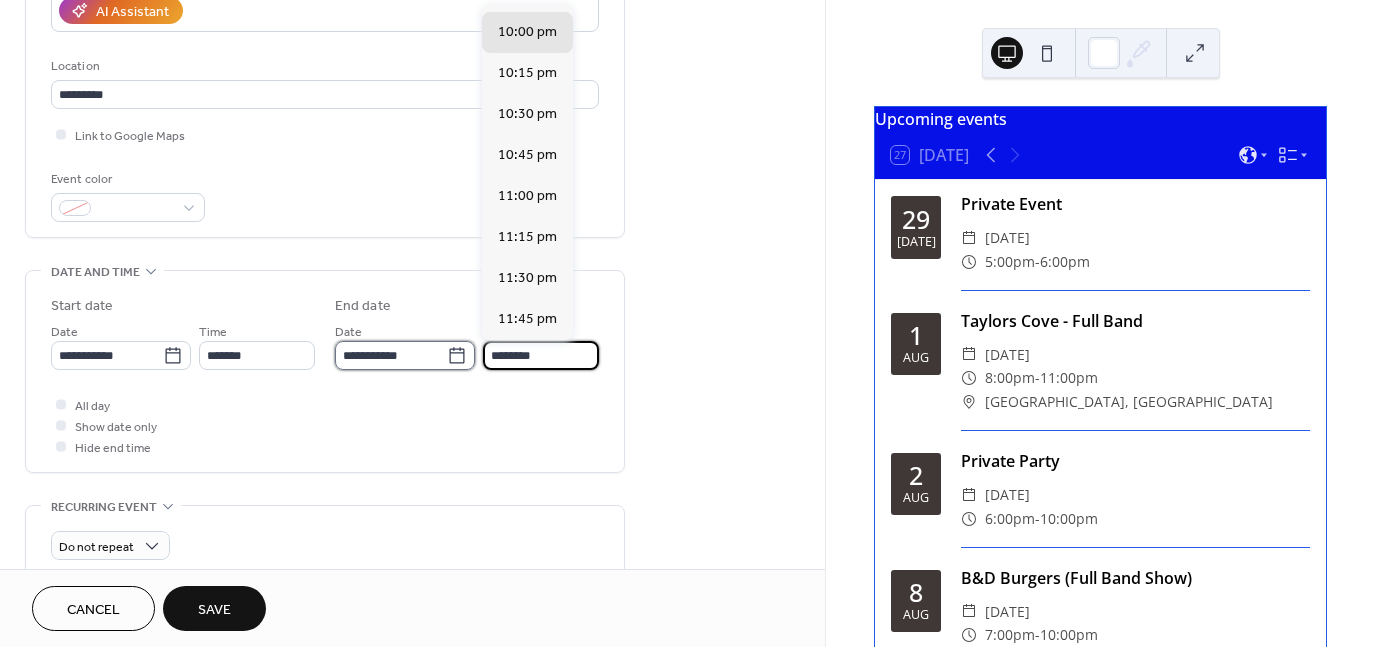click on "**********" at bounding box center (391, 355) 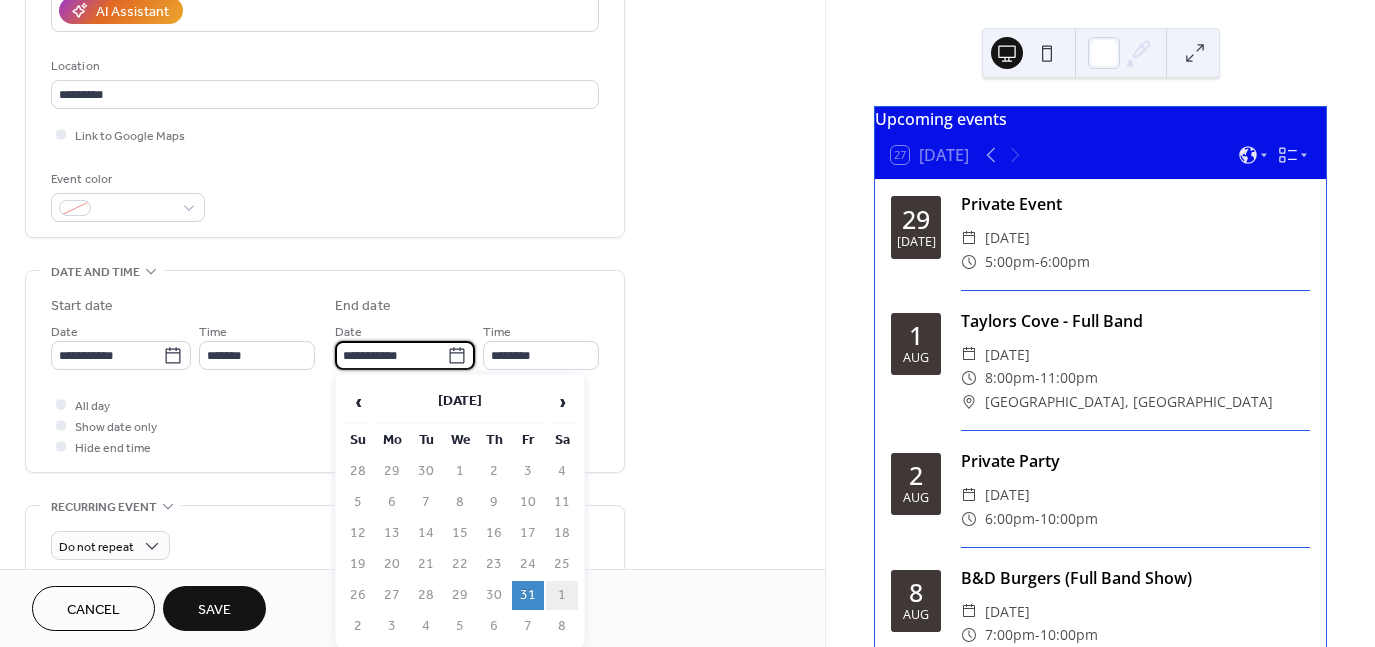 click on "1" at bounding box center [562, 595] 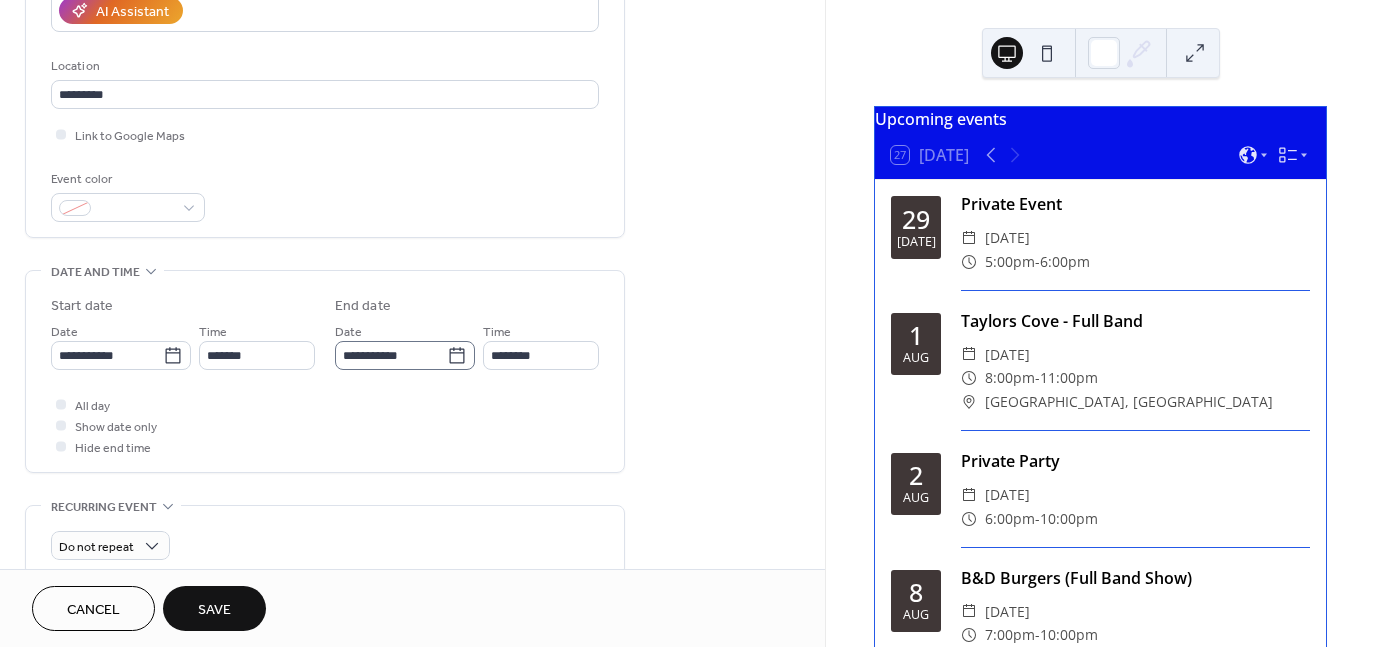 click 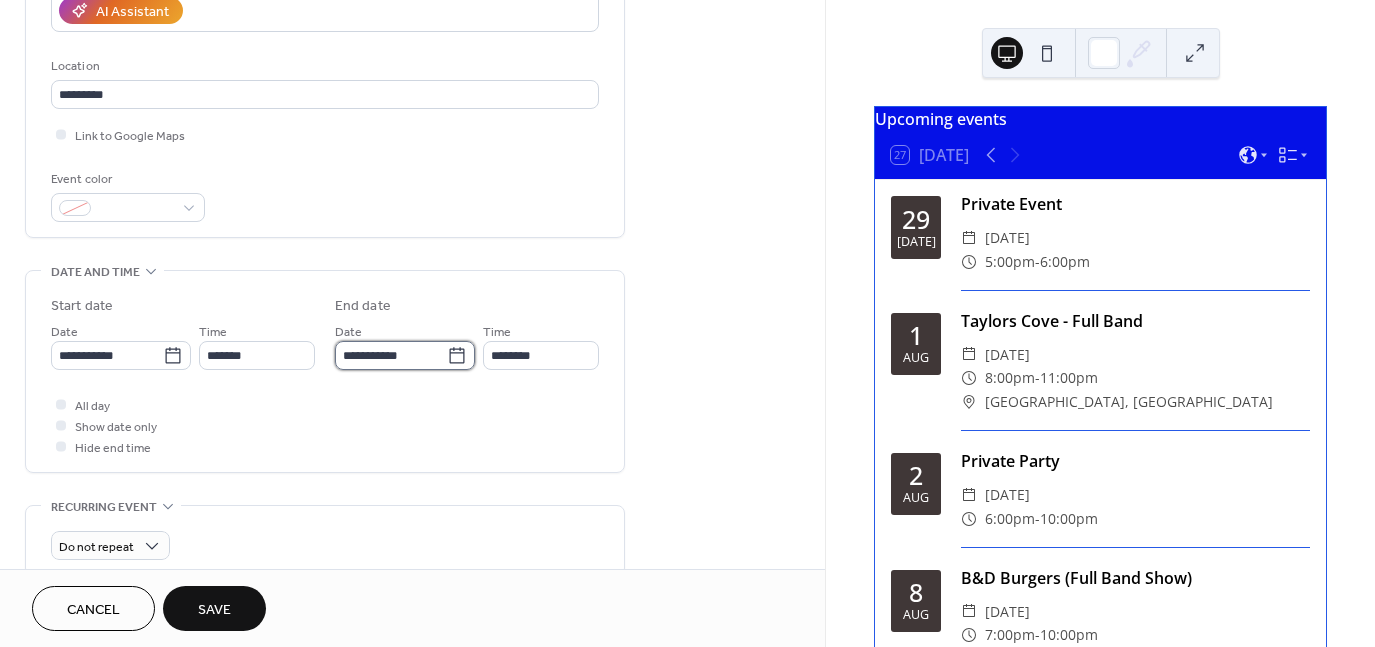click on "**********" at bounding box center (391, 355) 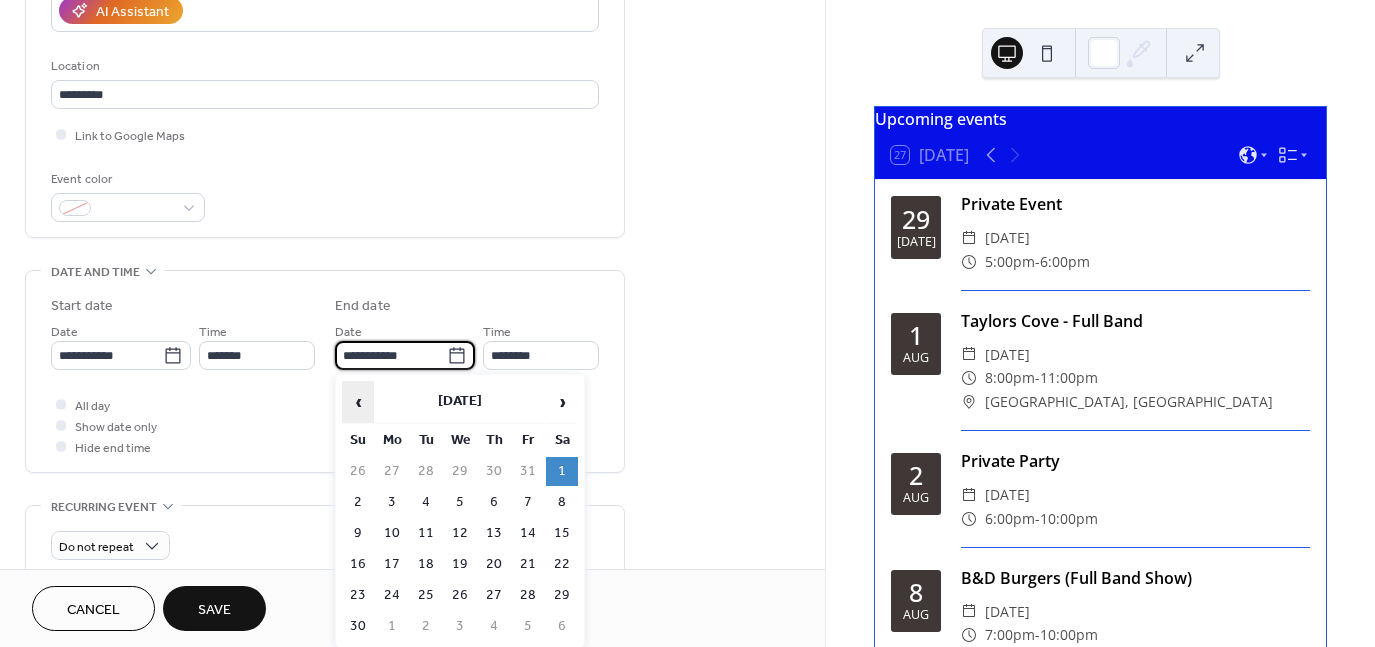 click on "‹" at bounding box center [358, 402] 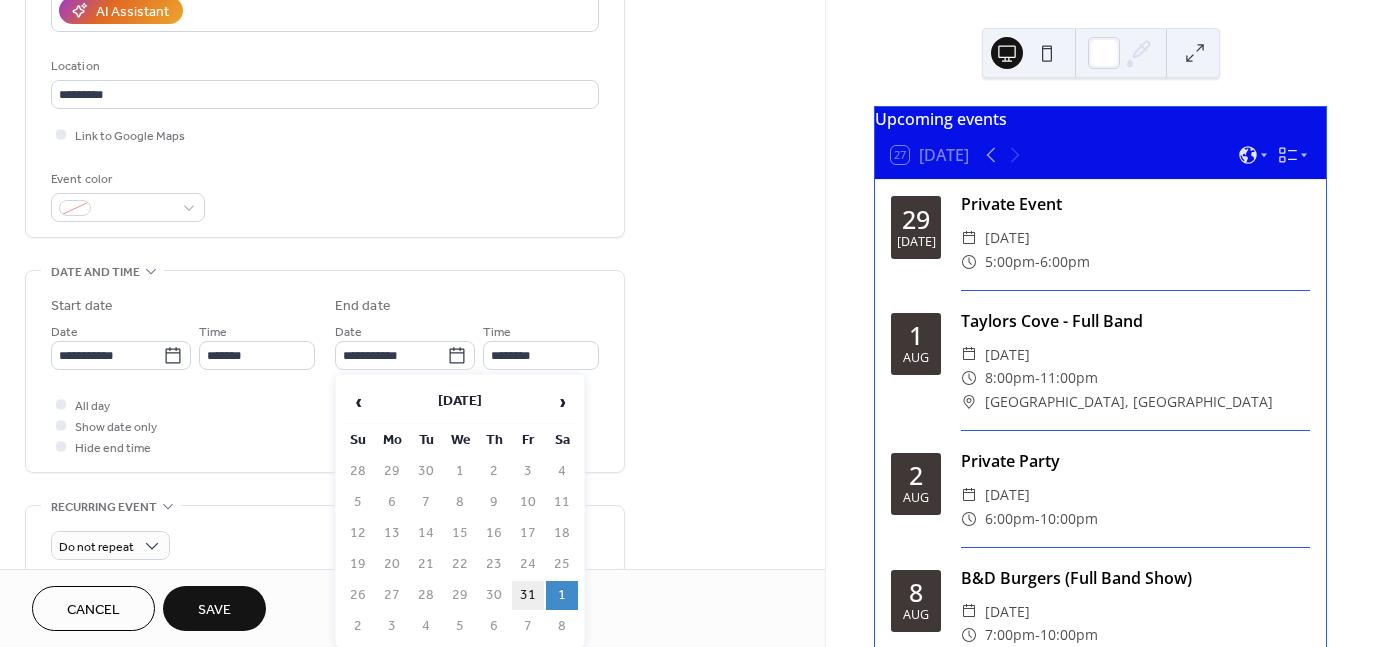 click on "31" at bounding box center (528, 595) 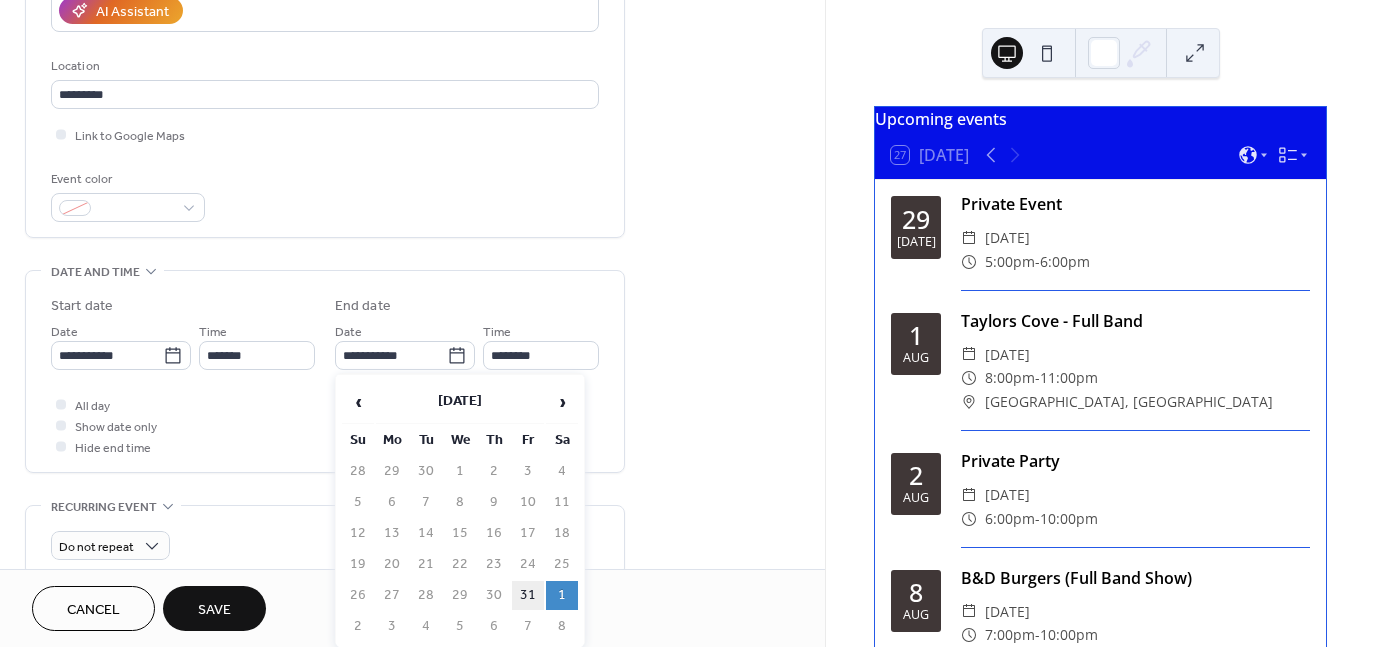 type on "**********" 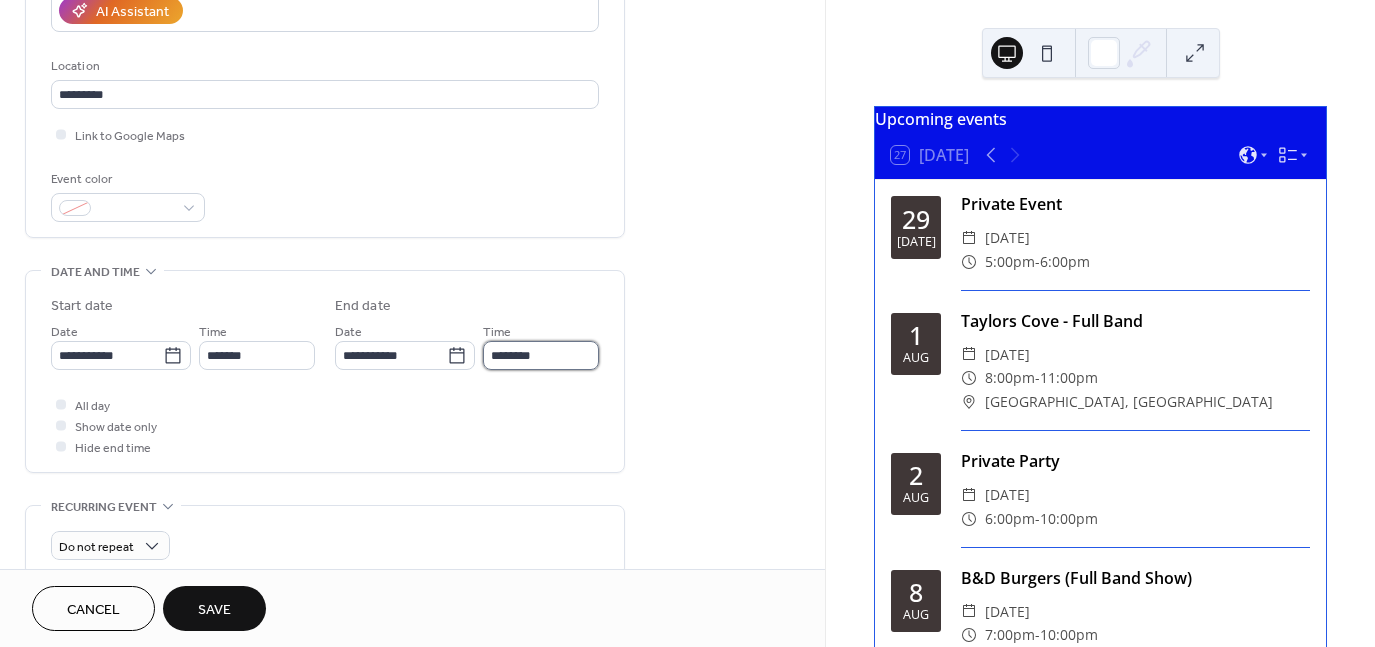 click on "********" at bounding box center (541, 355) 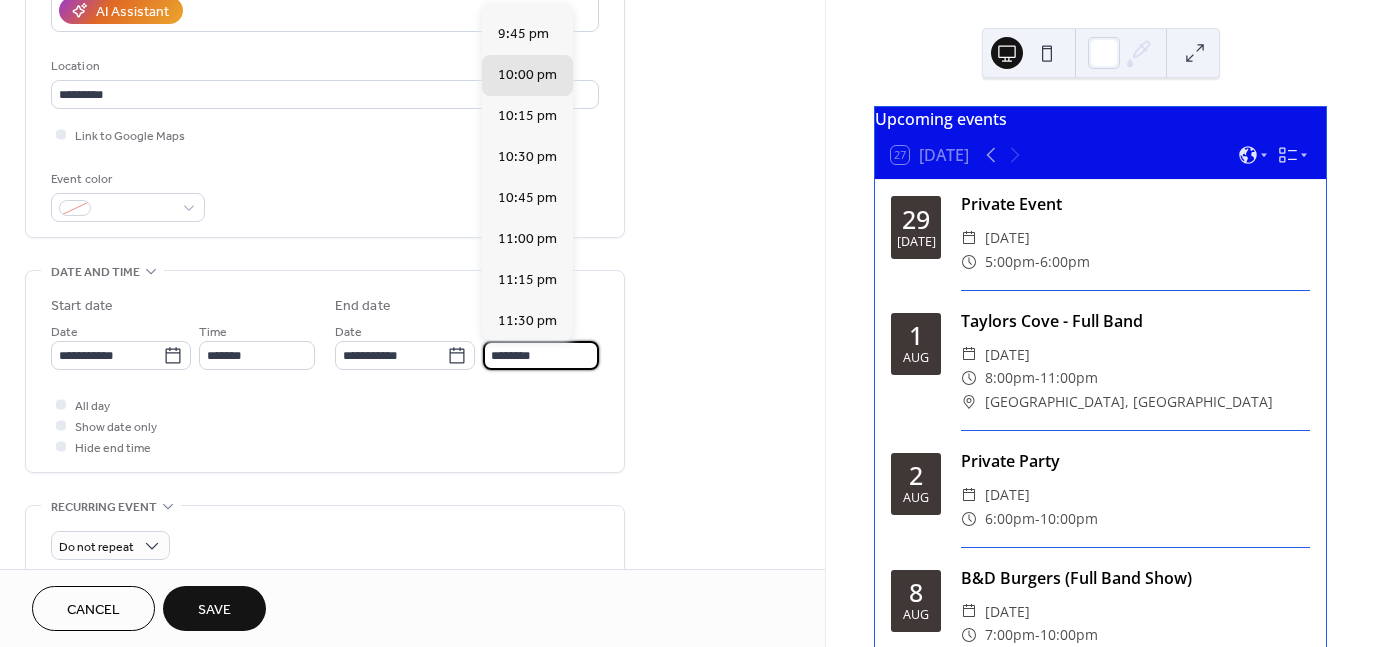 scroll, scrollTop: 115, scrollLeft: 0, axis: vertical 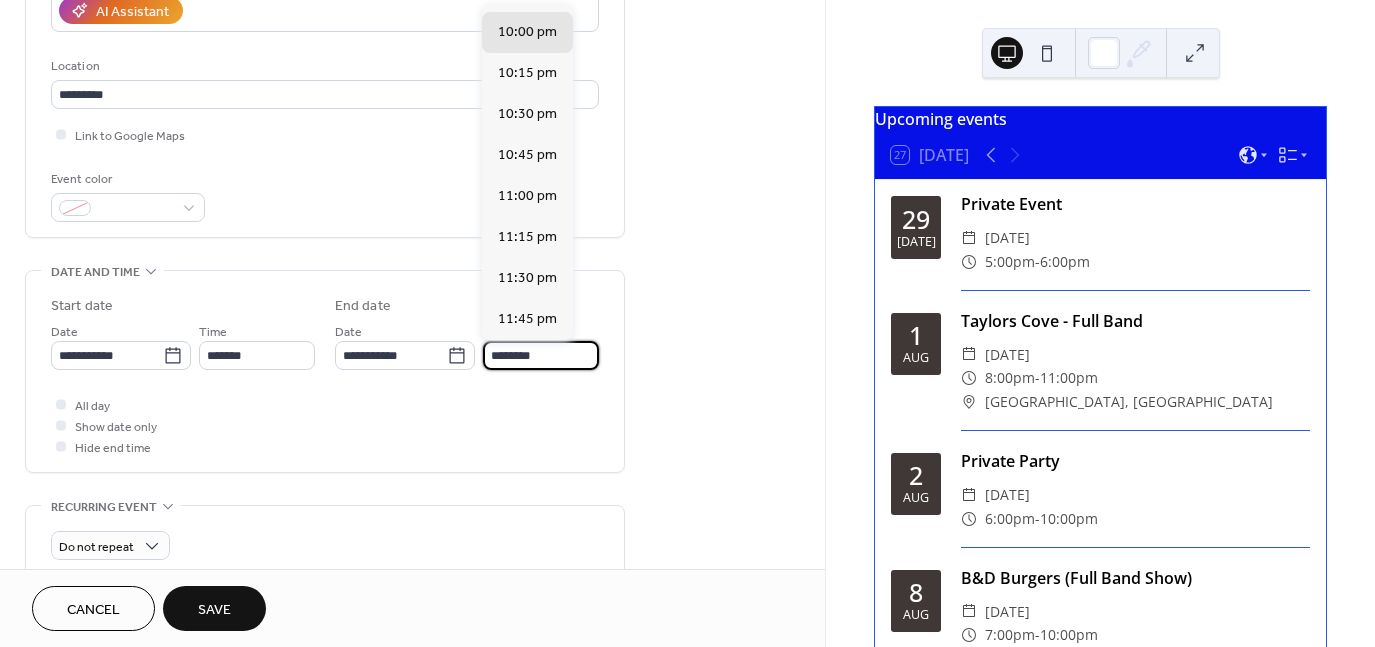 click on "********" at bounding box center (541, 355) 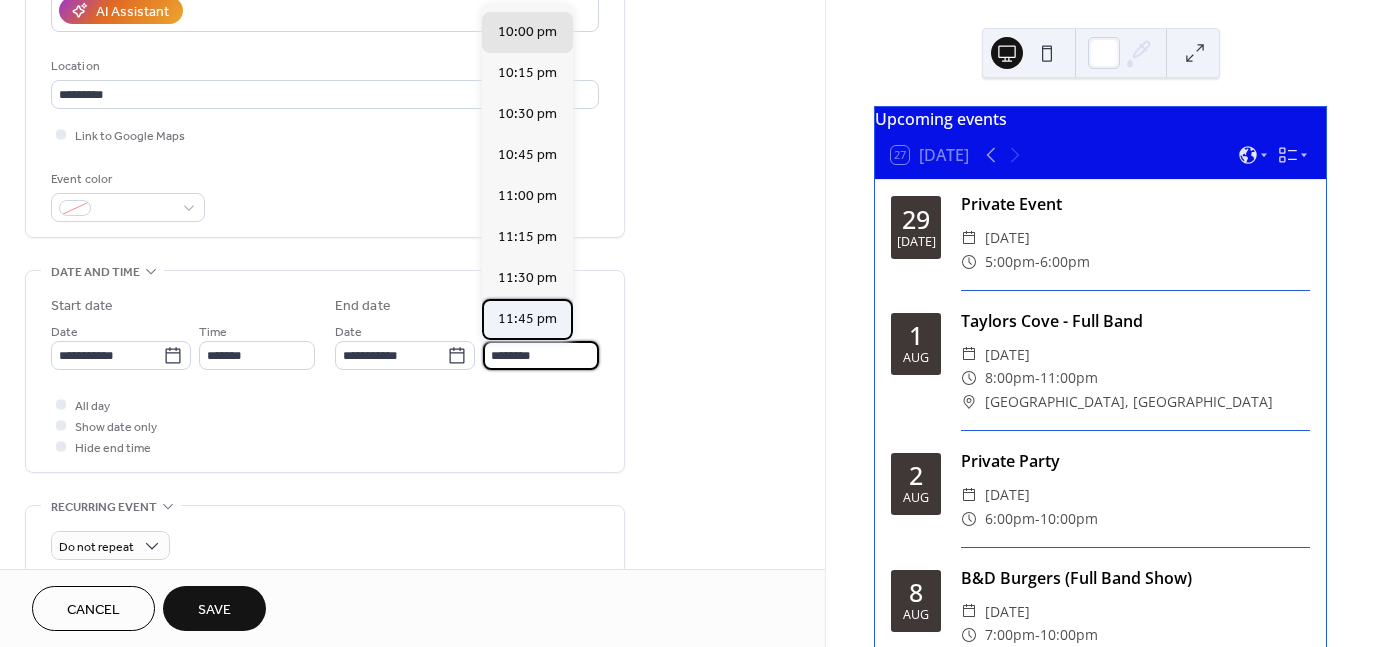 click on "11:45 pm" at bounding box center [527, 319] 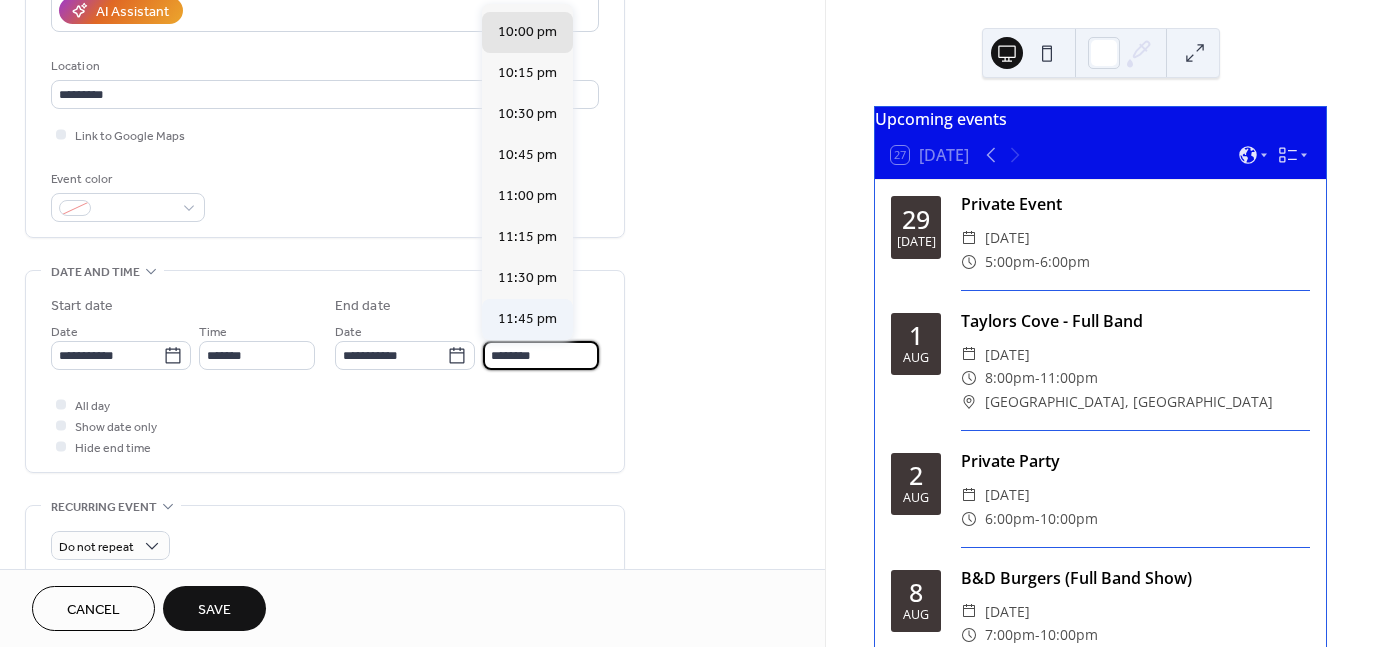 type on "********" 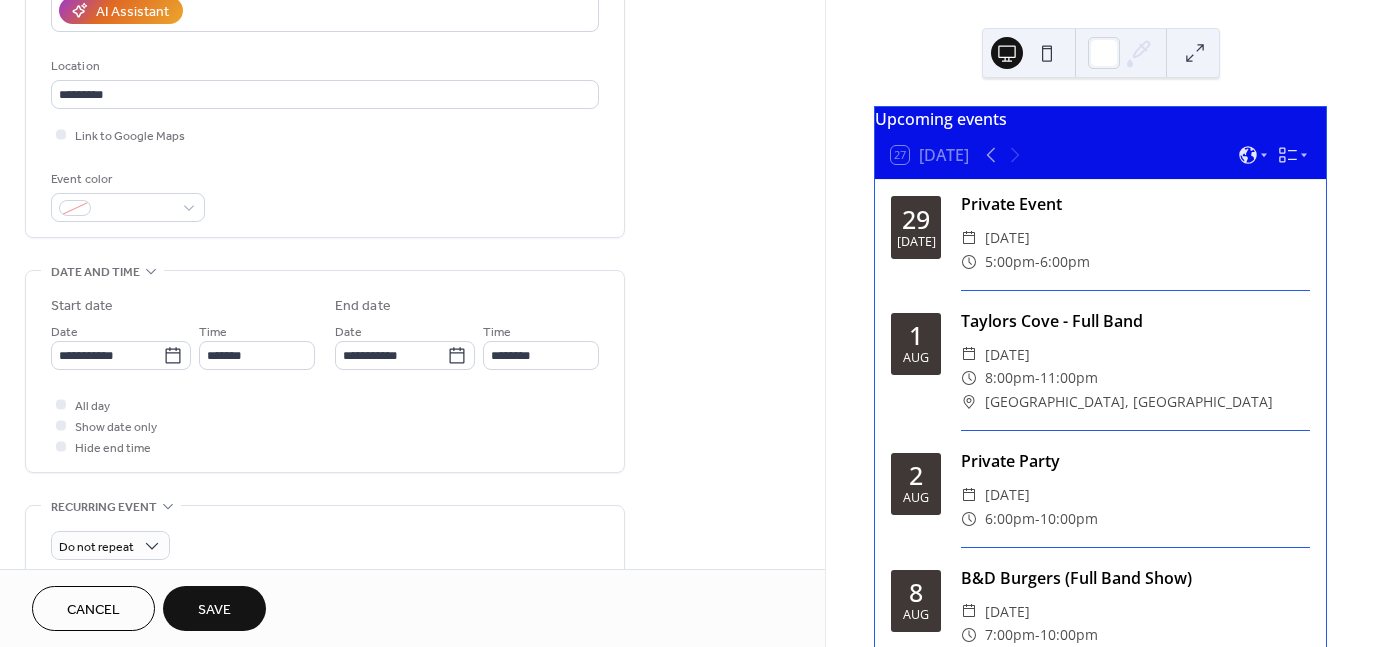 click on "Save" at bounding box center (214, 610) 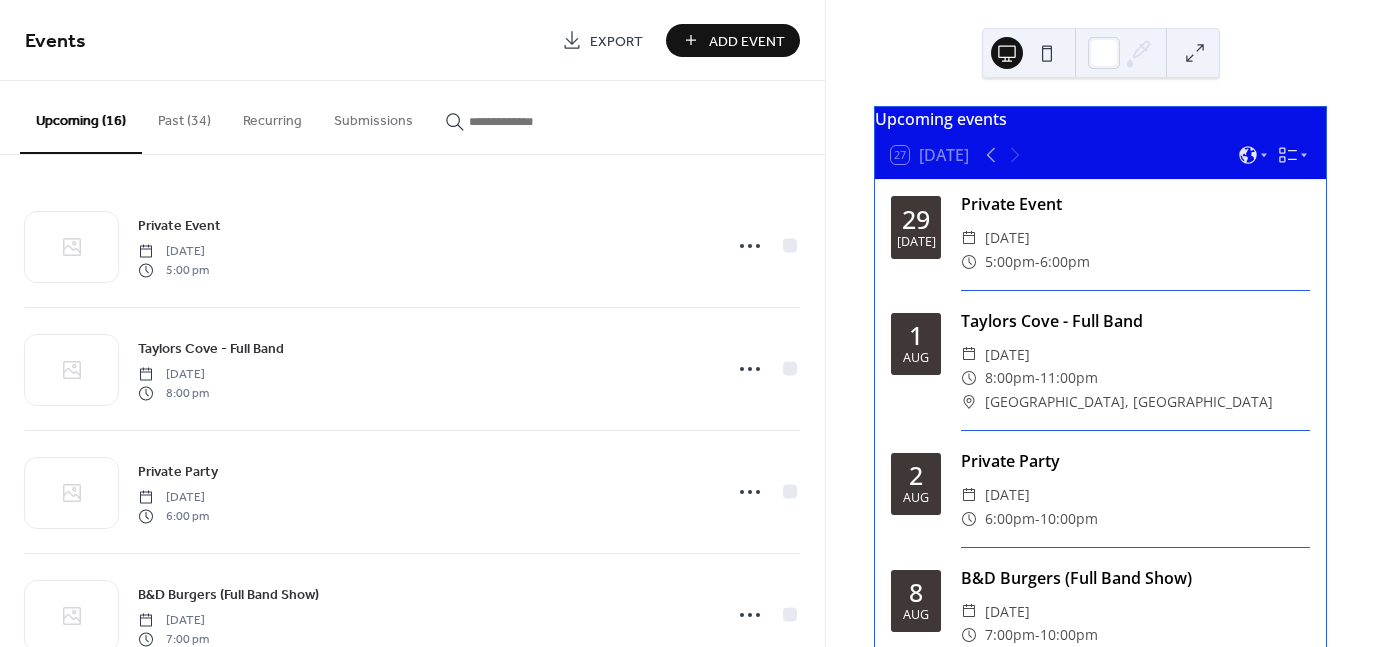 click on "Add Event" at bounding box center [747, 41] 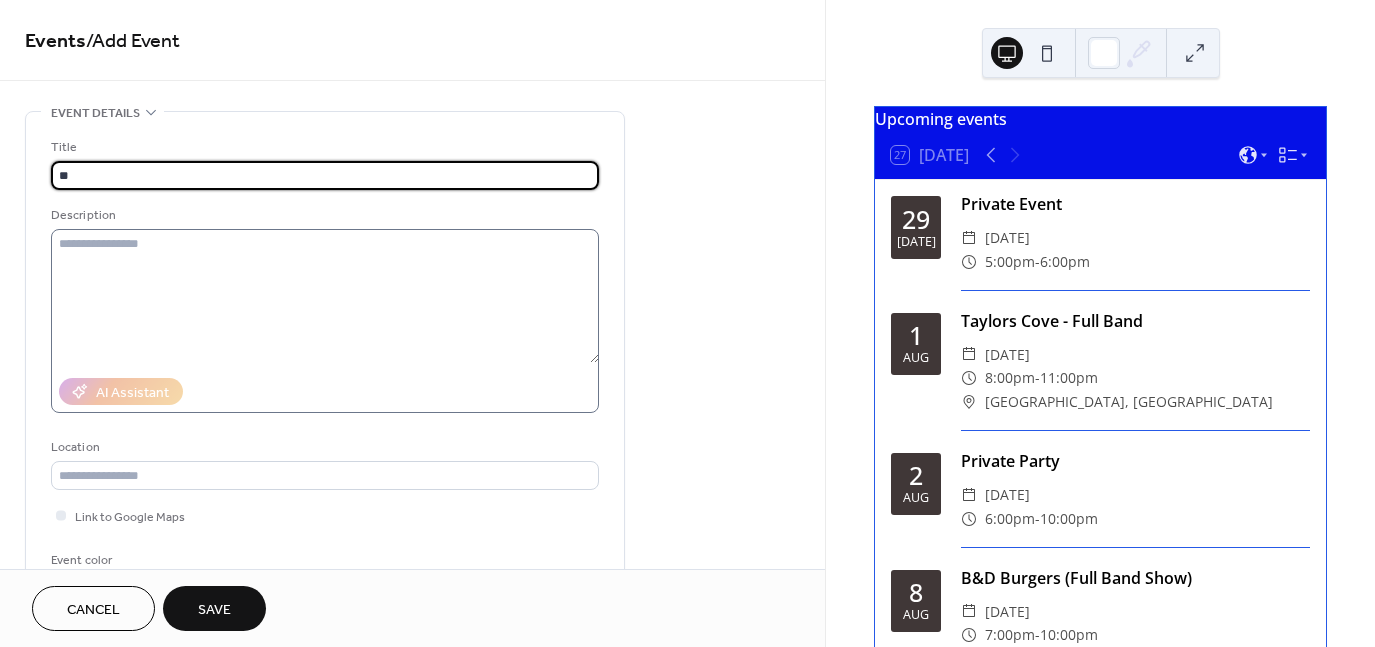 type on "**********" 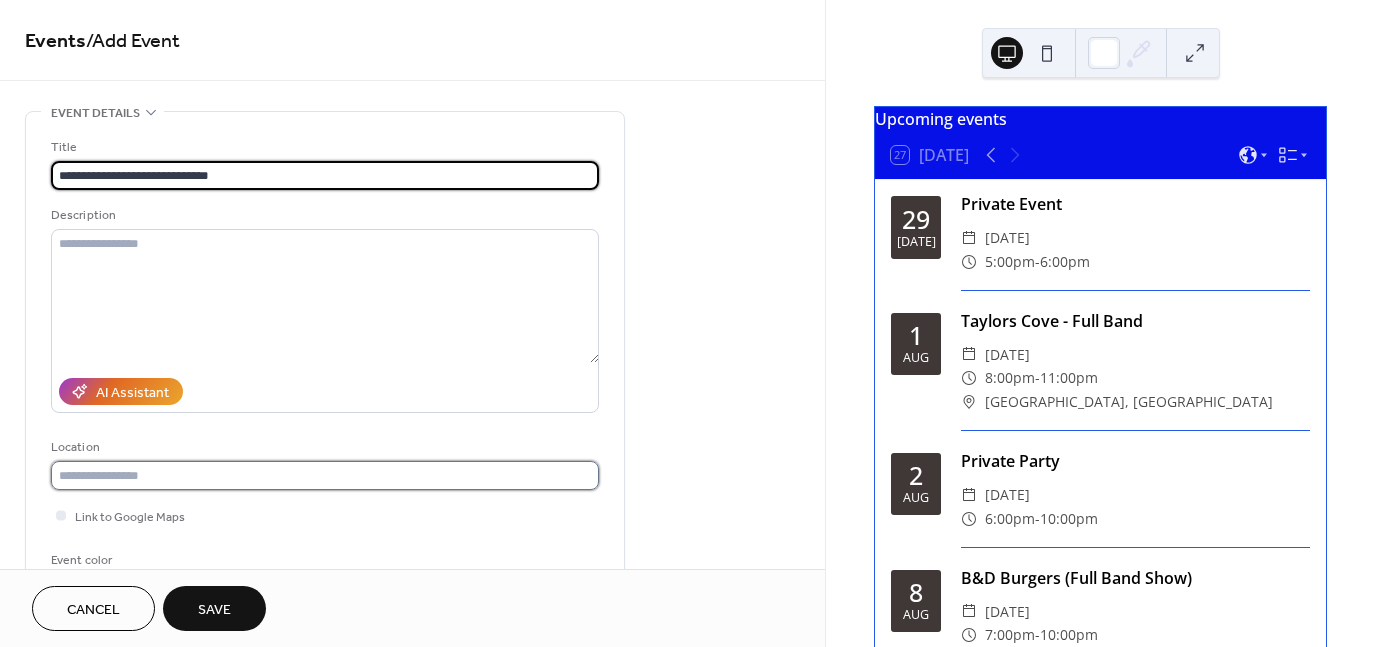 click at bounding box center (325, 475) 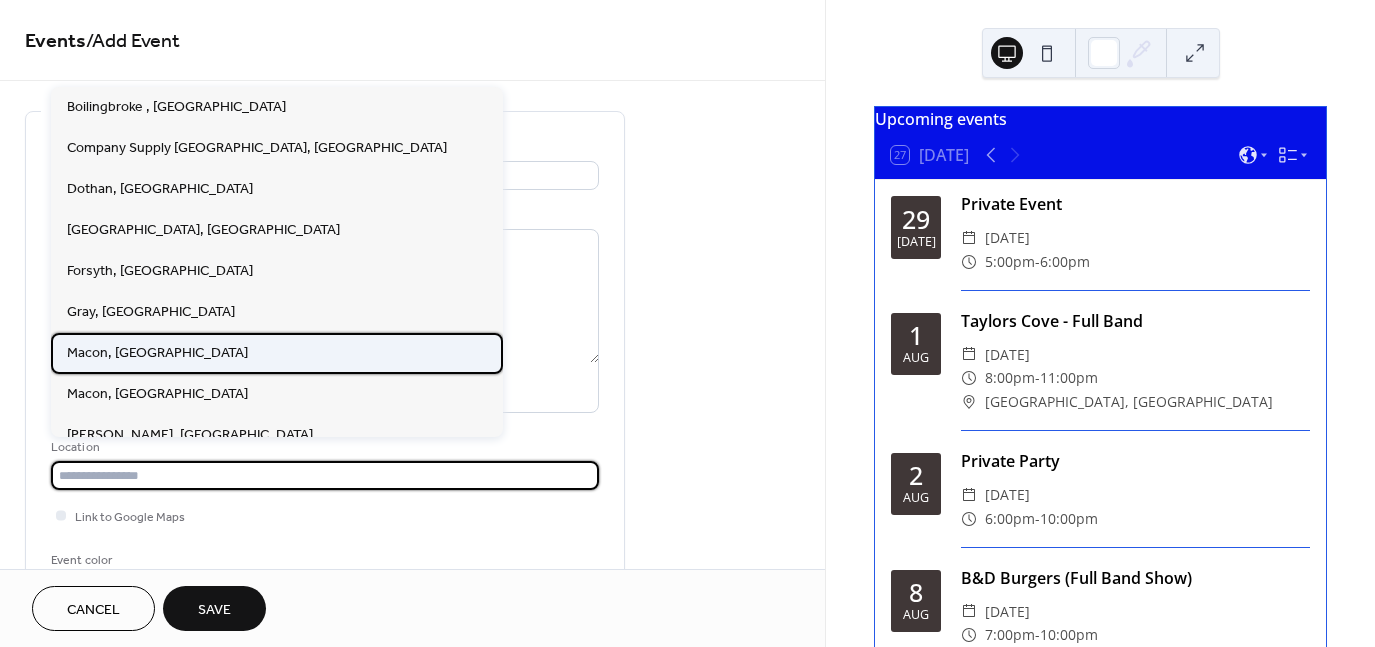 click on "Macon, [GEOGRAPHIC_DATA]" at bounding box center [157, 352] 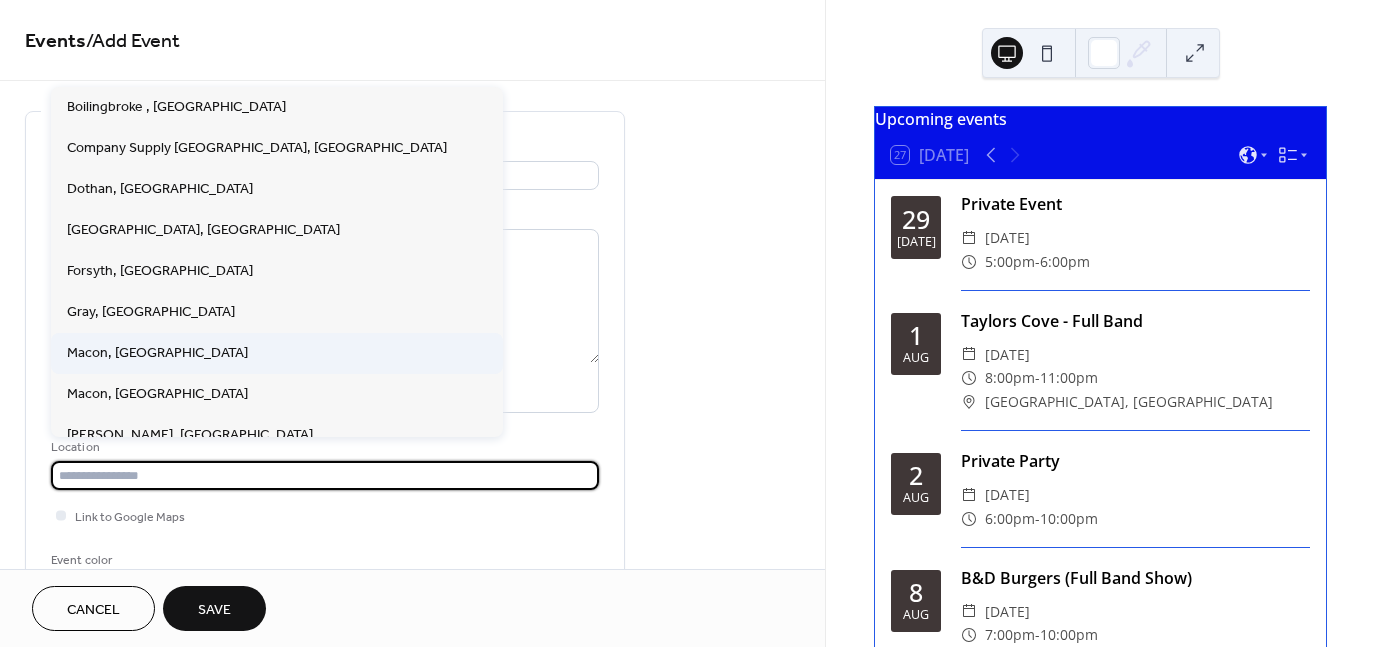 type on "*********" 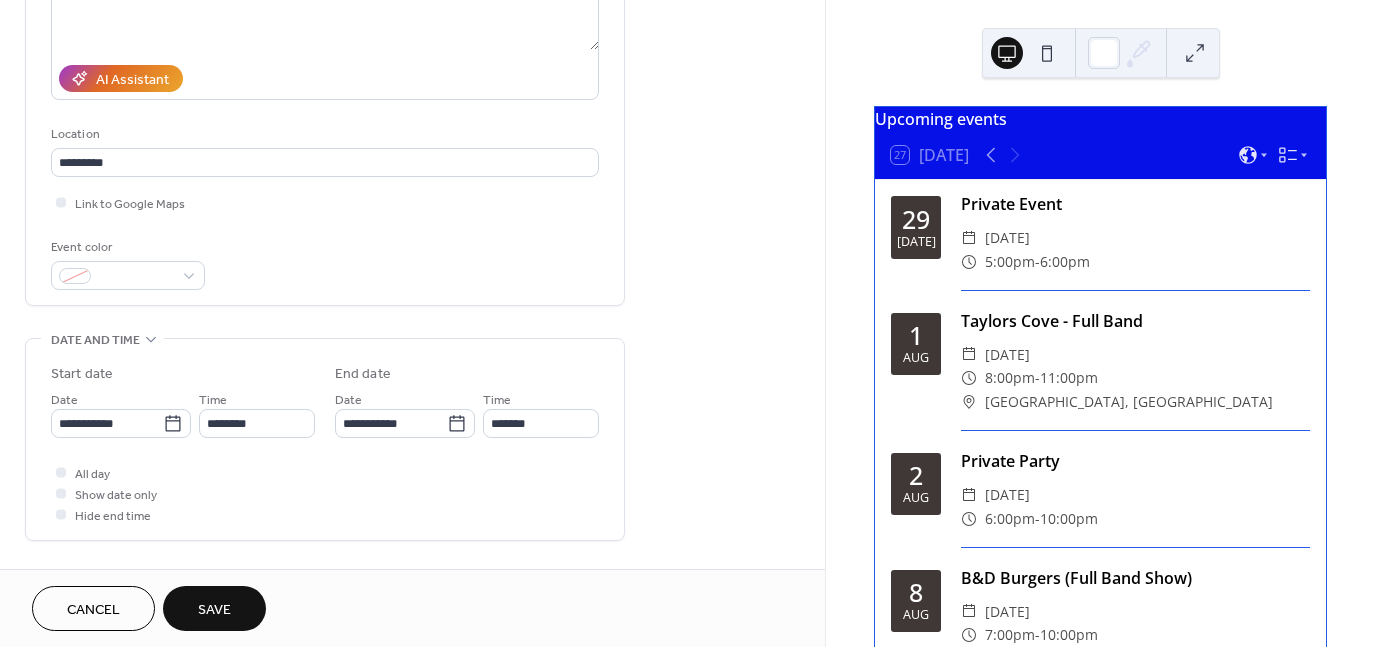 scroll, scrollTop: 359, scrollLeft: 0, axis: vertical 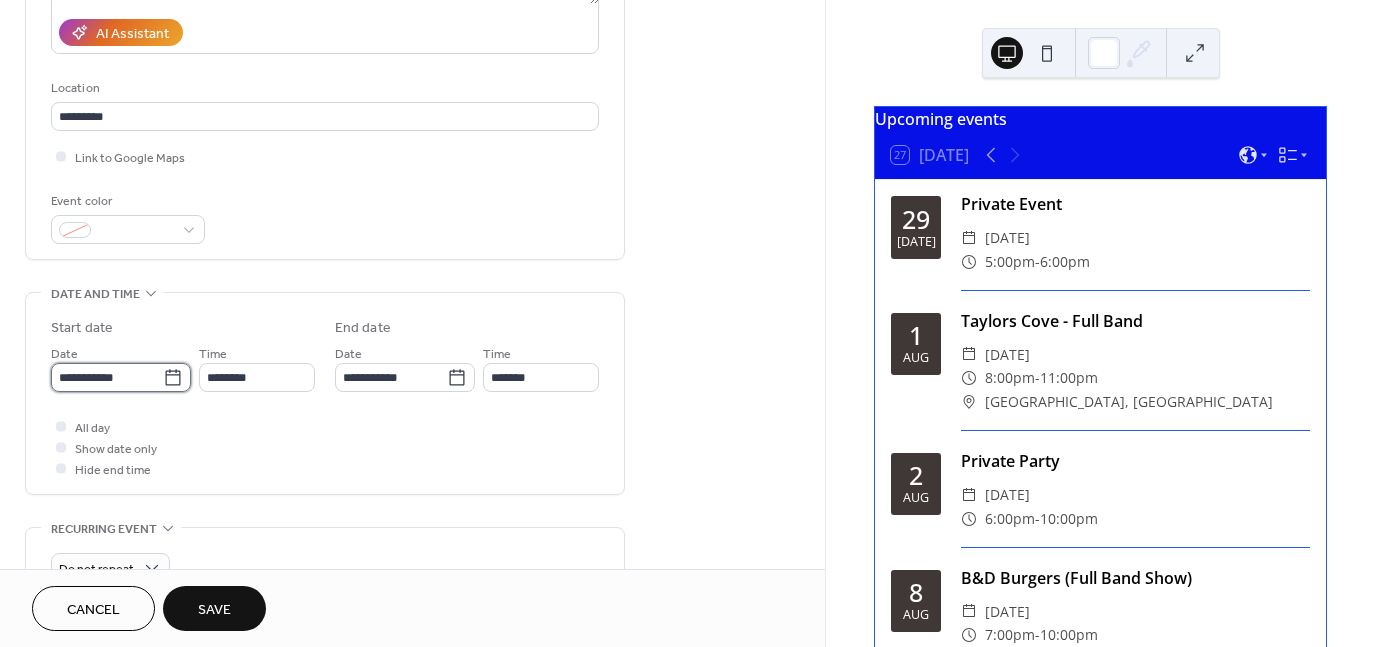 click on "**********" at bounding box center [107, 377] 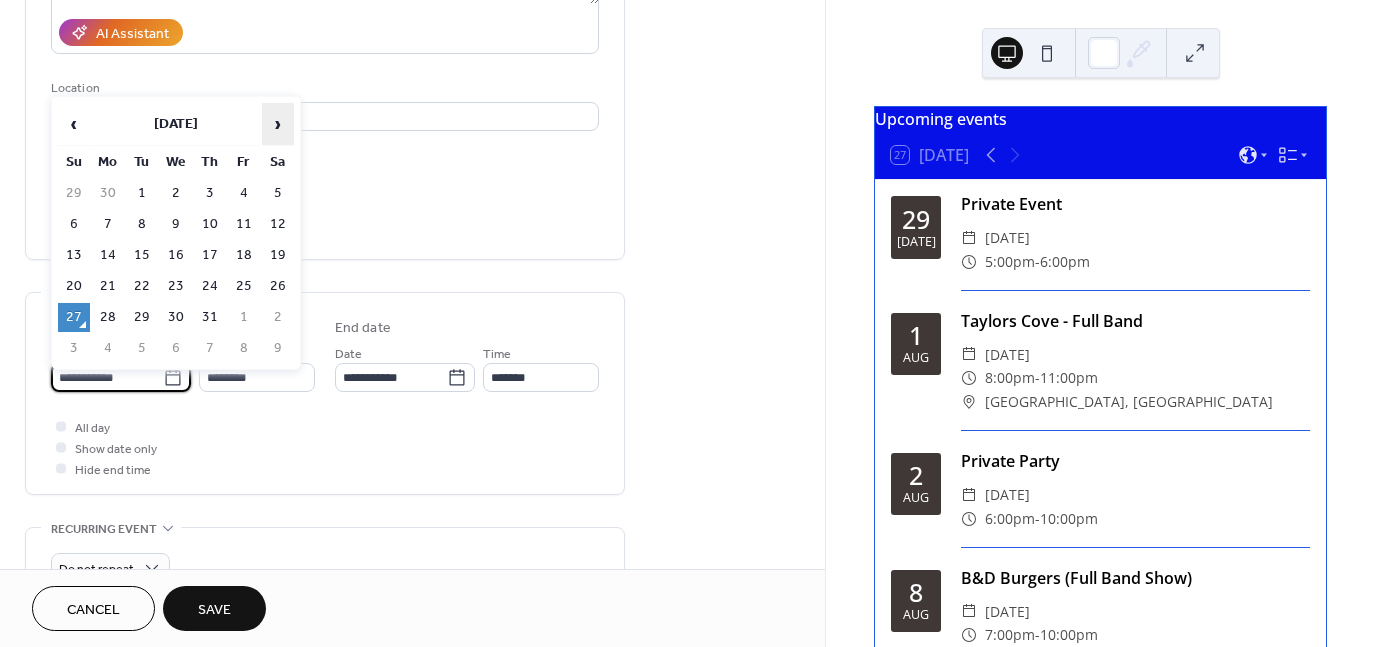 click on "›" at bounding box center (278, 124) 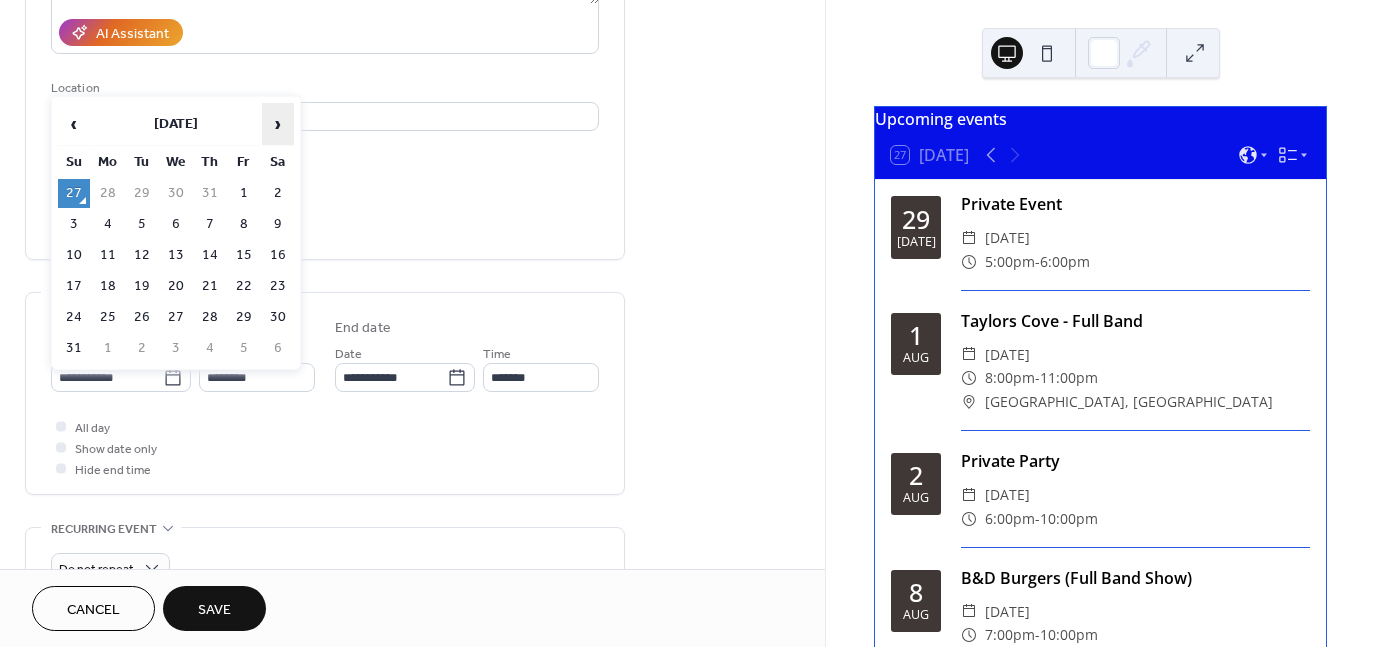 click on "›" at bounding box center [278, 124] 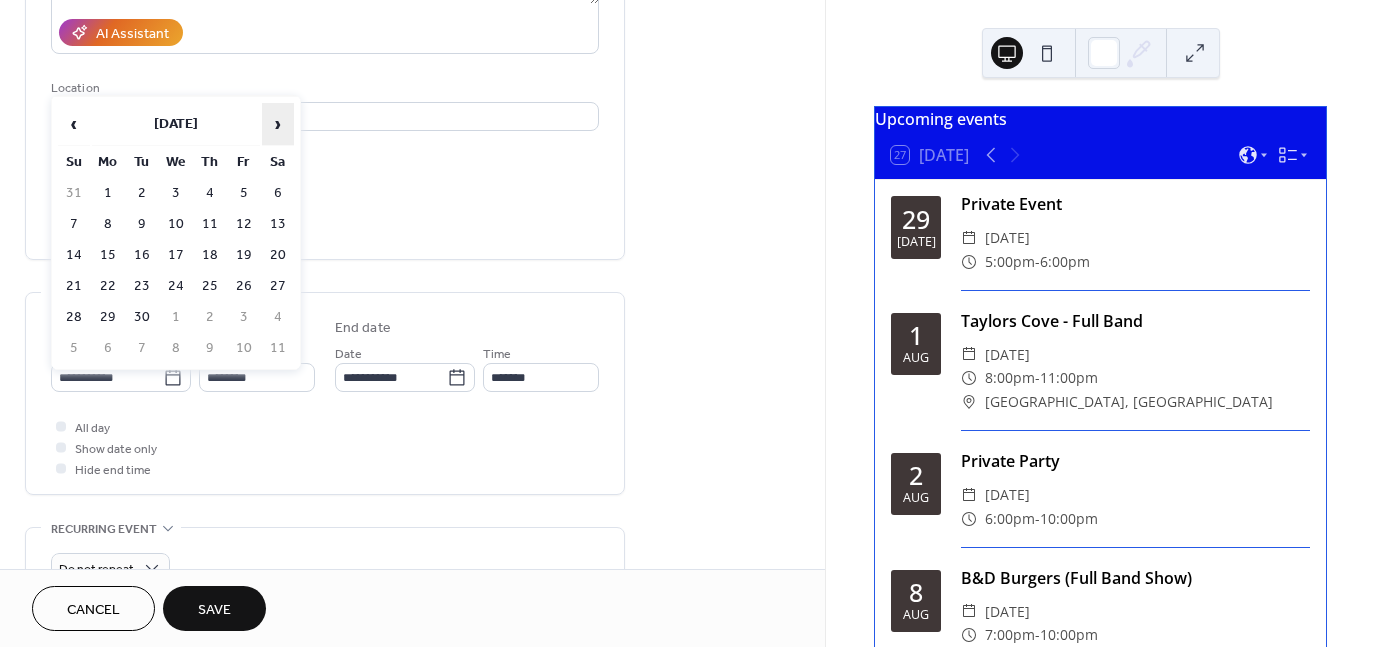 click on "›" at bounding box center [278, 124] 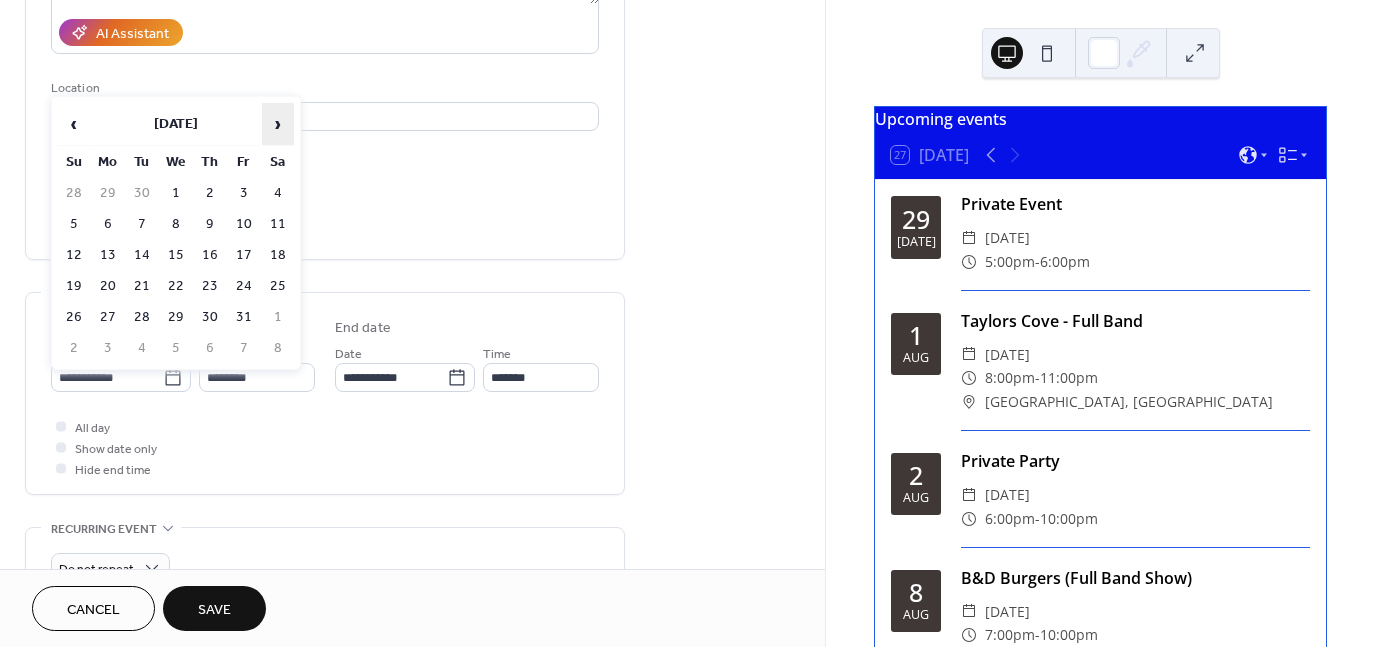 click on "›" at bounding box center [278, 124] 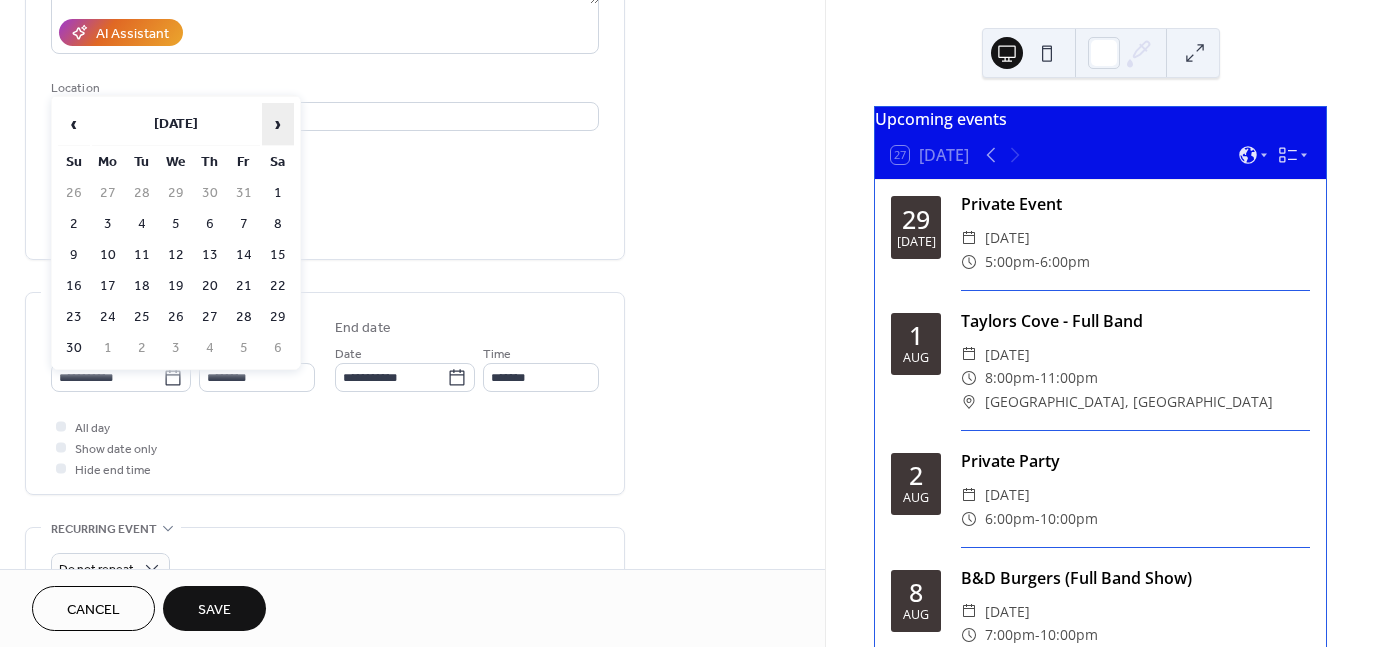 click on "›" at bounding box center (278, 124) 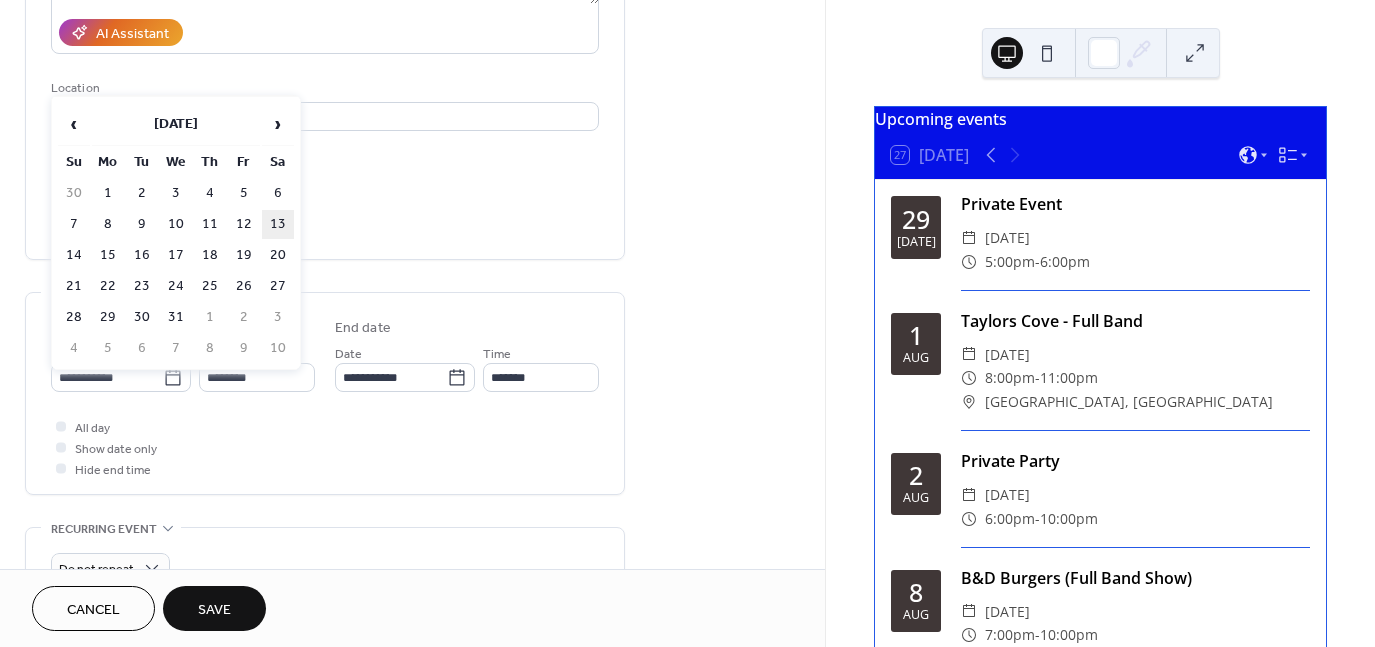 click on "13" at bounding box center (278, 224) 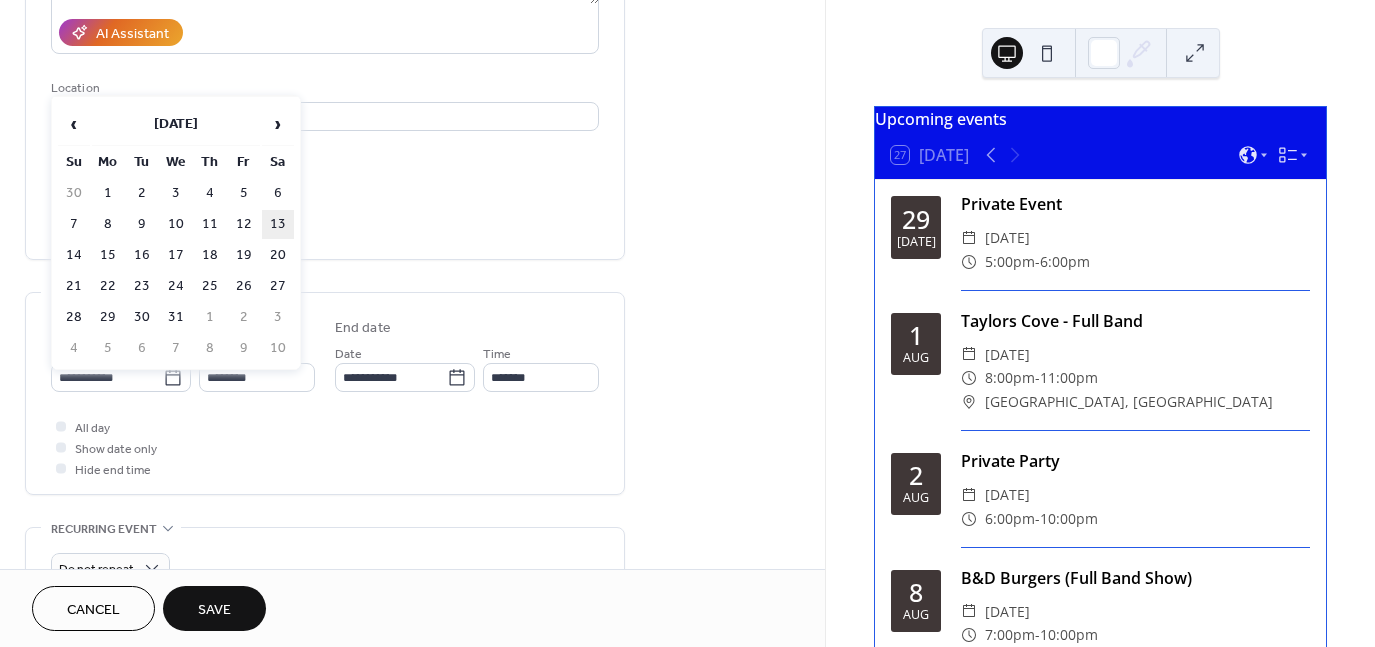 type on "**********" 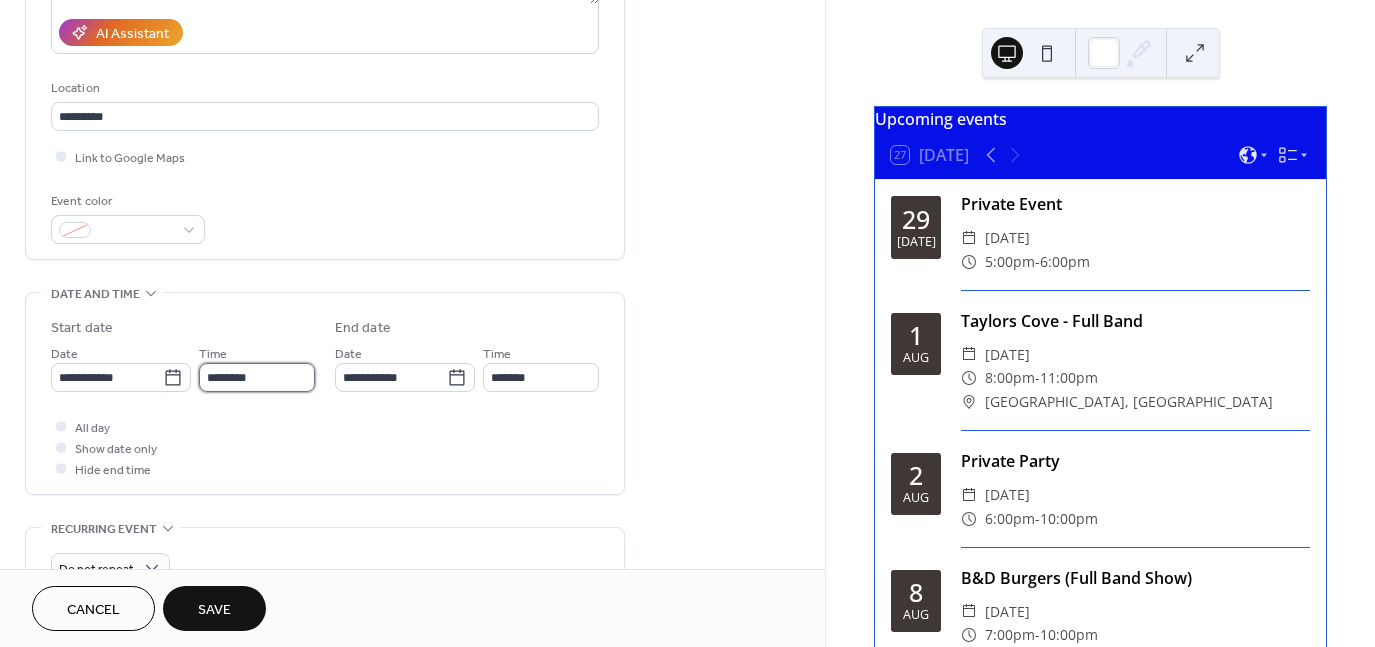 click on "********" at bounding box center (257, 377) 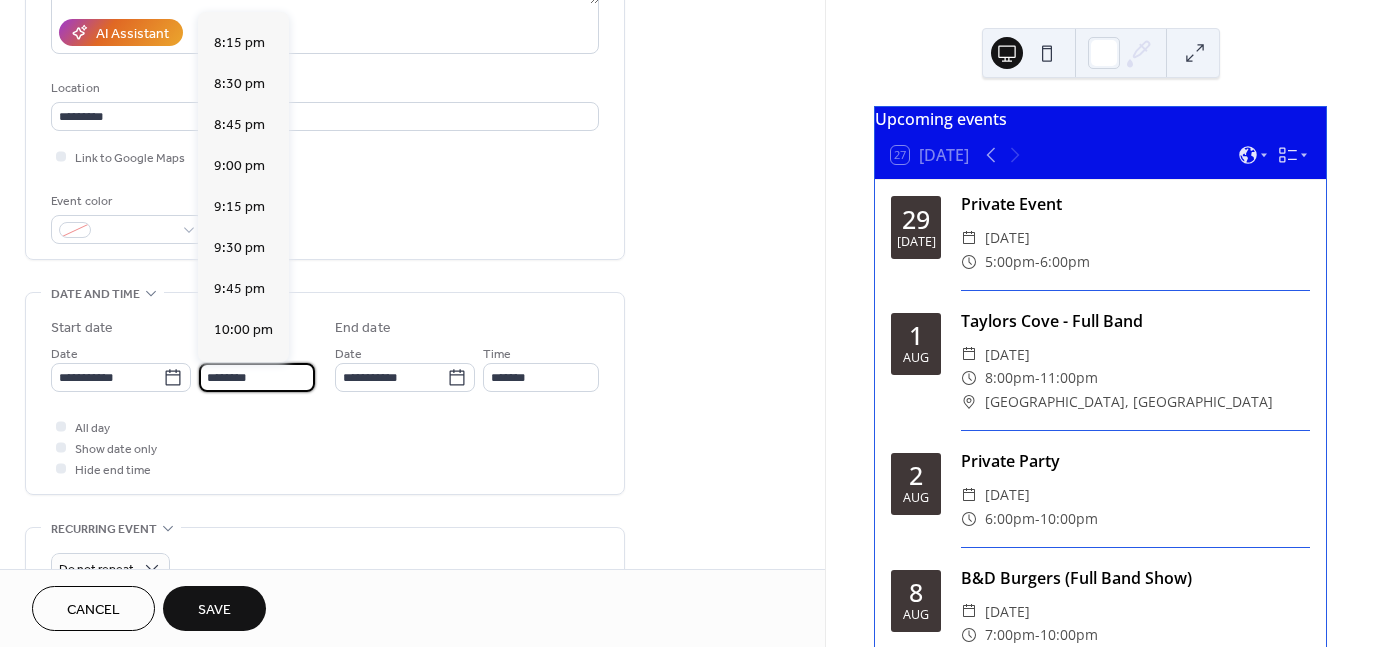 scroll, scrollTop: 3270, scrollLeft: 0, axis: vertical 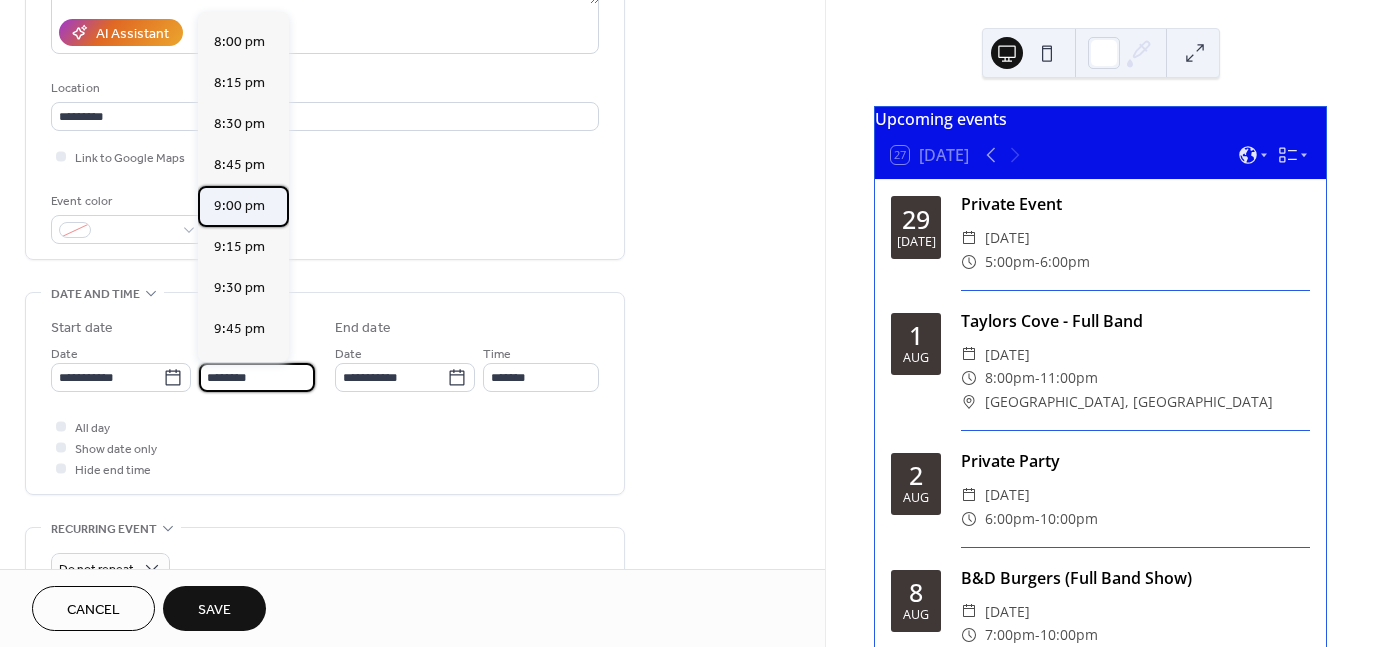 click on "9:00 pm" at bounding box center [239, 206] 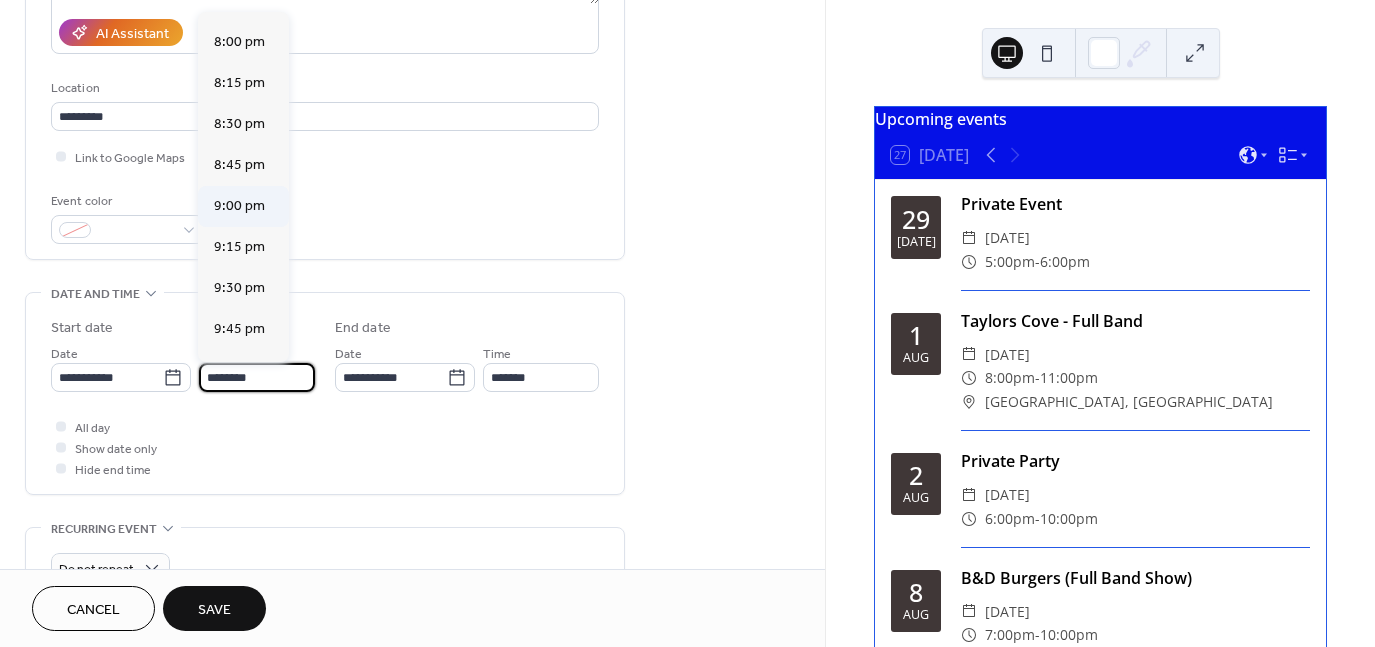 type on "*******" 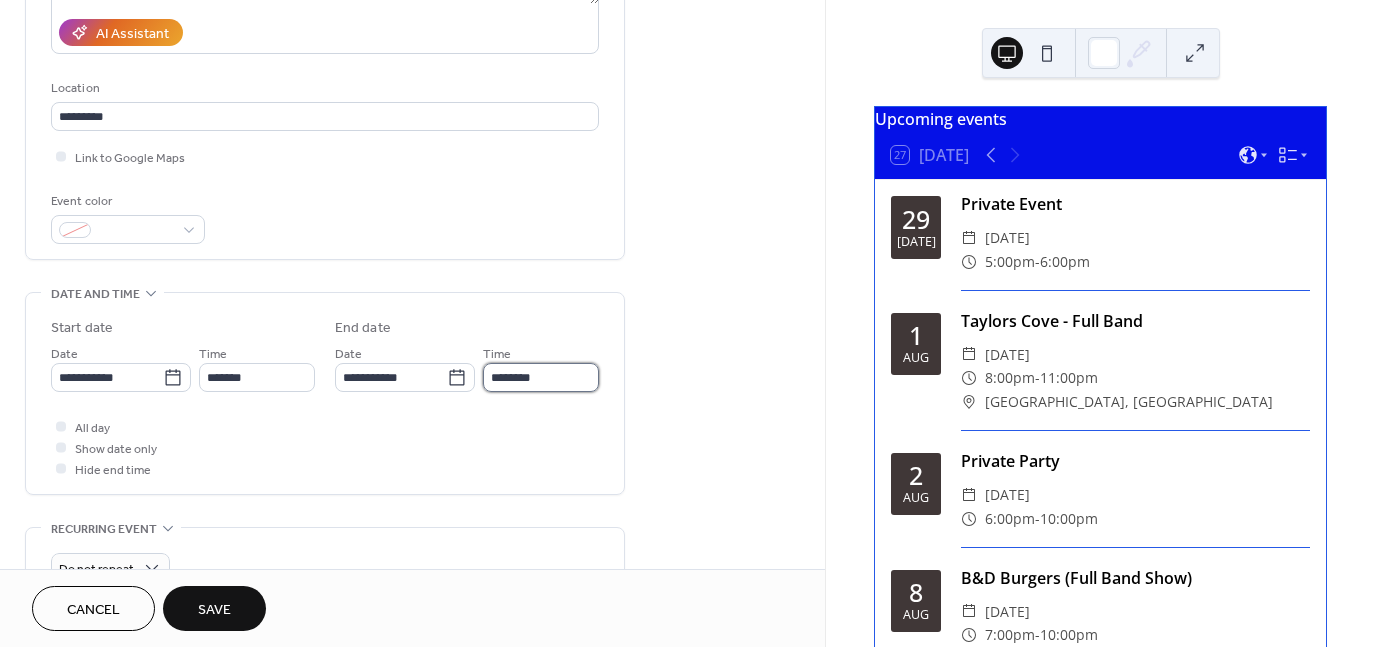 click on "********" at bounding box center (541, 377) 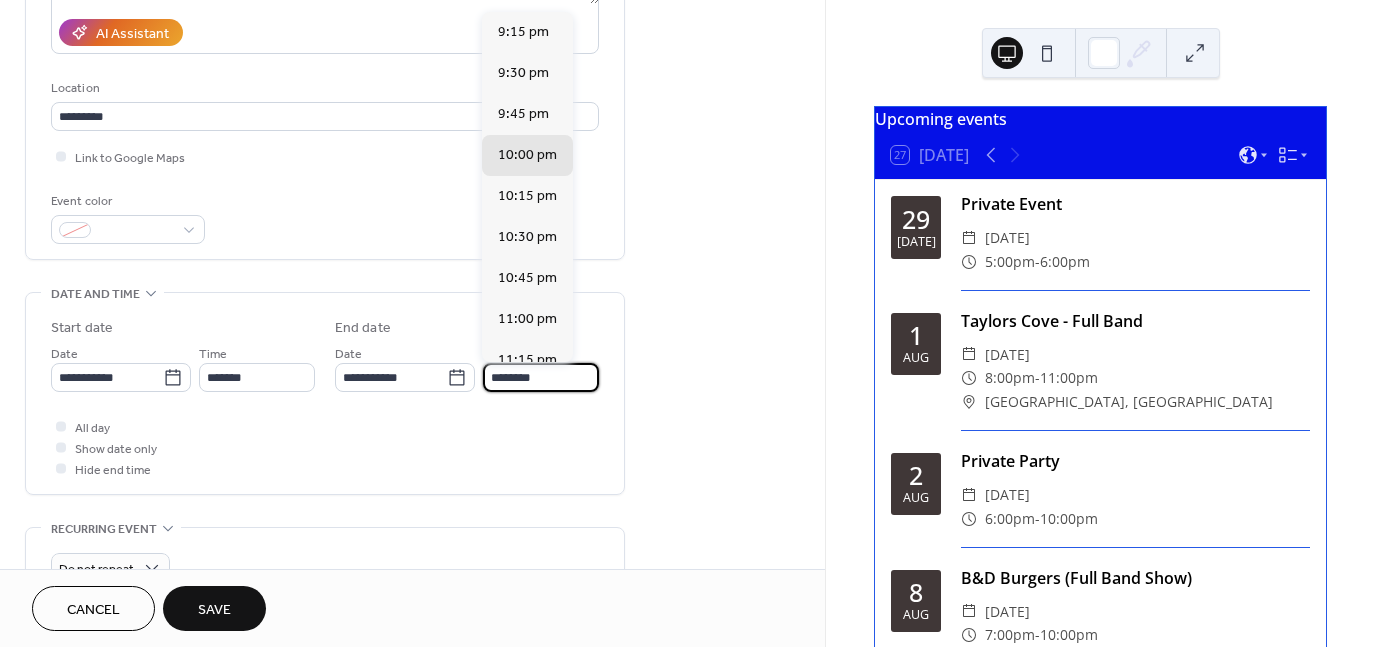 scroll, scrollTop: 100, scrollLeft: 0, axis: vertical 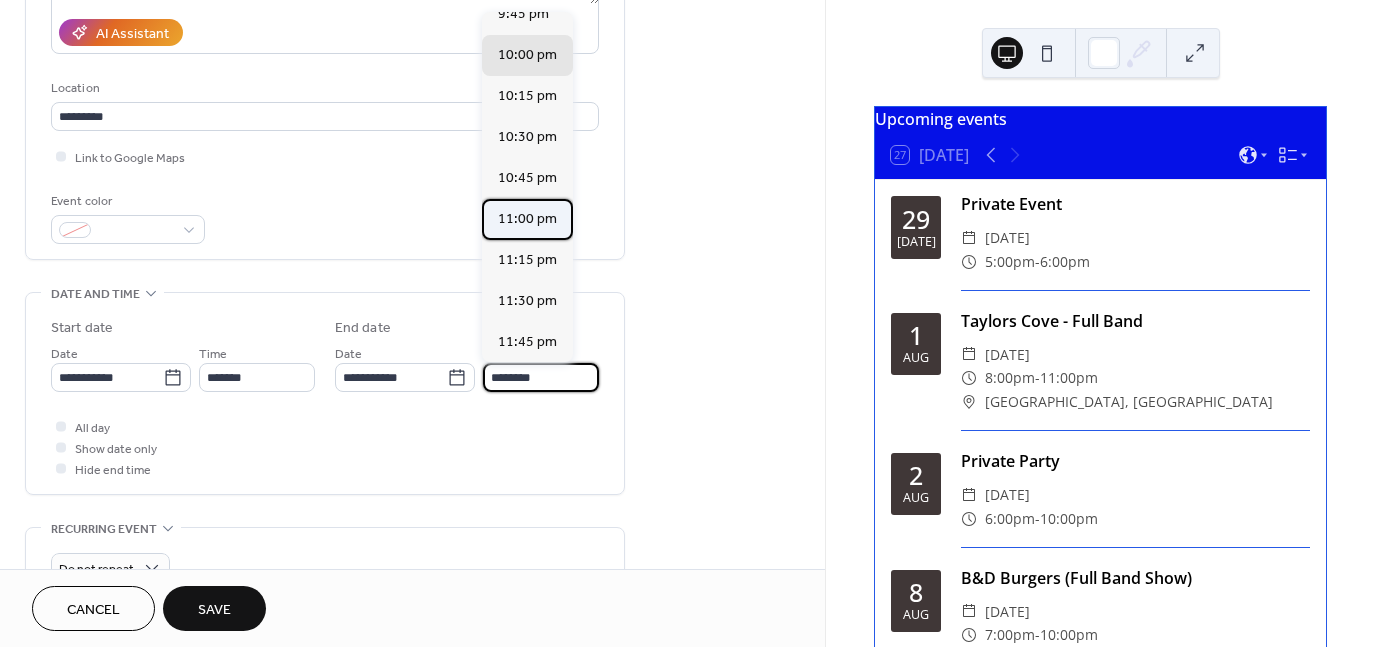 click on "11:00 pm" at bounding box center (527, 219) 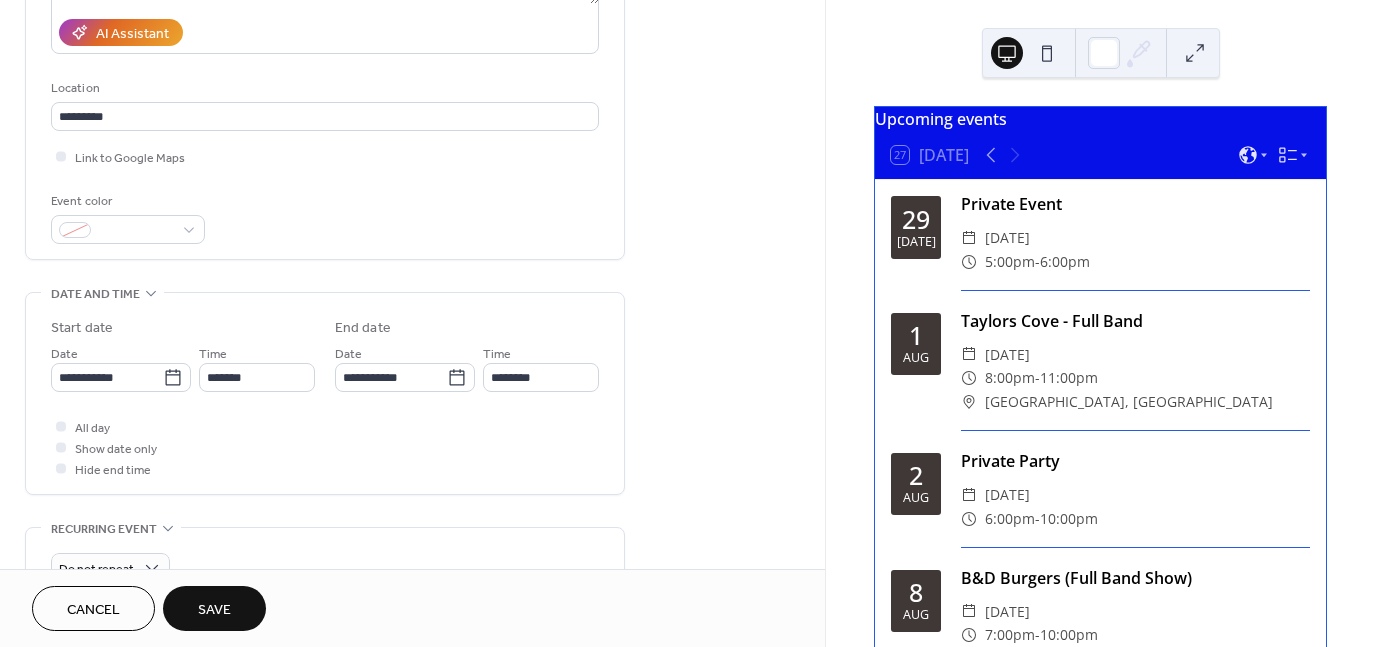 type on "********" 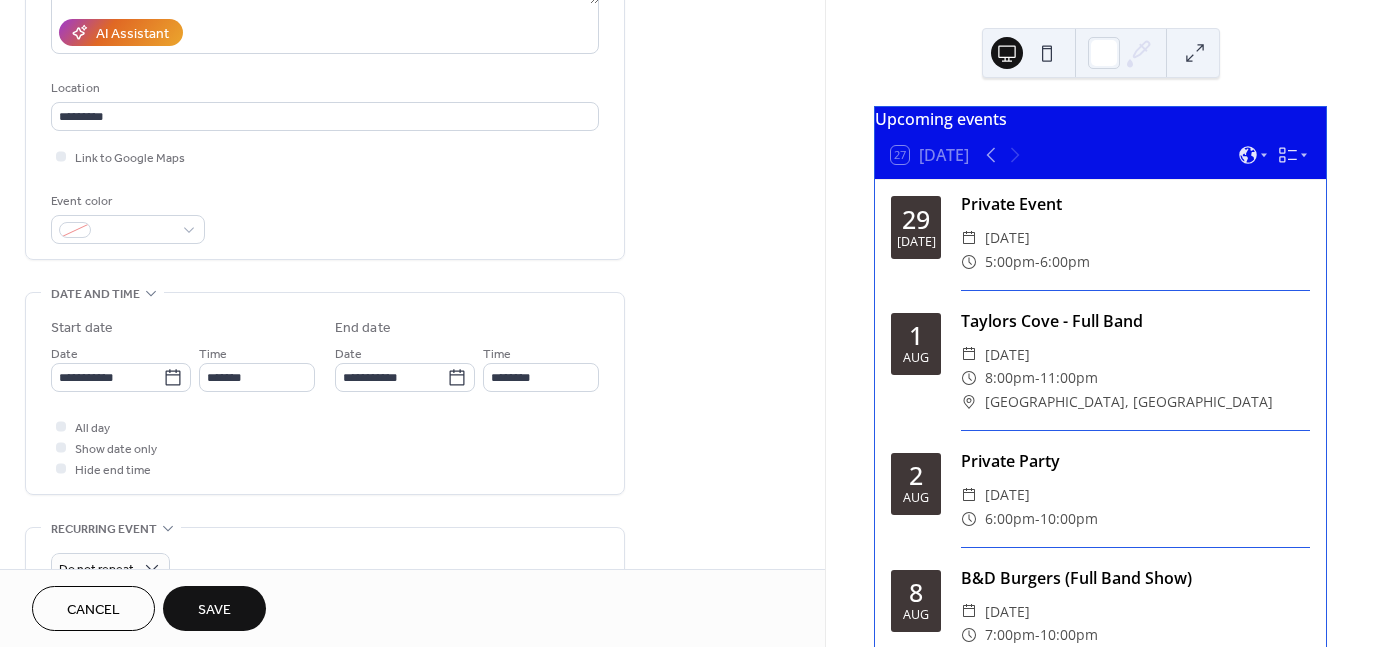 click on "Save" at bounding box center [214, 608] 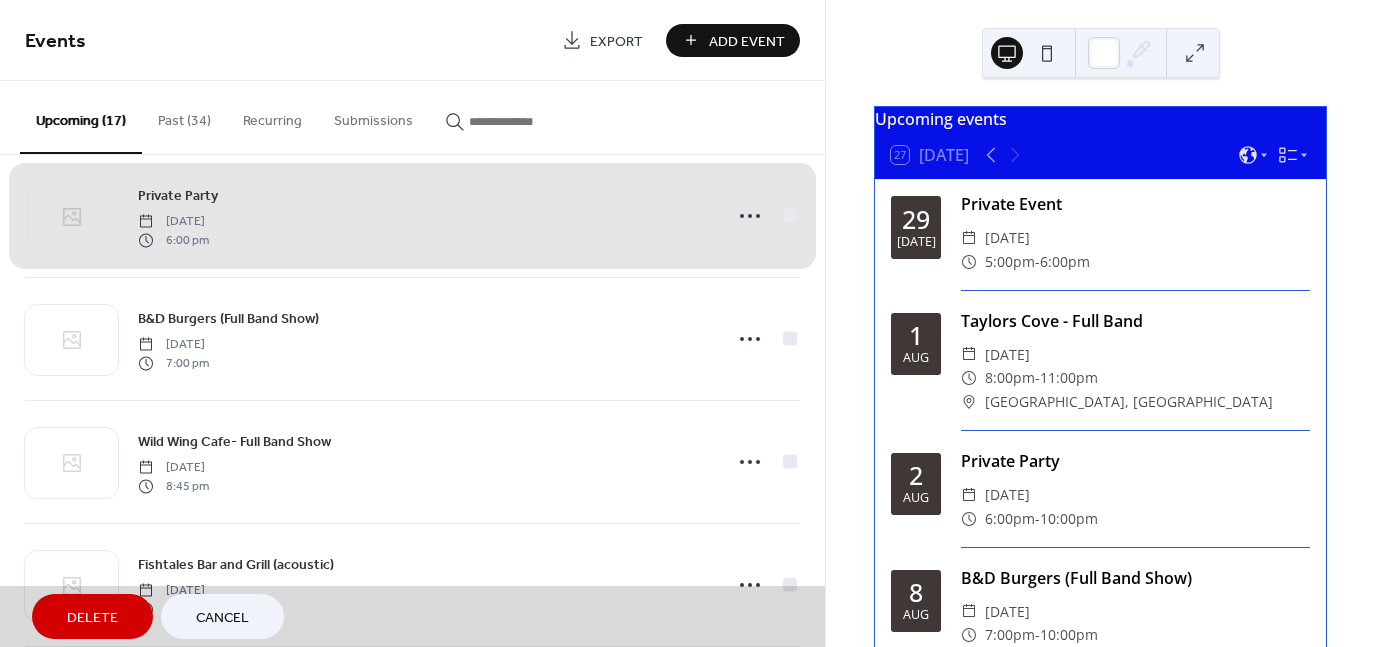 scroll, scrollTop: 280, scrollLeft: 0, axis: vertical 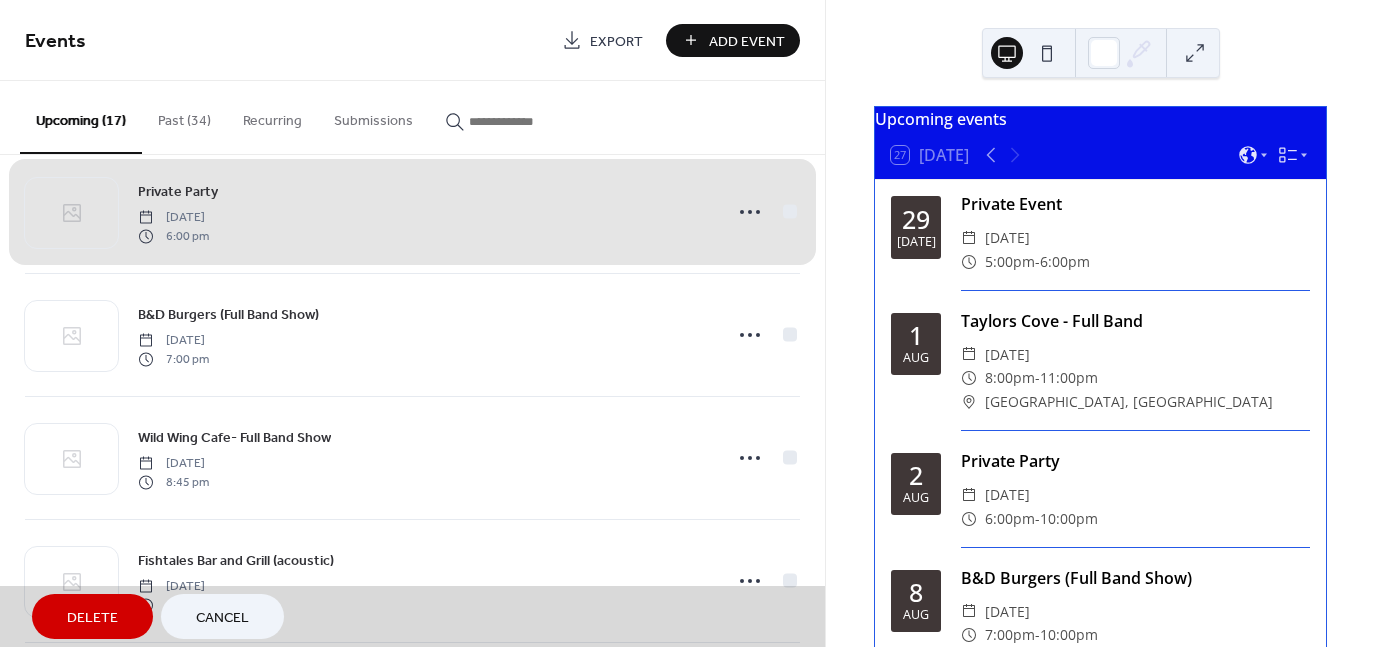 click on "Cancel" at bounding box center (222, 618) 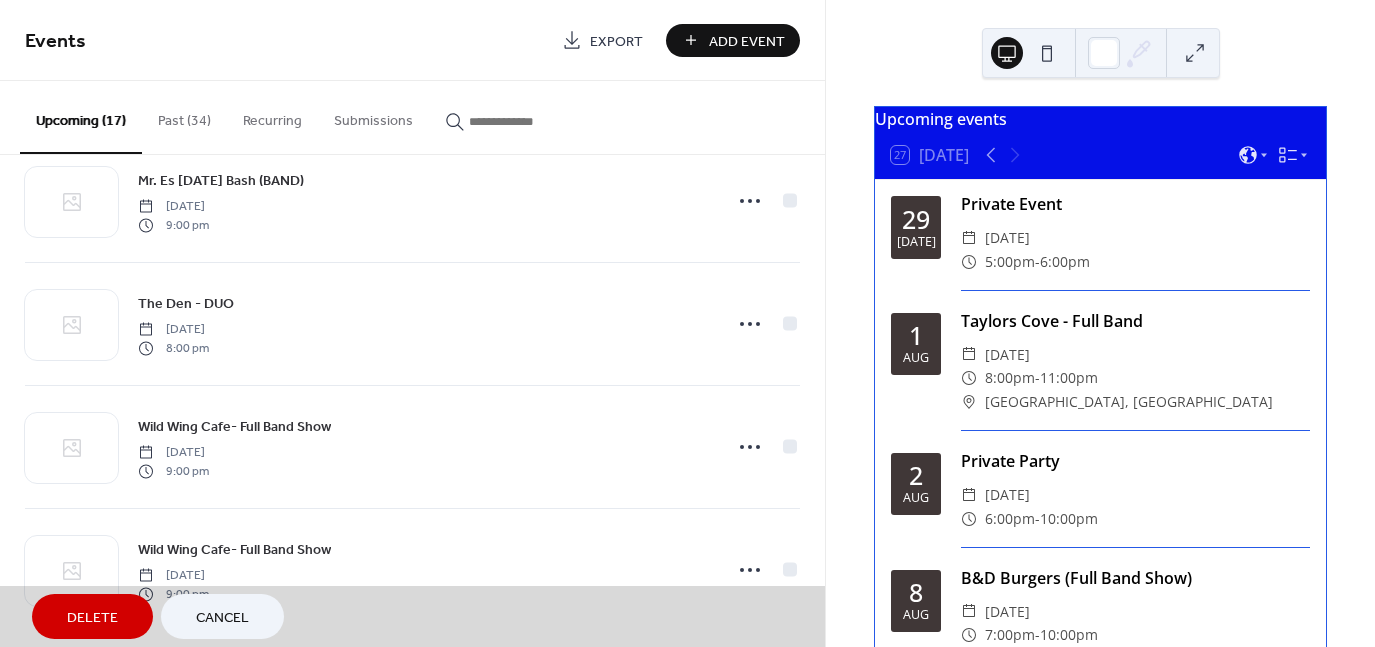 scroll, scrollTop: 1653, scrollLeft: 0, axis: vertical 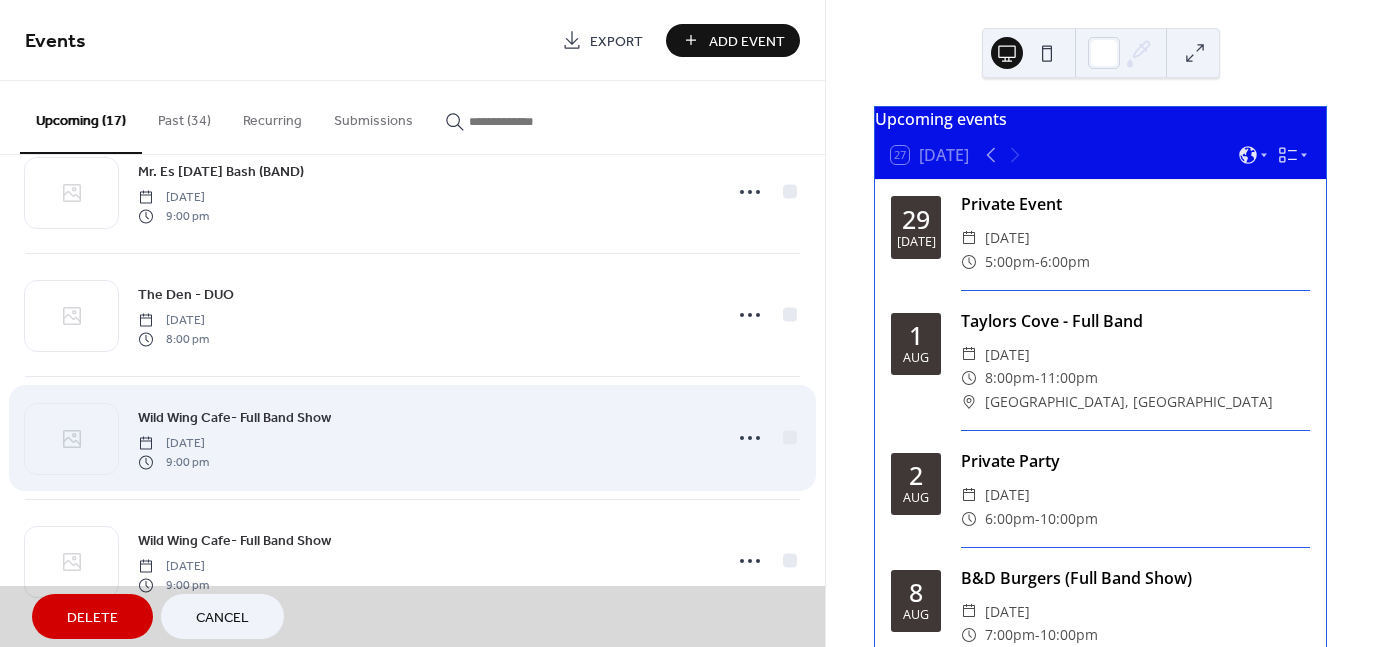click on "Wild Wing Cafe- Full Band Show [DATE] 9:00 pm" at bounding box center (412, 437) 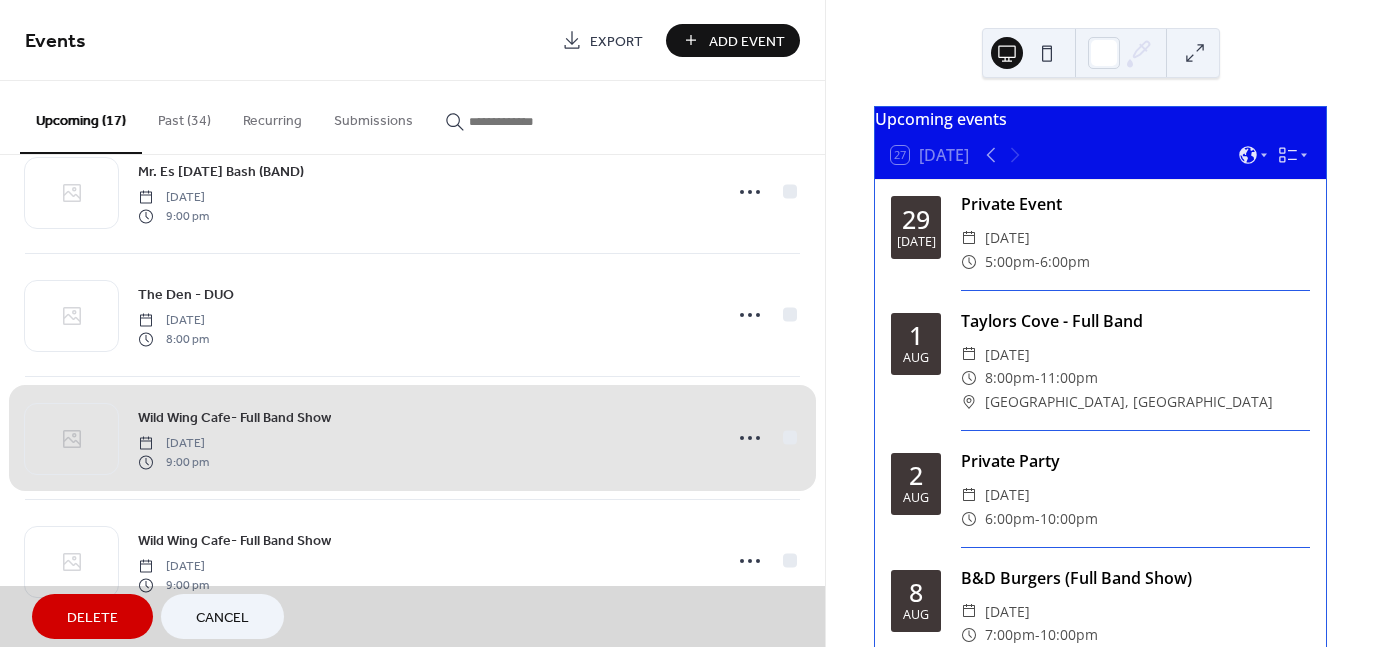click on "Delete" at bounding box center (92, 618) 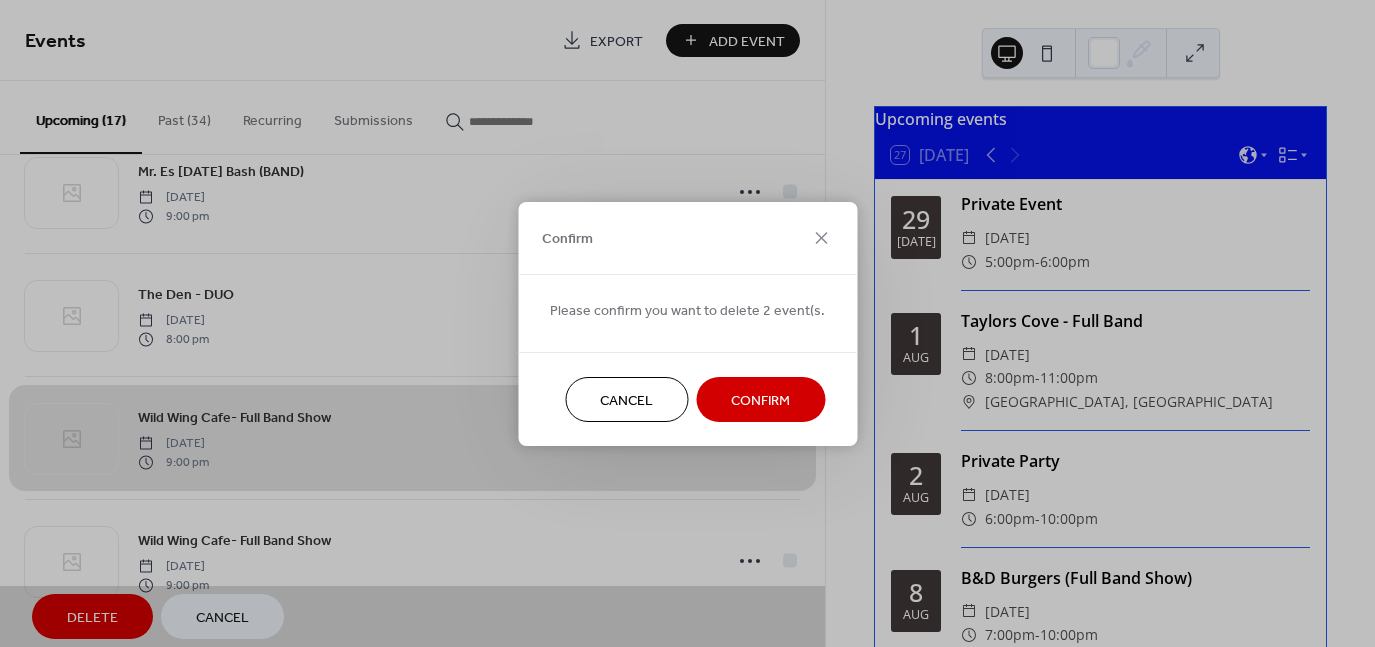 click on "Confirm" at bounding box center (760, 400) 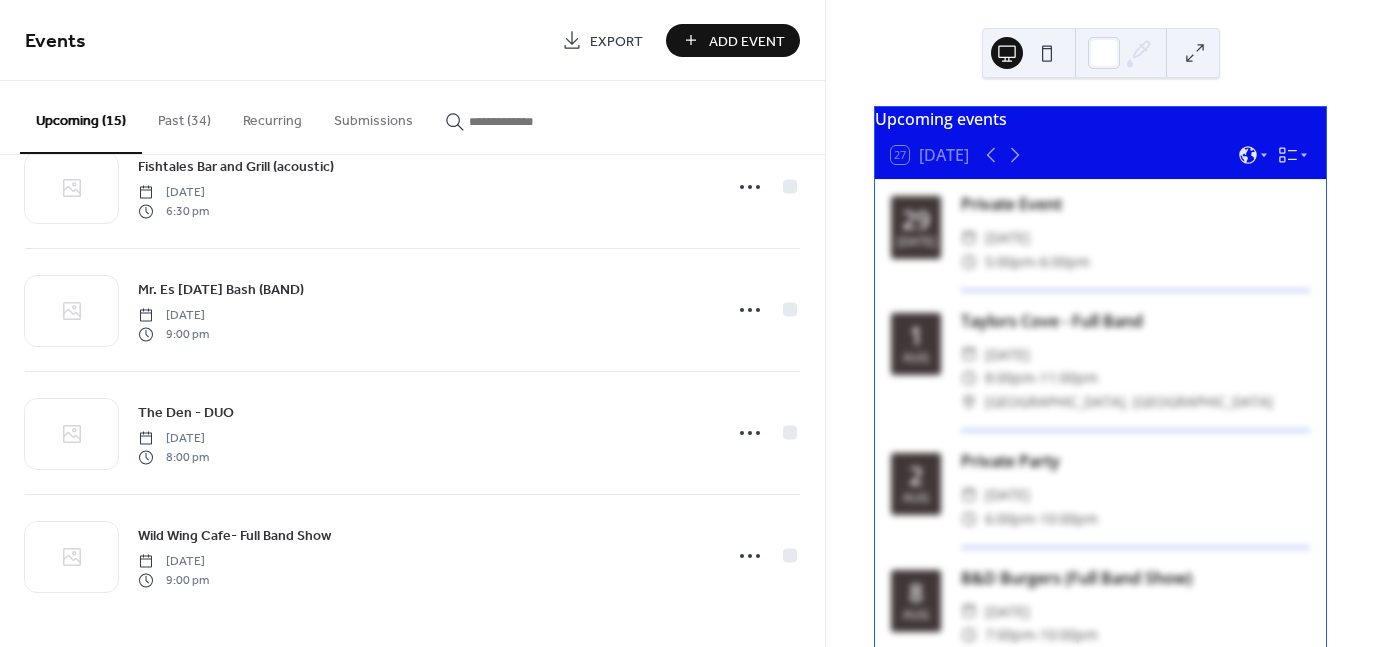 scroll, scrollTop: 1408, scrollLeft: 0, axis: vertical 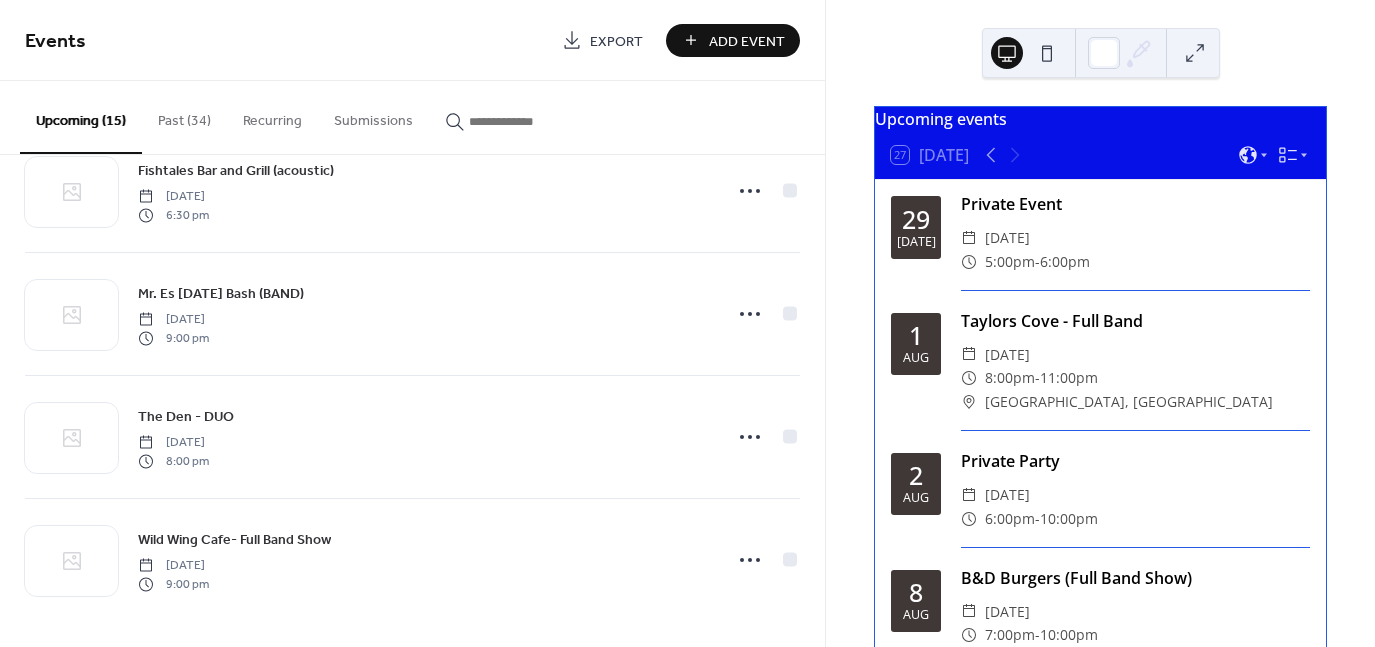 click on "Add Event" at bounding box center (747, 41) 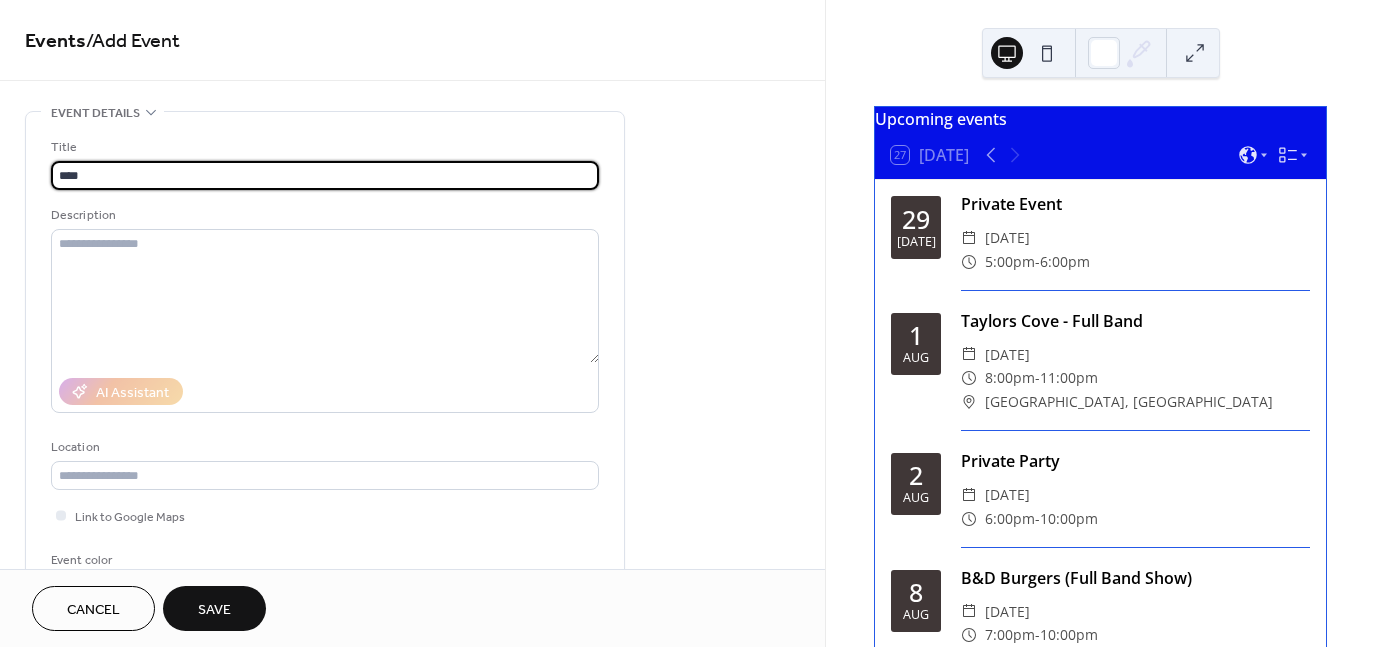 type on "**********" 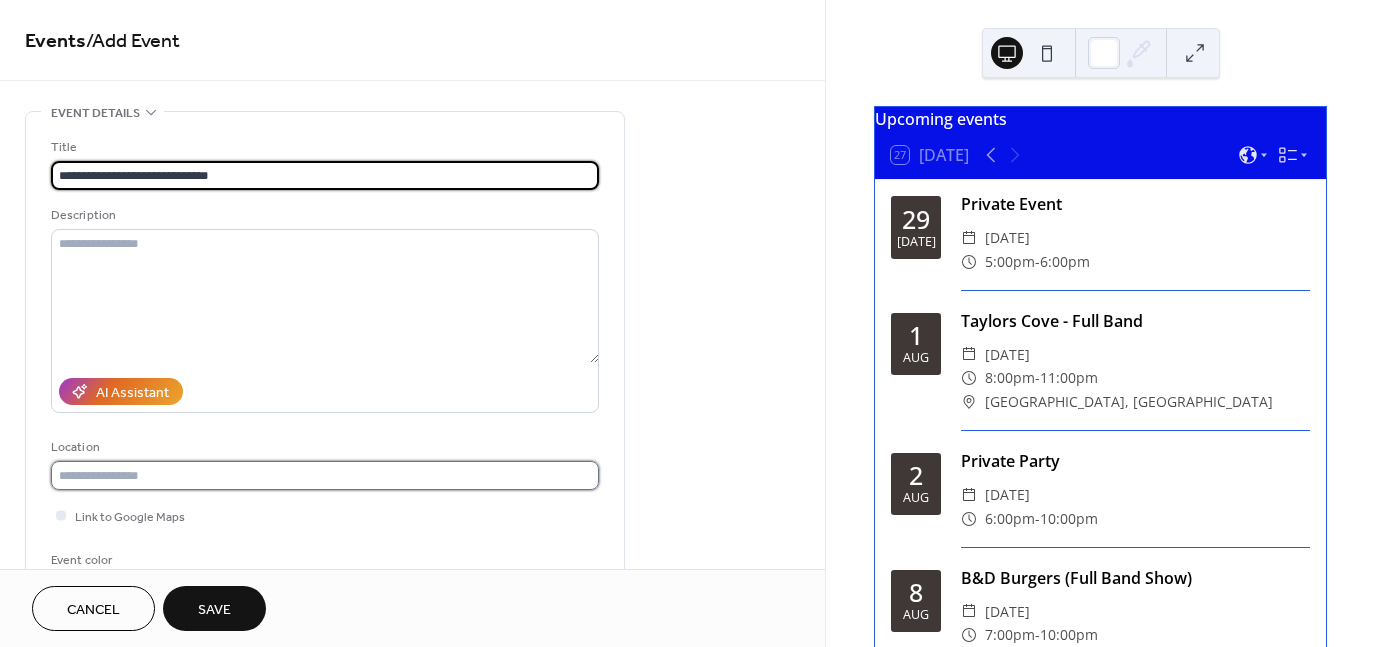 click at bounding box center [325, 475] 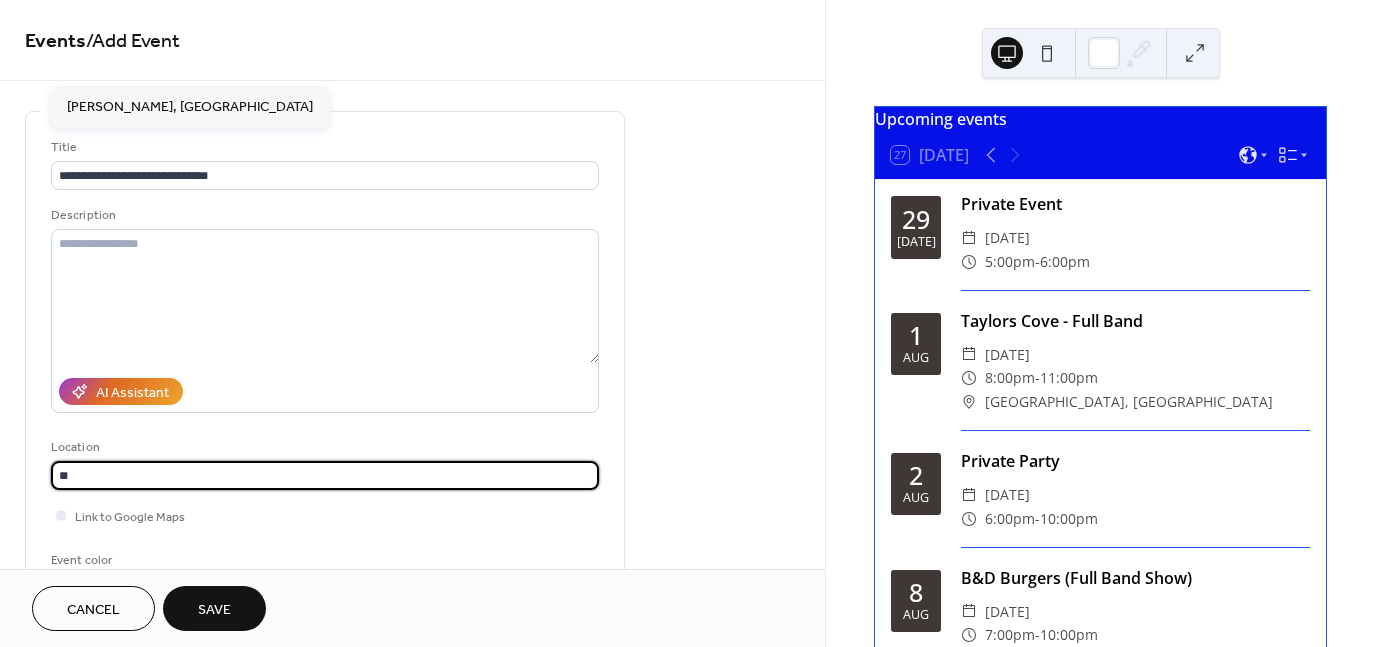 type on "*" 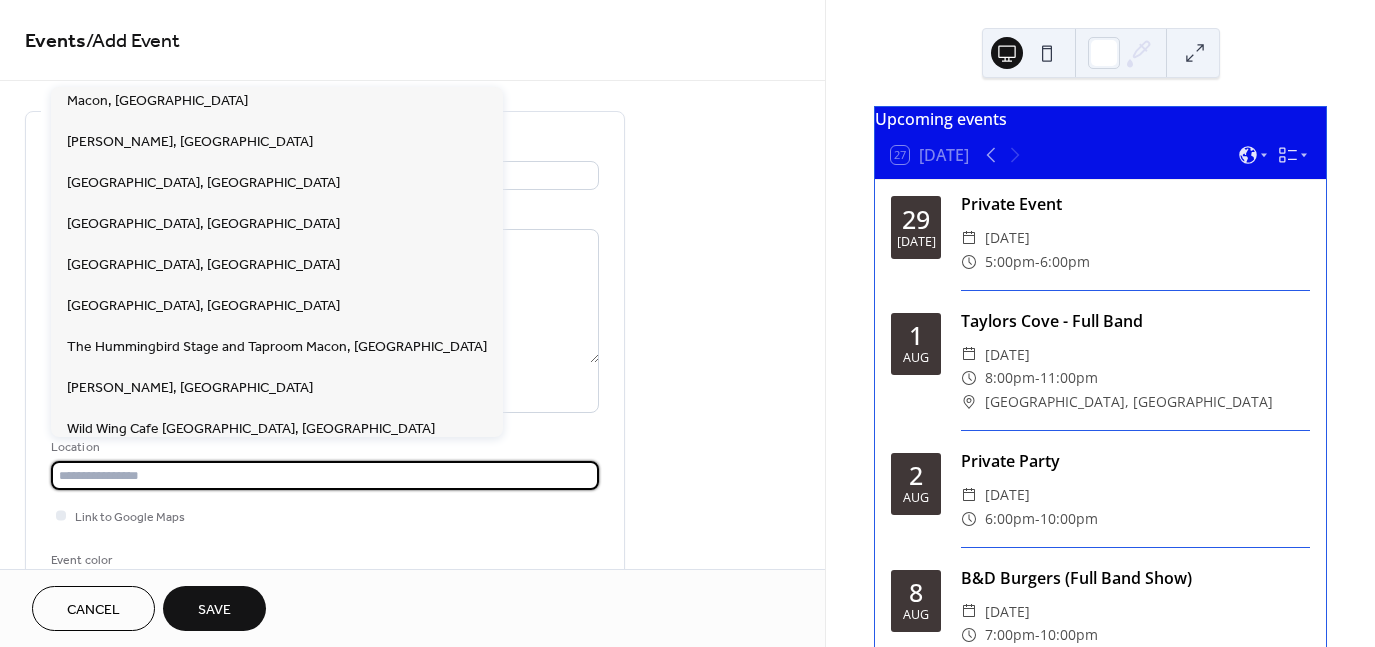 scroll, scrollTop: 388, scrollLeft: 0, axis: vertical 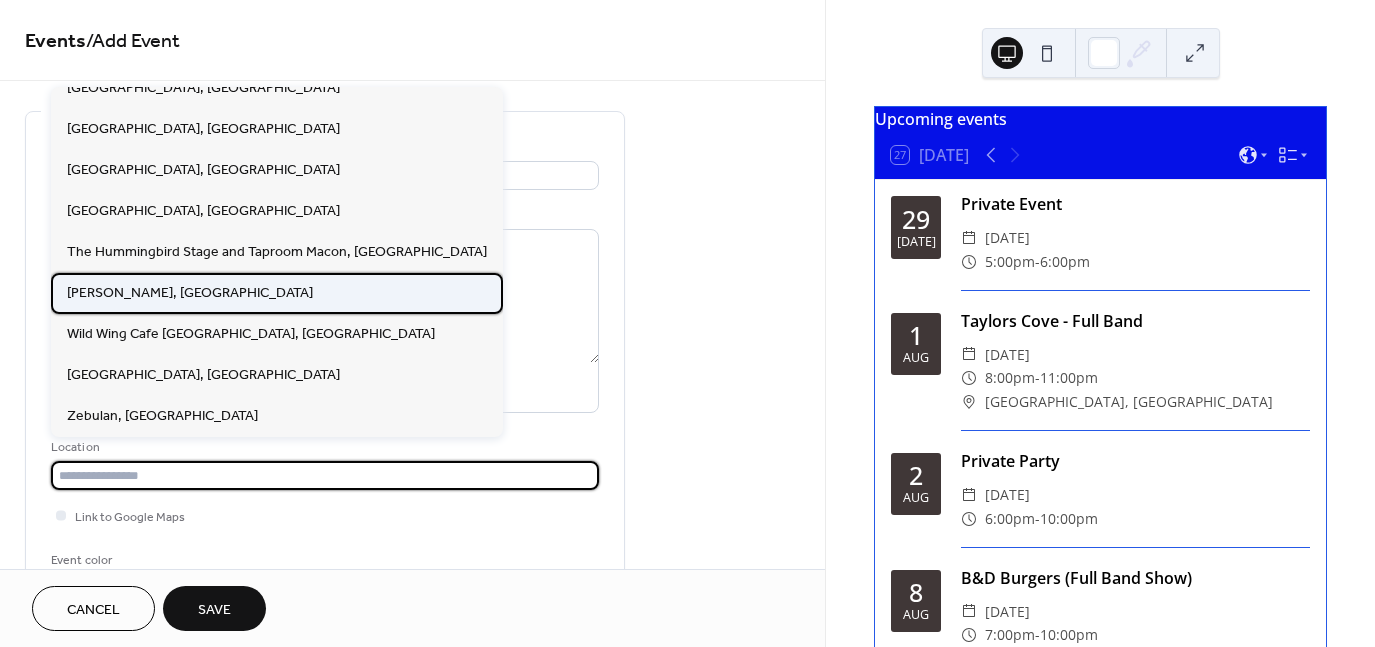 click on "[PERSON_NAME], [GEOGRAPHIC_DATA]" at bounding box center (190, 292) 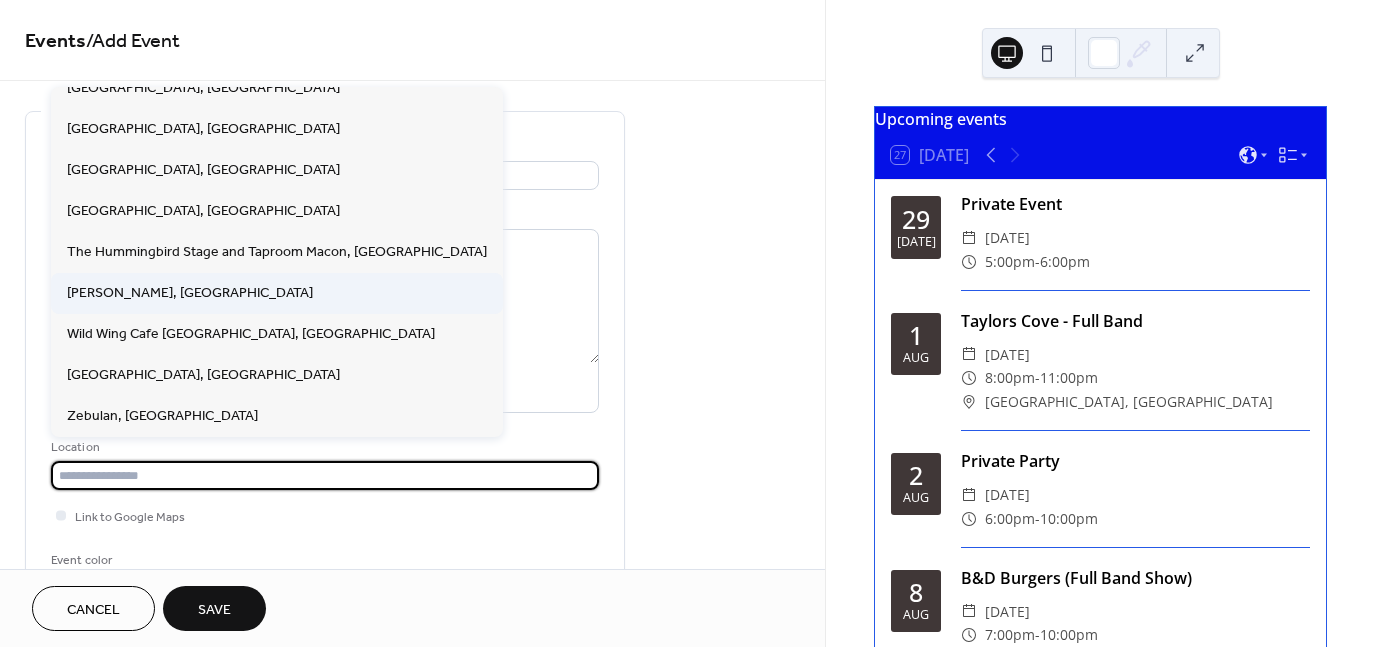 type on "**********" 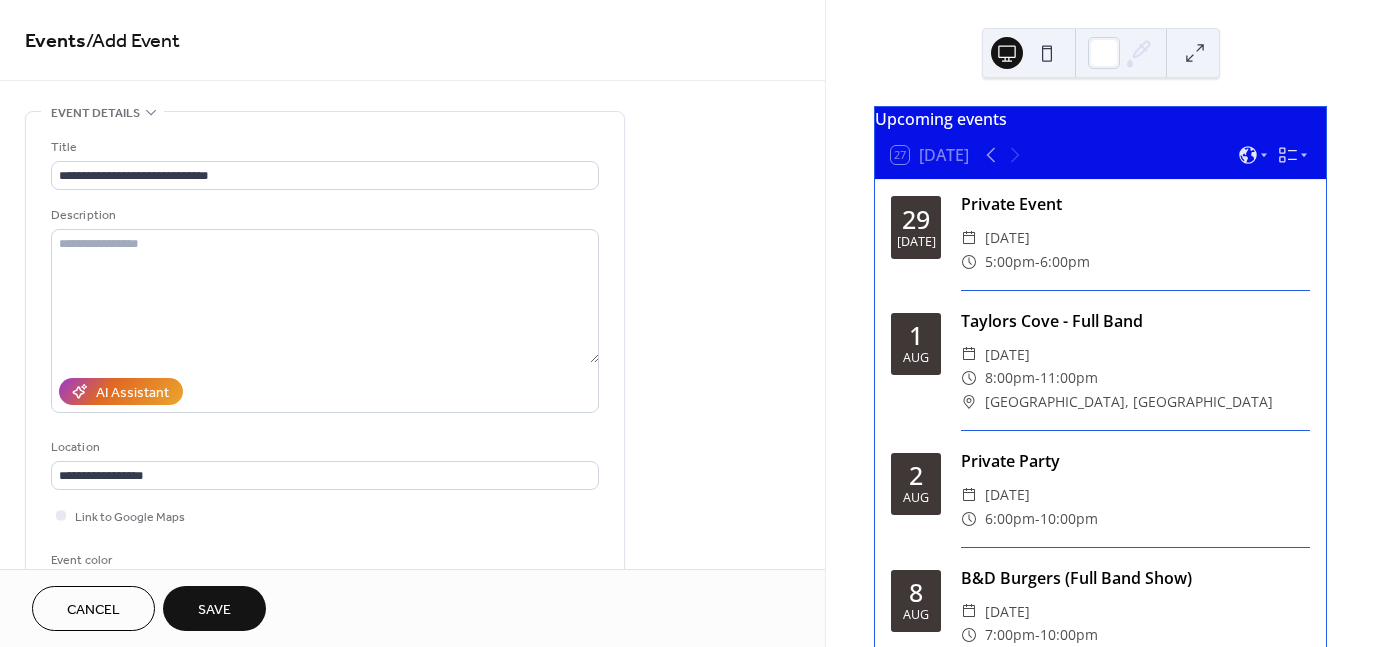 scroll, scrollTop: 1, scrollLeft: 0, axis: vertical 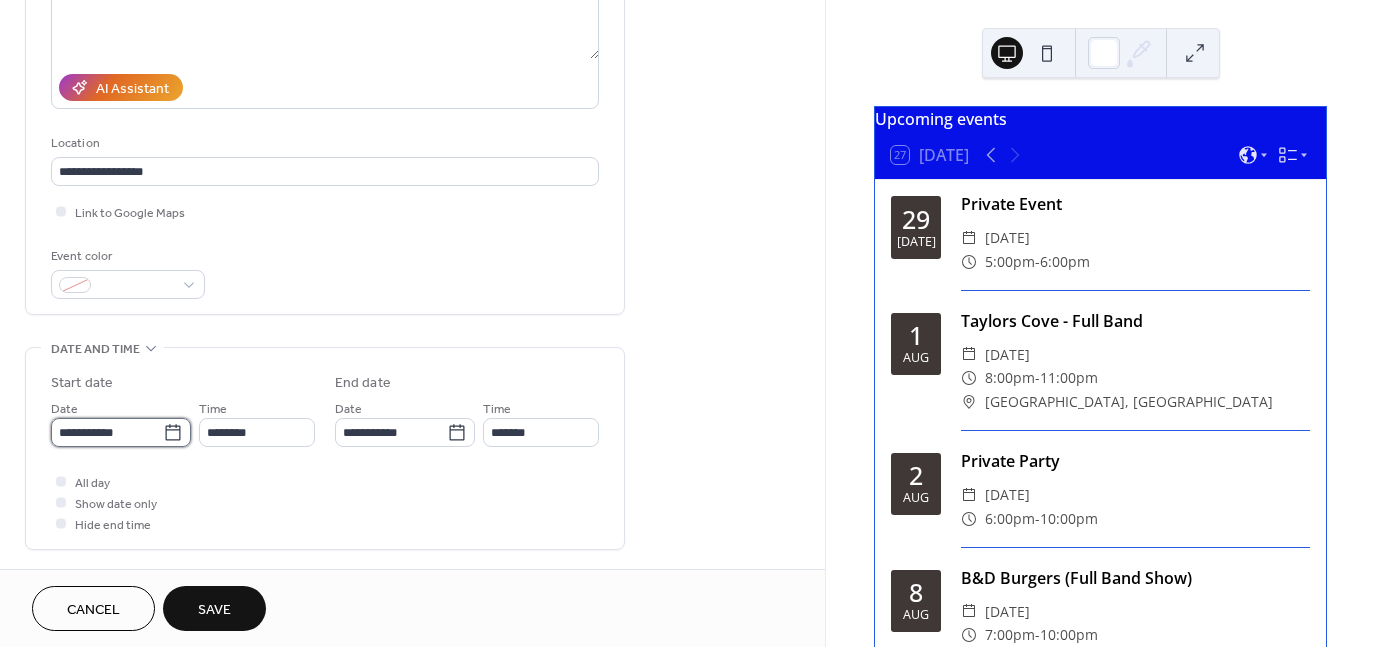 click on "**********" at bounding box center (107, 432) 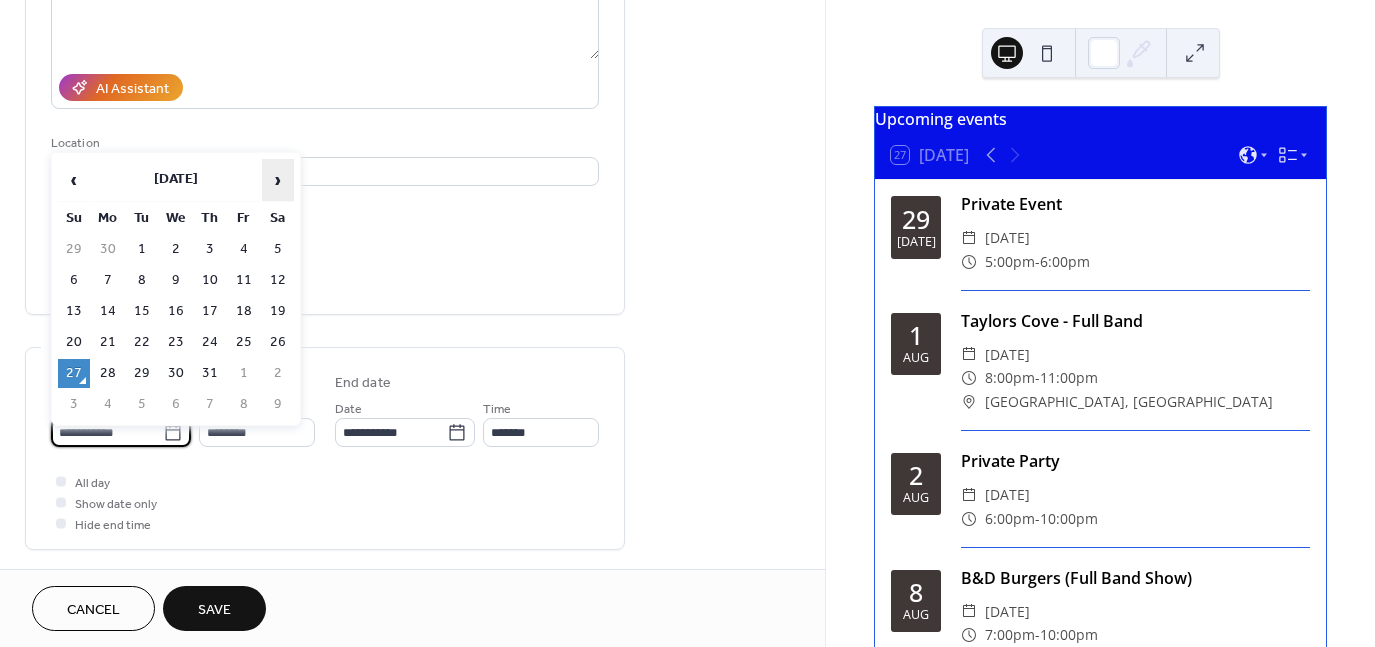 click on "›" at bounding box center (278, 180) 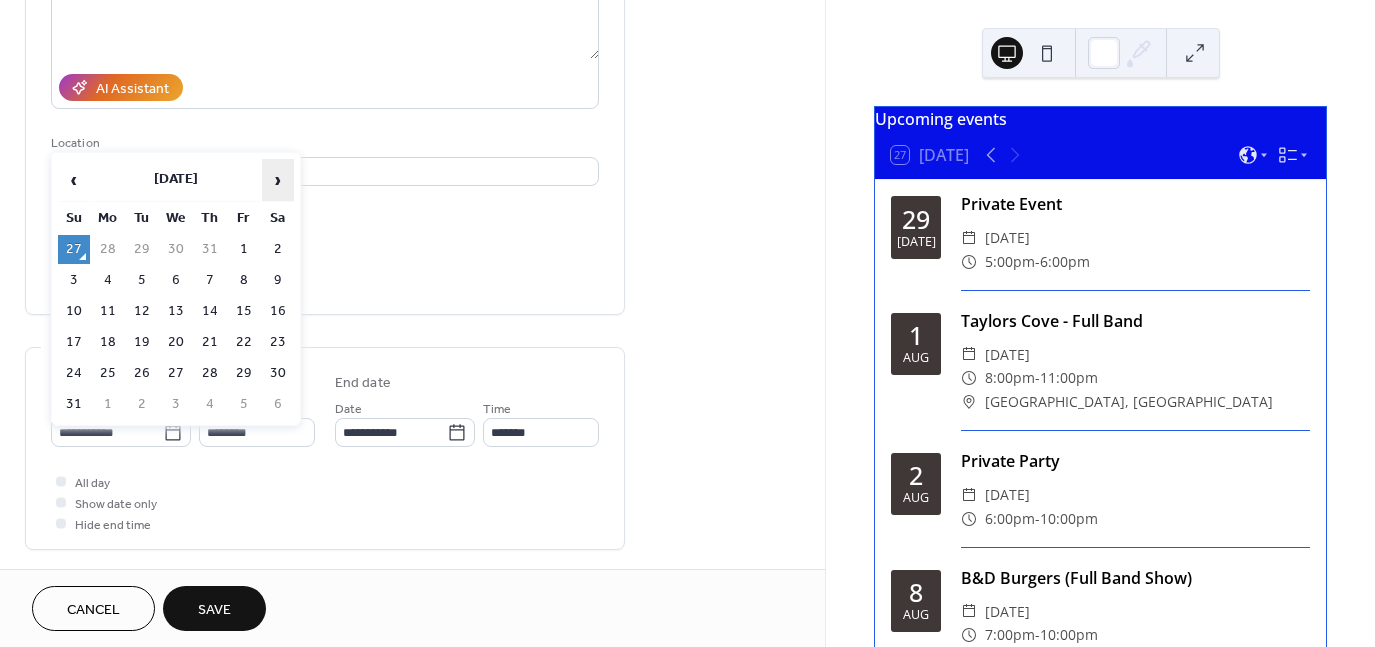 click on "›" at bounding box center [278, 180] 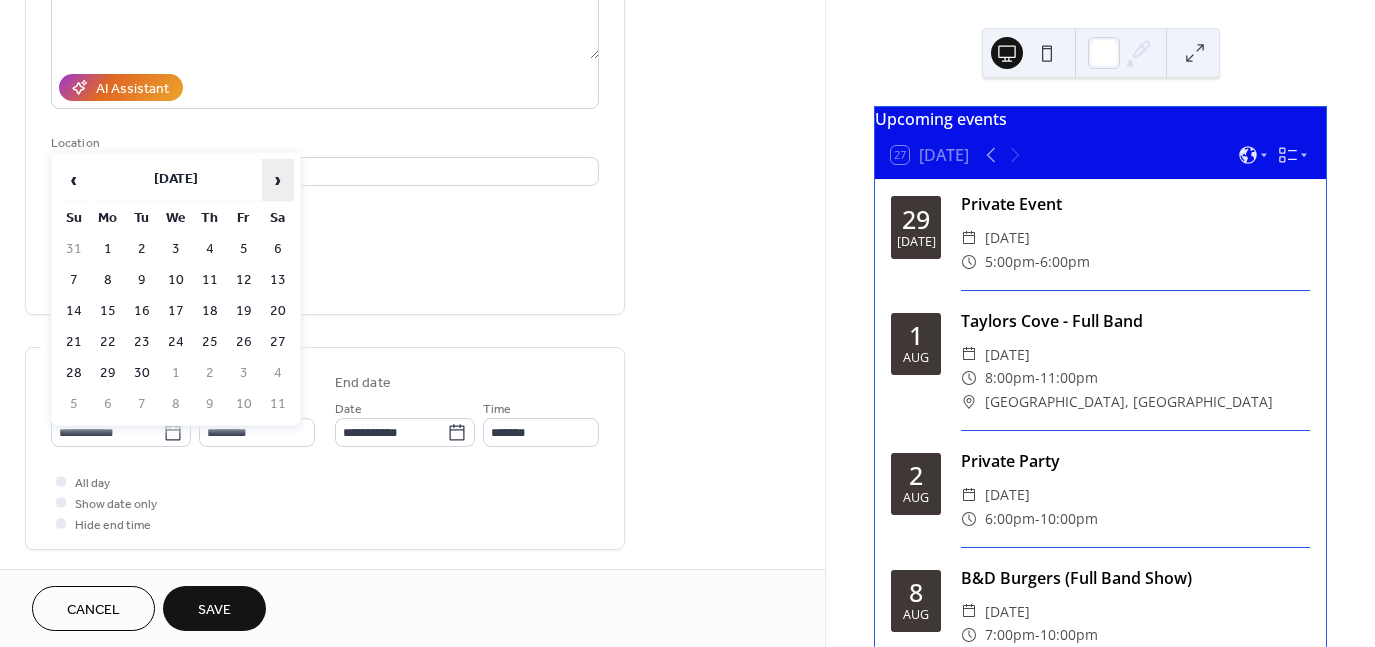 click on "›" at bounding box center (278, 180) 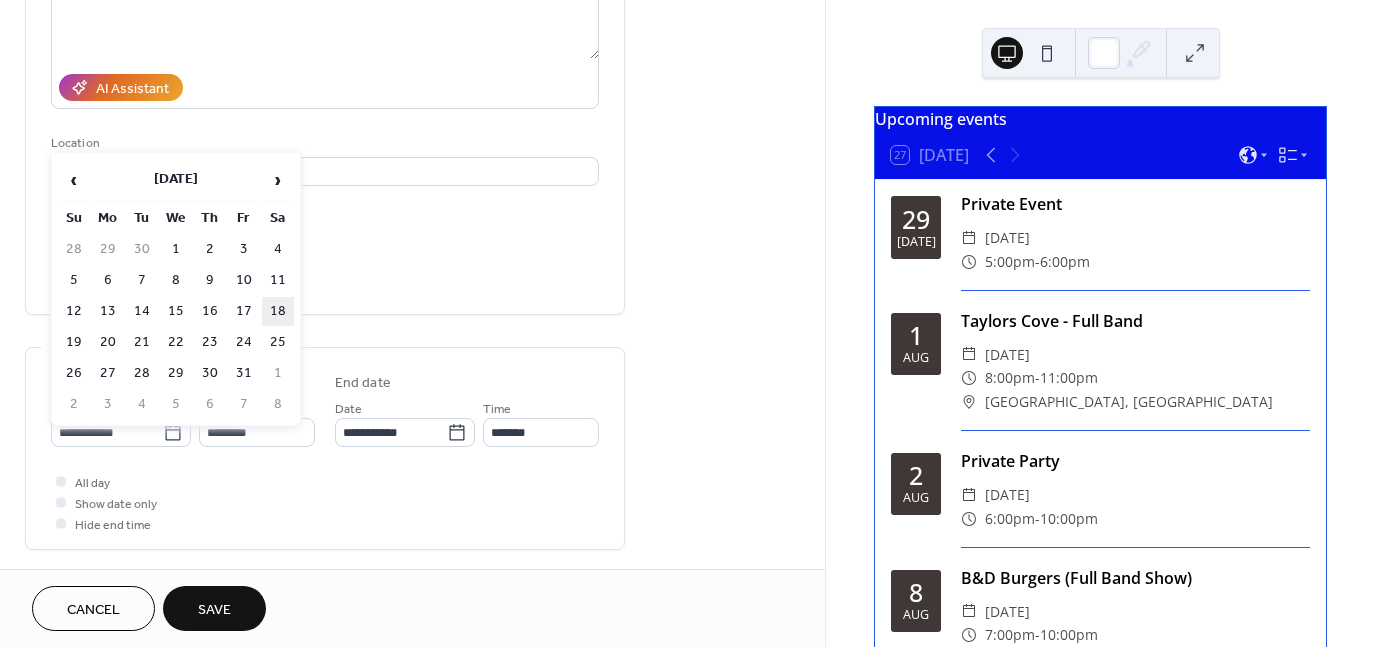 click on "18" at bounding box center (278, 311) 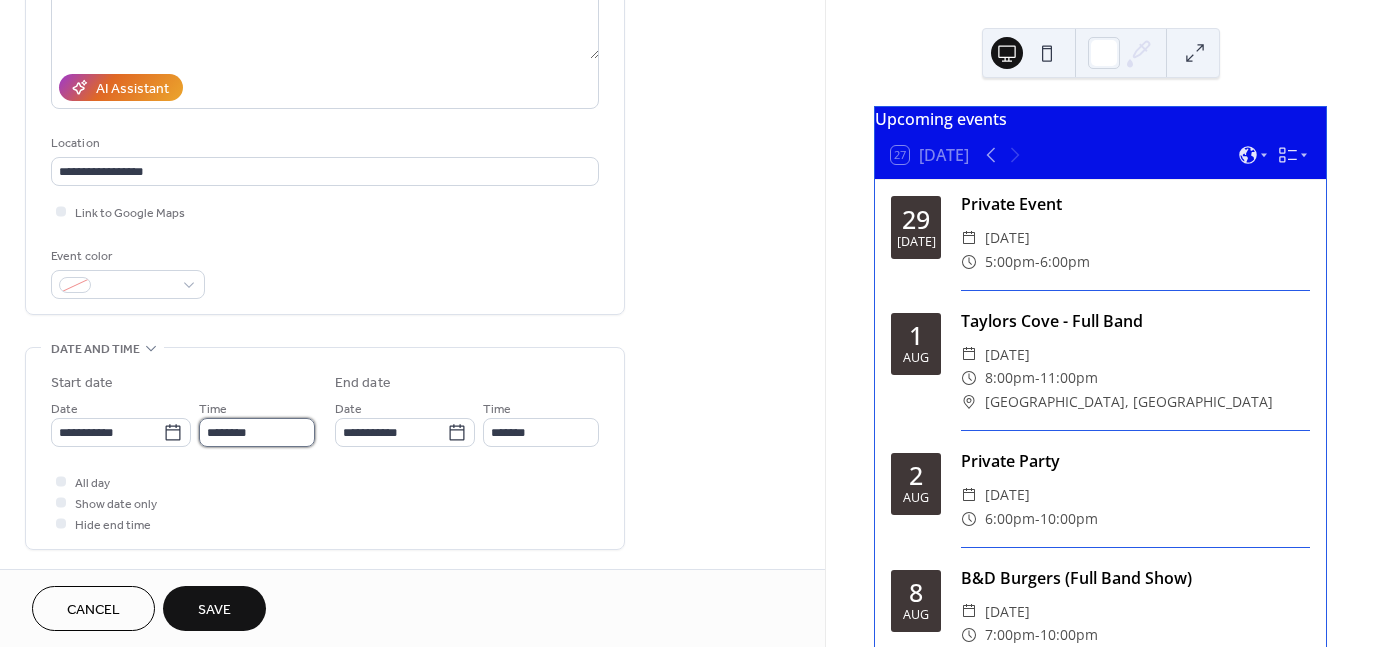click on "********" at bounding box center [257, 432] 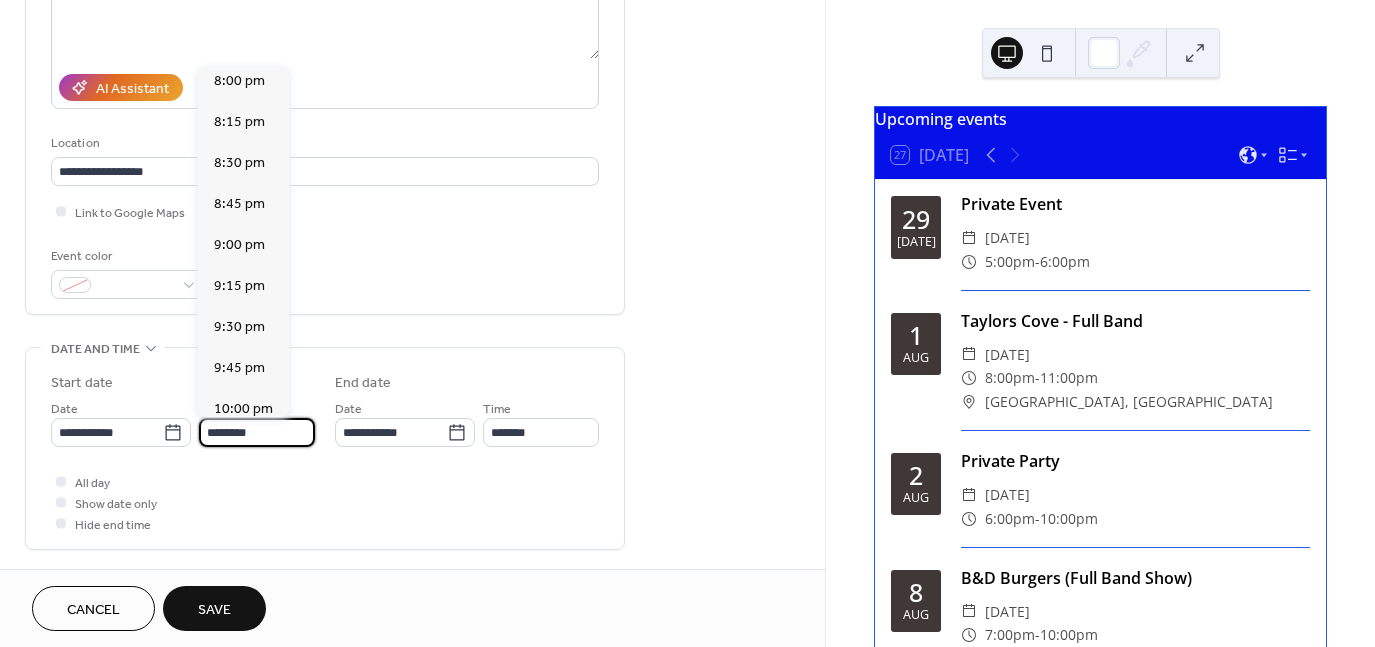 scroll, scrollTop: 3307, scrollLeft: 0, axis: vertical 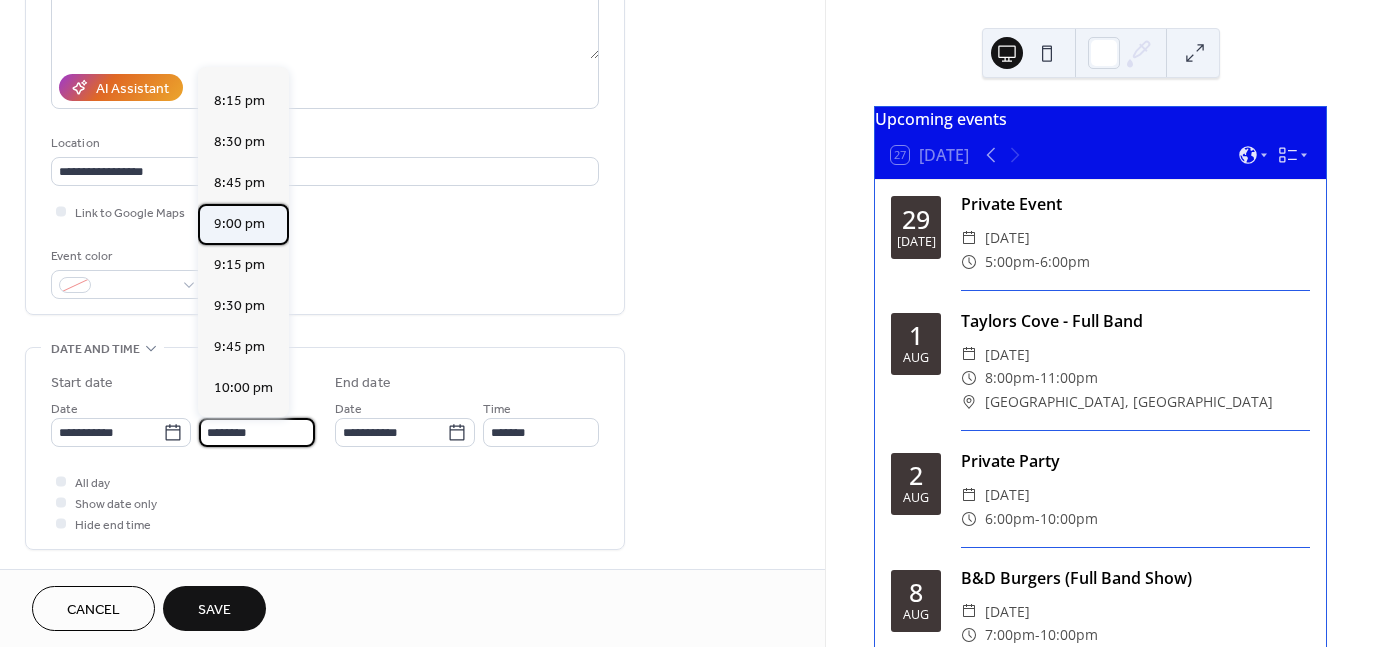 click on "9:00 pm" at bounding box center [239, 224] 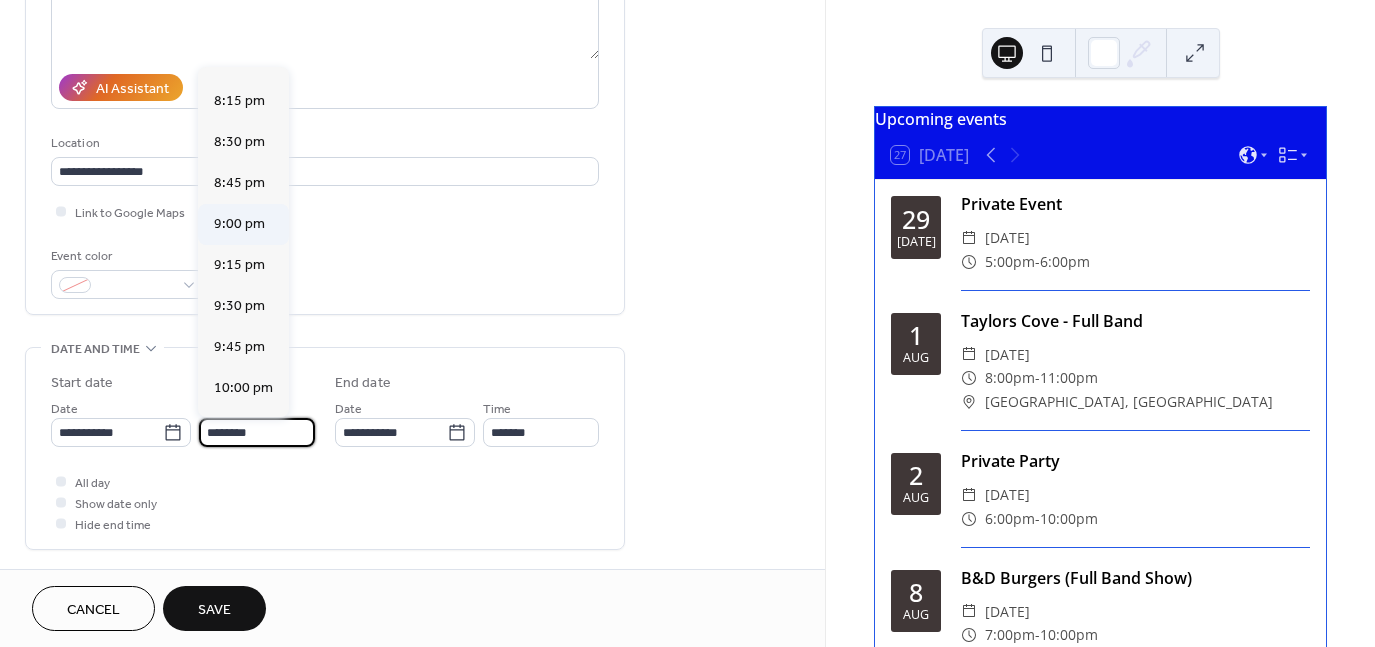 type on "*******" 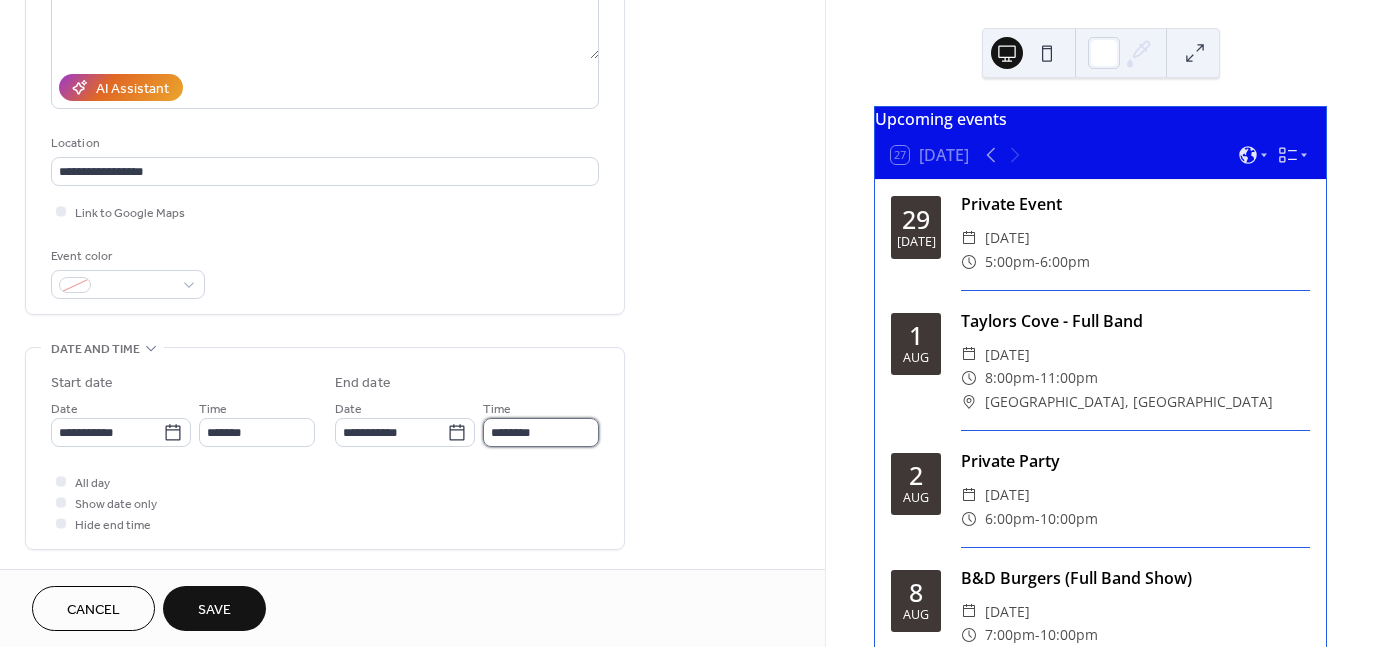click on "********" at bounding box center (541, 432) 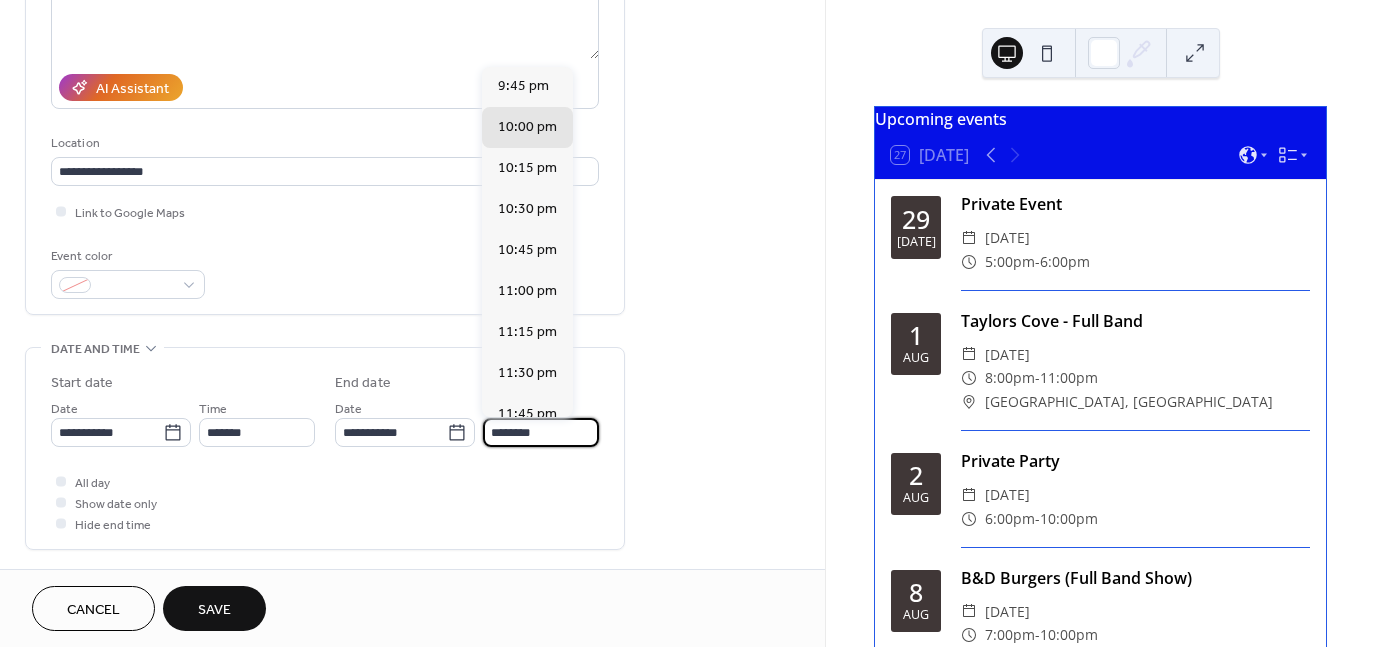 scroll, scrollTop: 100, scrollLeft: 0, axis: vertical 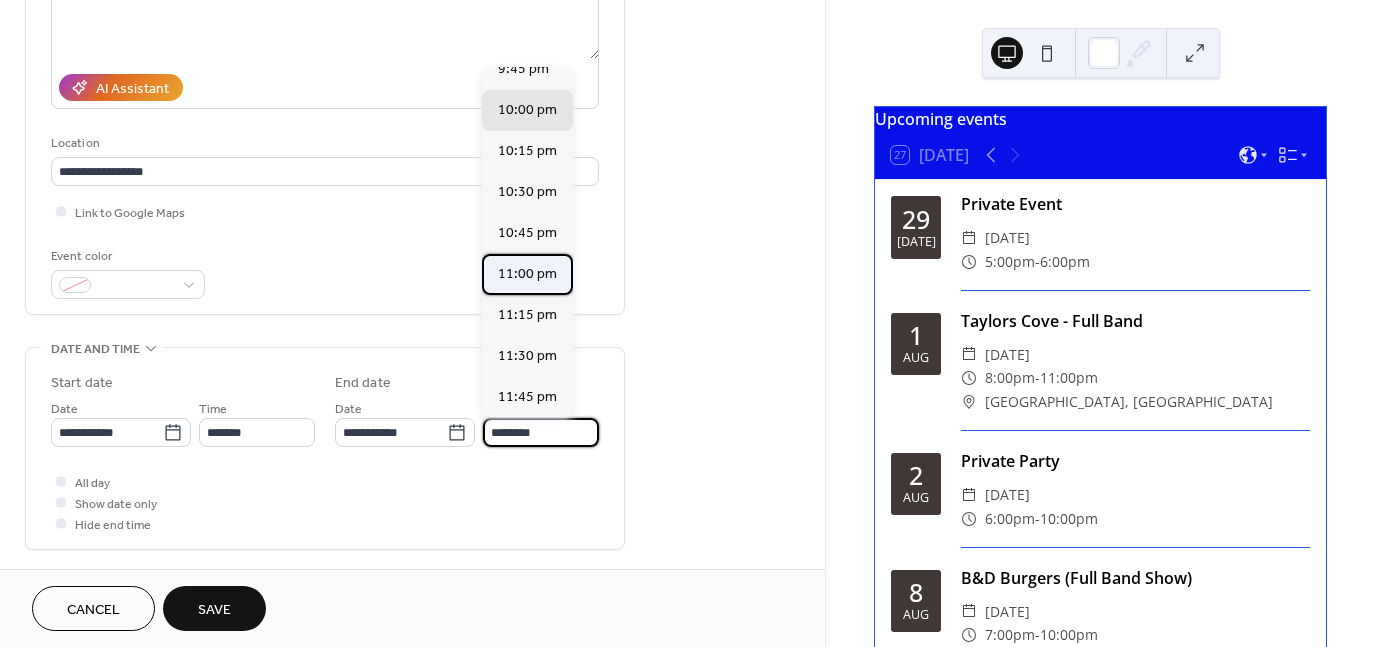 click on "11:00 pm" at bounding box center [527, 274] 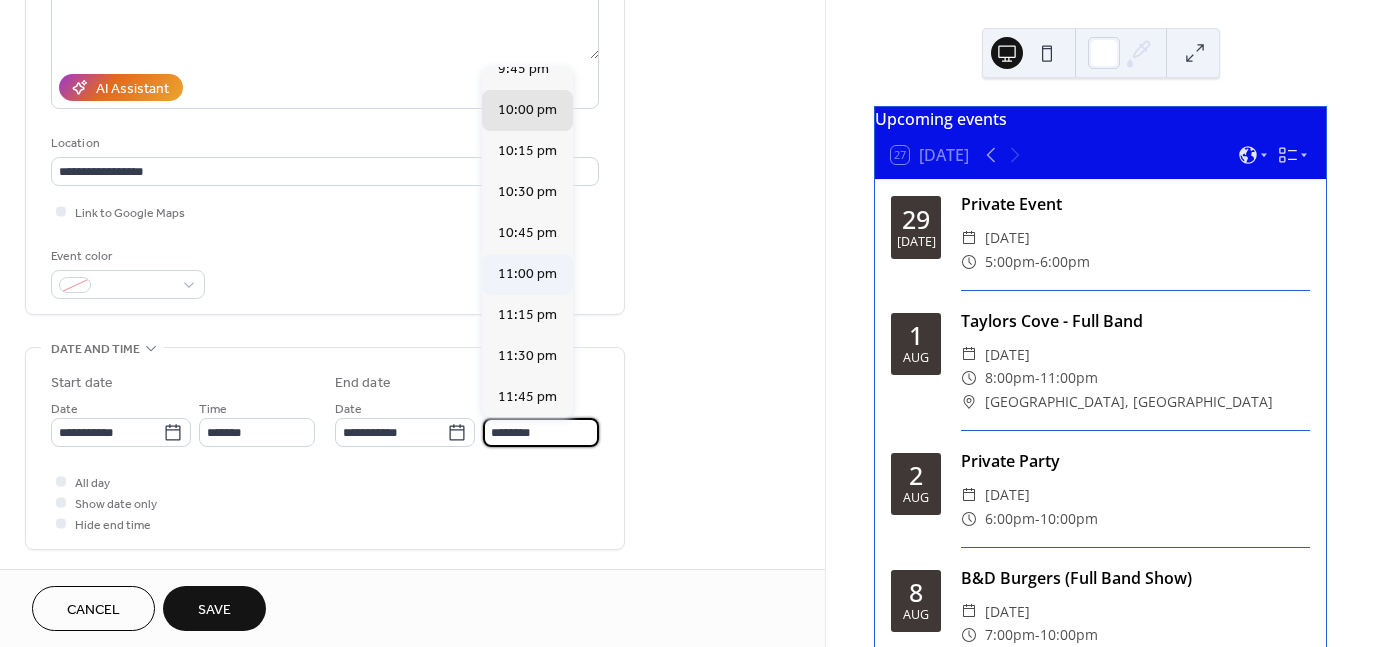 type on "********" 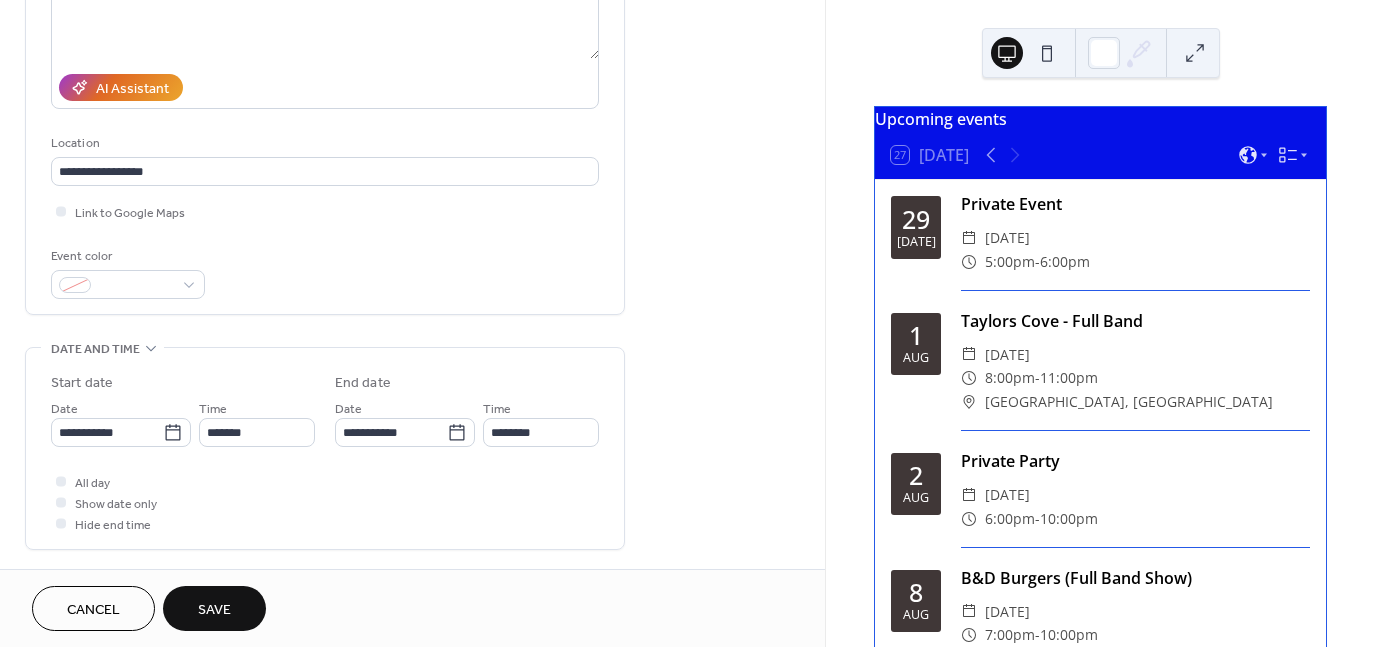 click on "Save" at bounding box center (214, 608) 